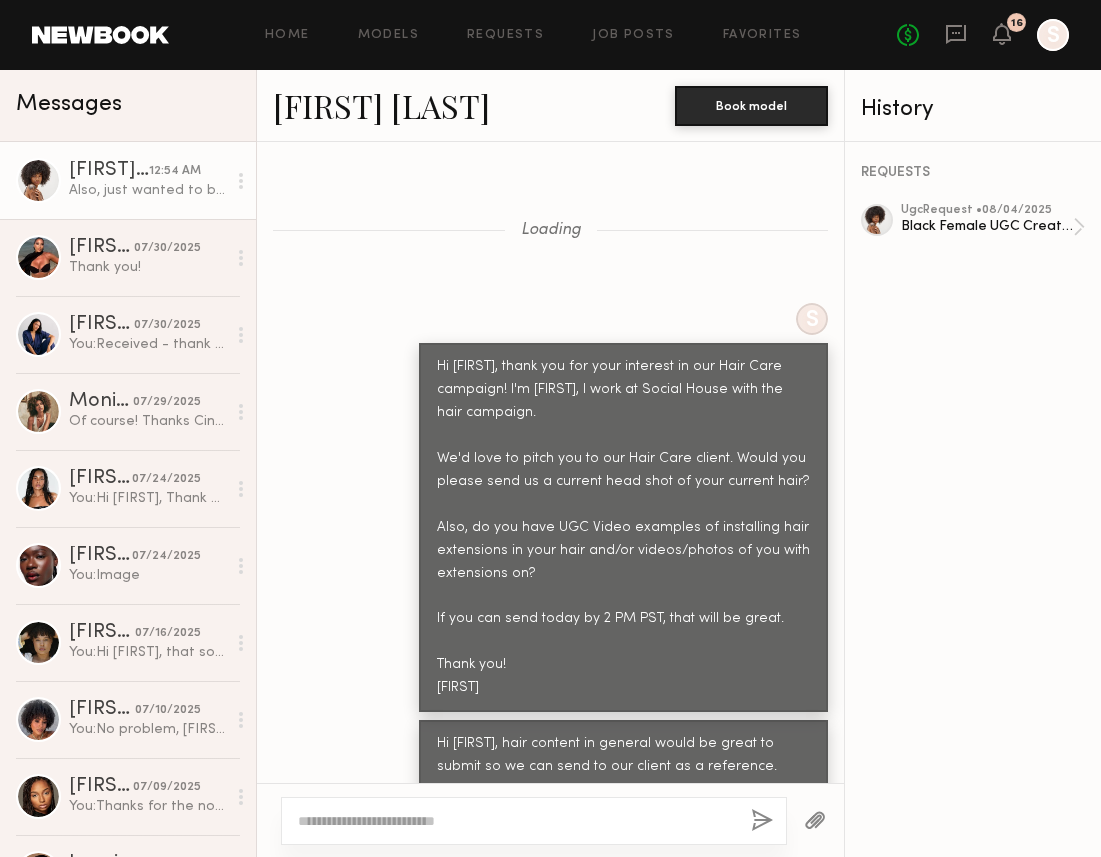 scroll, scrollTop: 0, scrollLeft: 0, axis: both 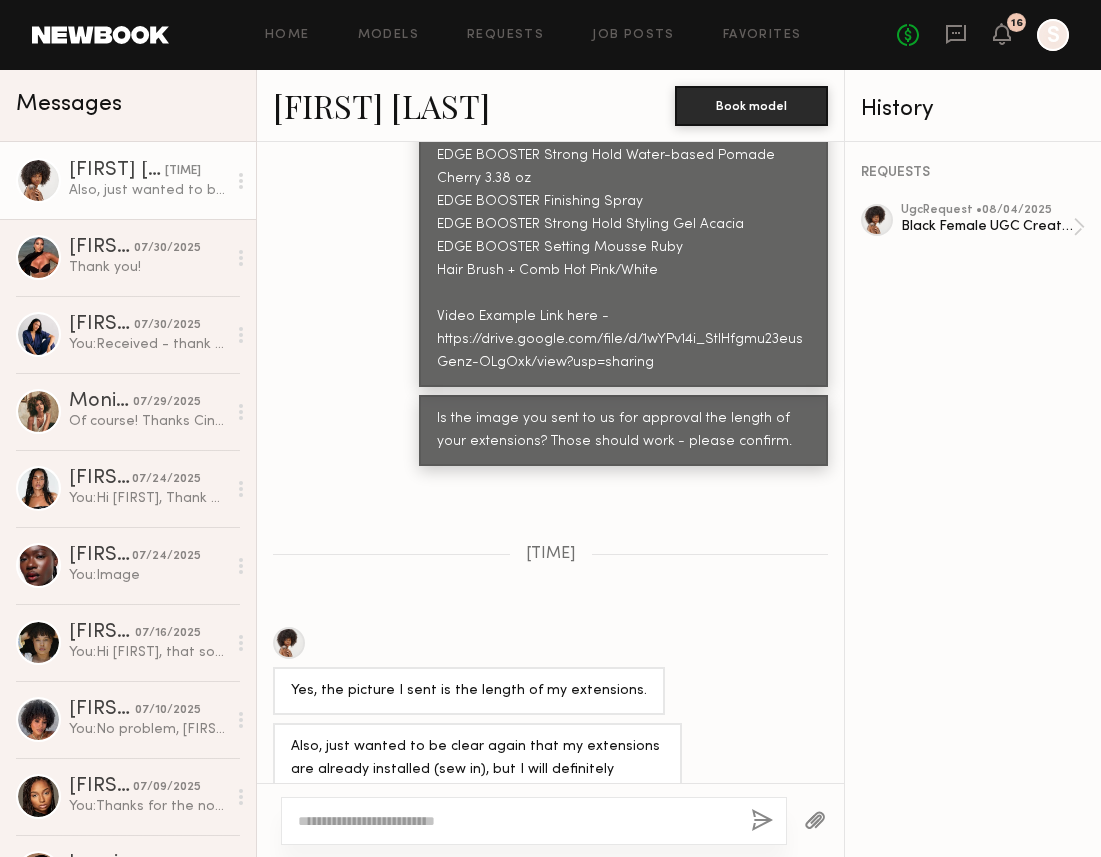 click 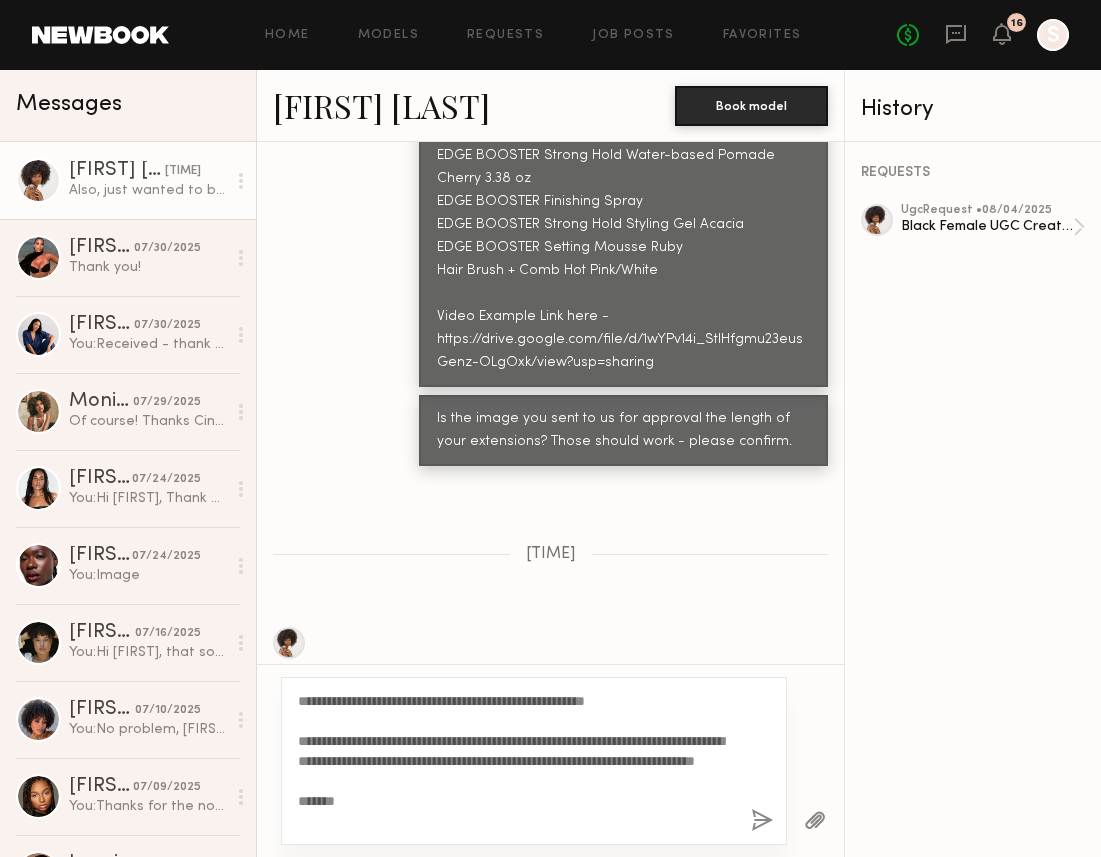 type on "**********" 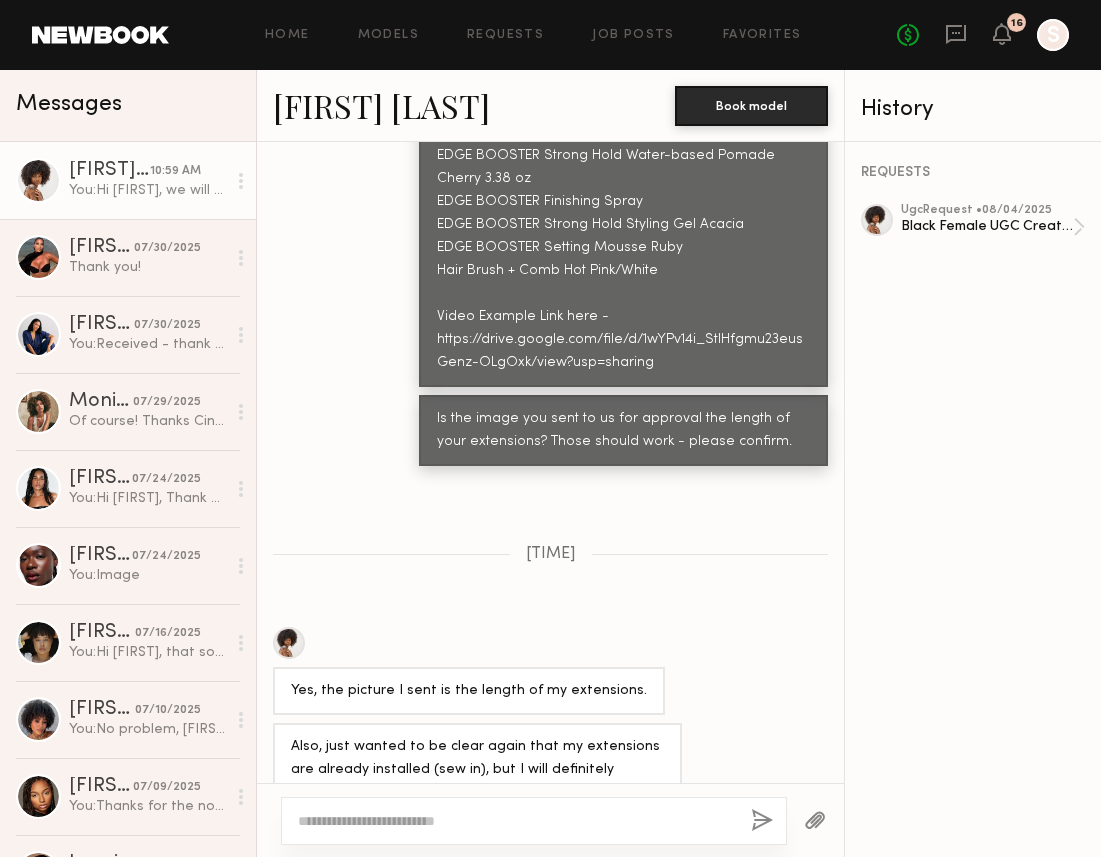 scroll, scrollTop: 6950, scrollLeft: 0, axis: vertical 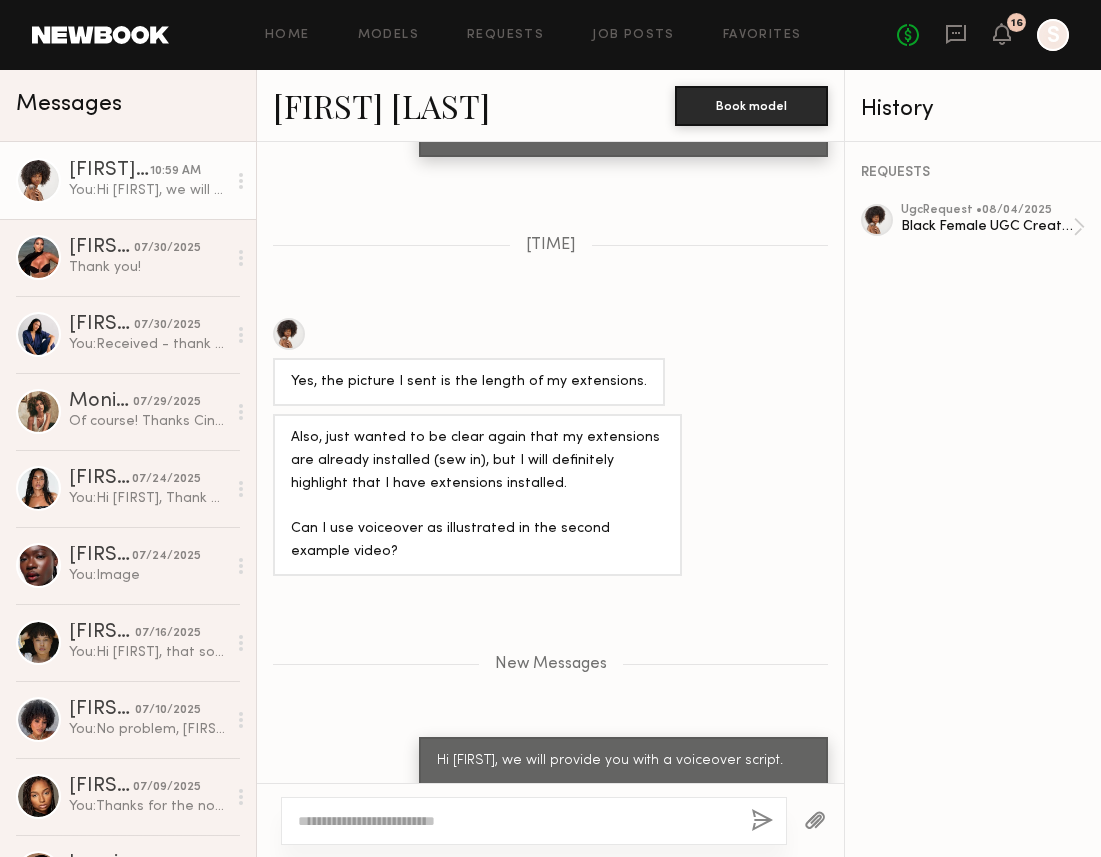 type 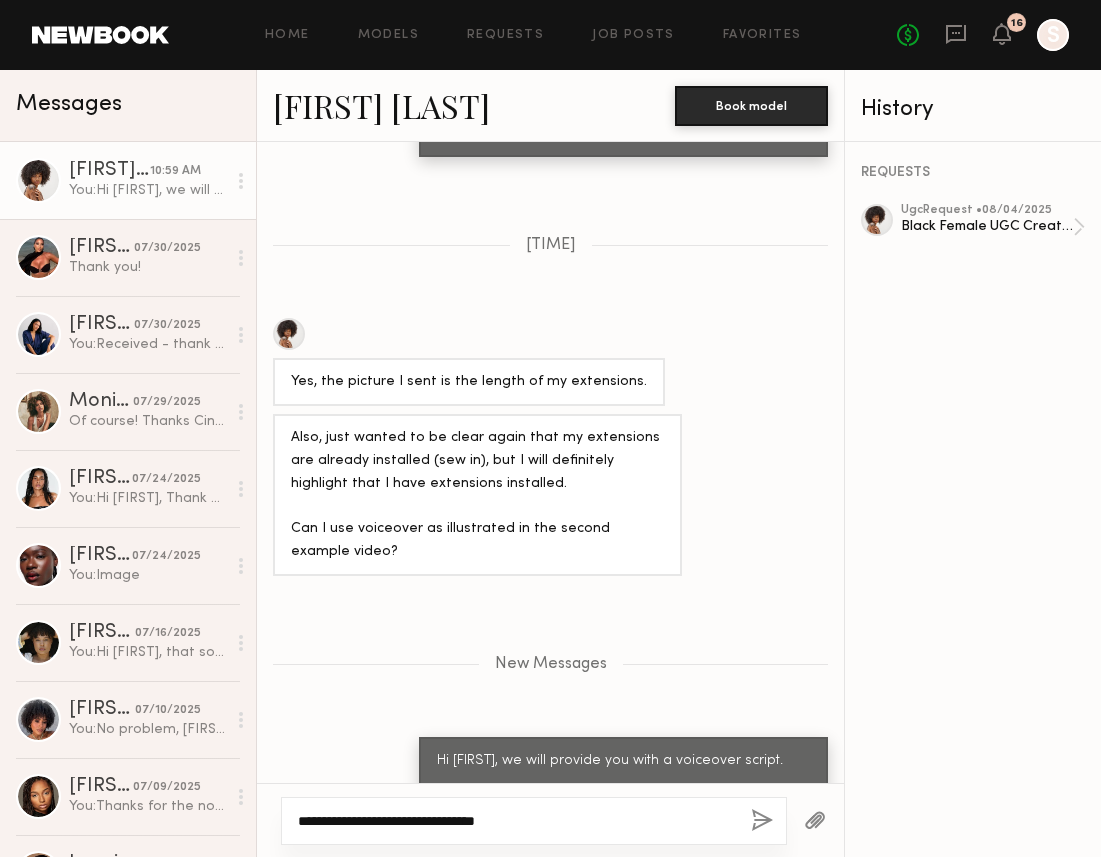 click on "**********" 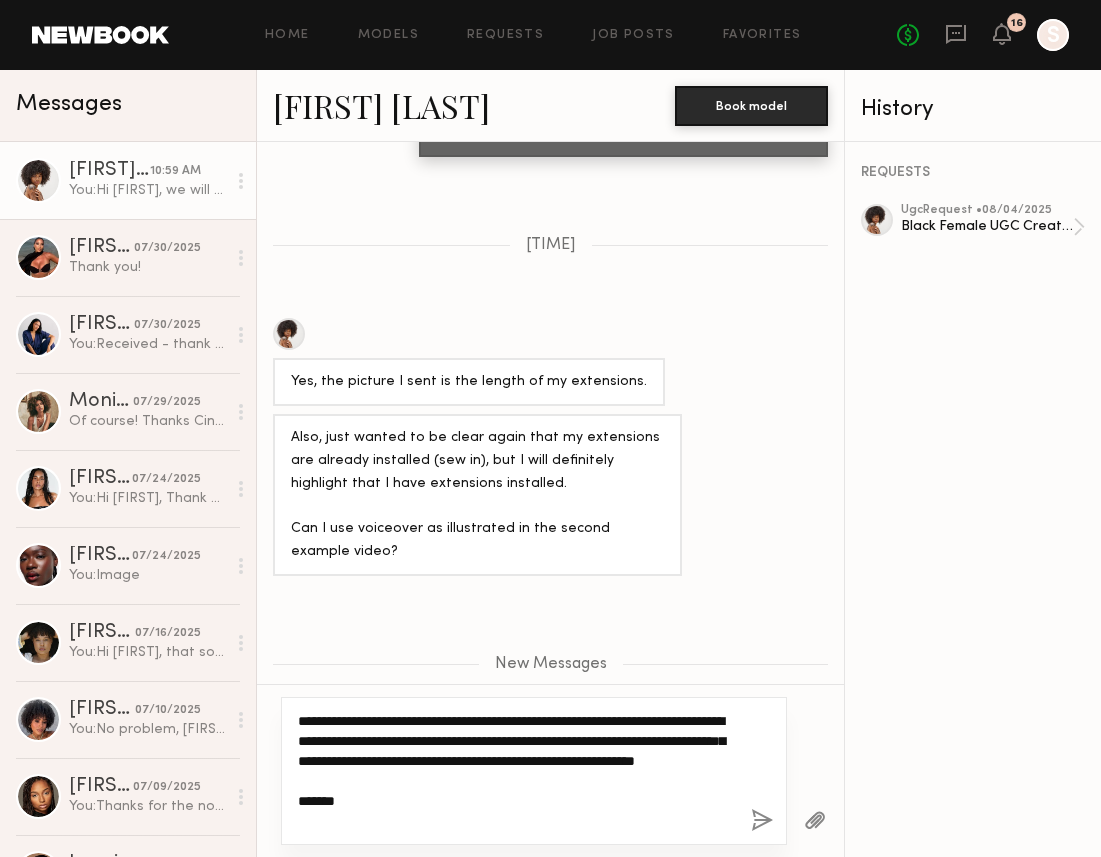 type on "**********" 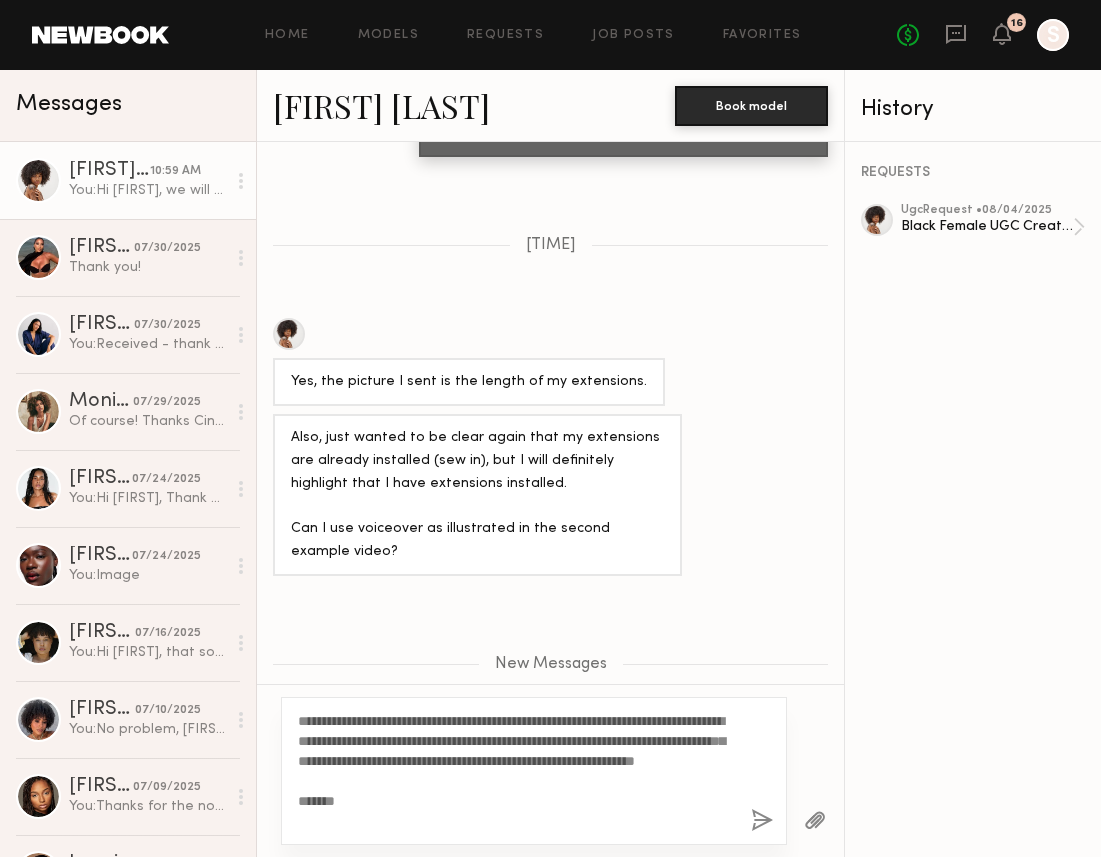 click 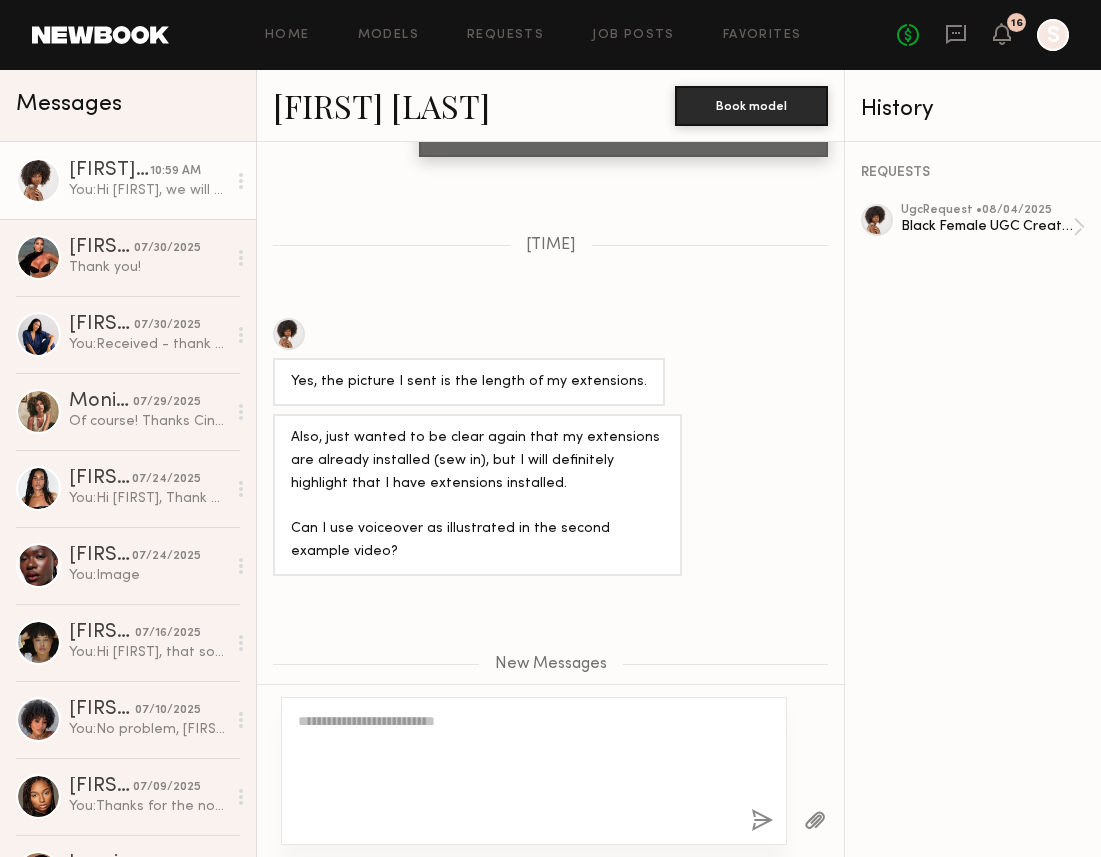 scroll, scrollTop: 8092, scrollLeft: 0, axis: vertical 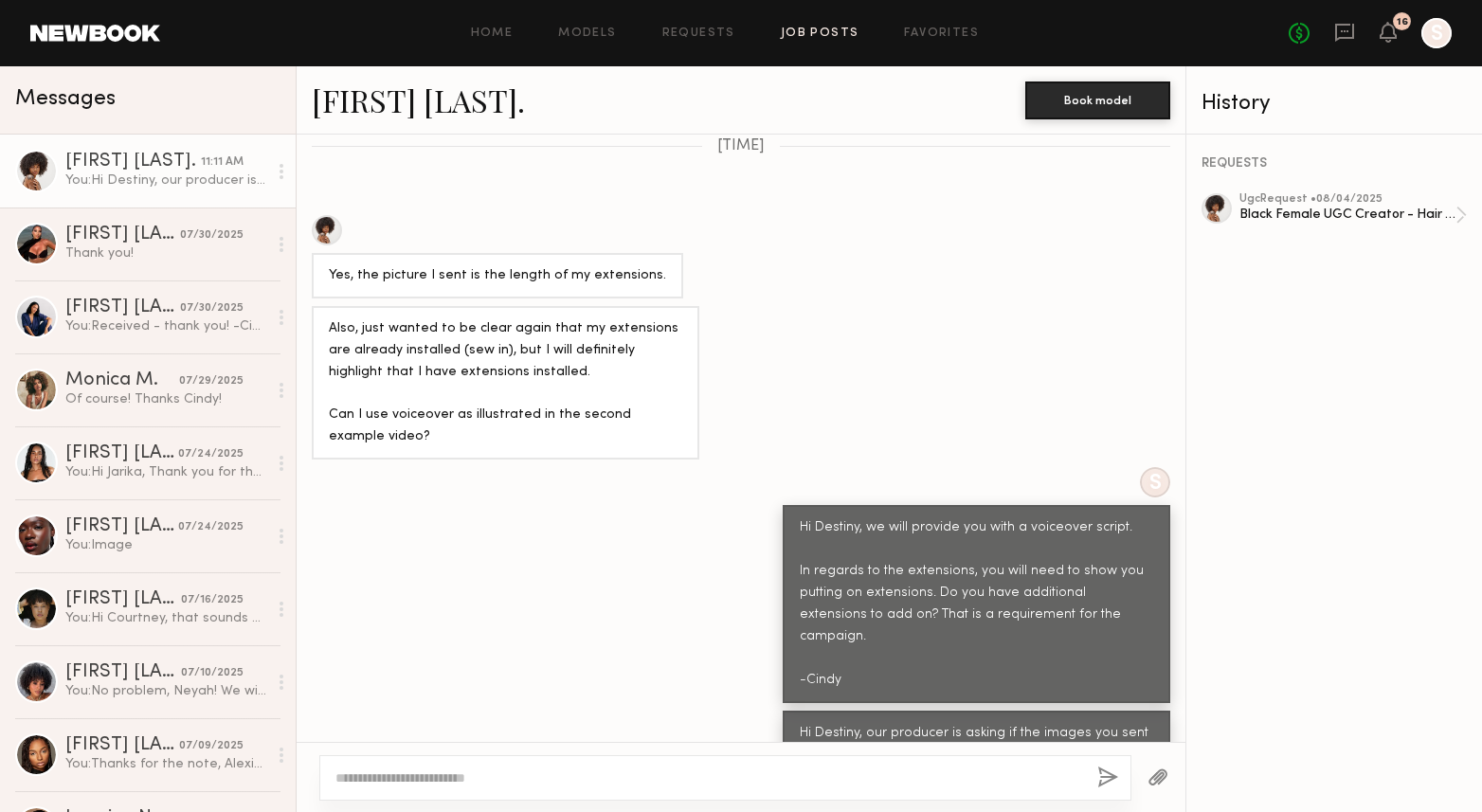 click on "Job Posts" 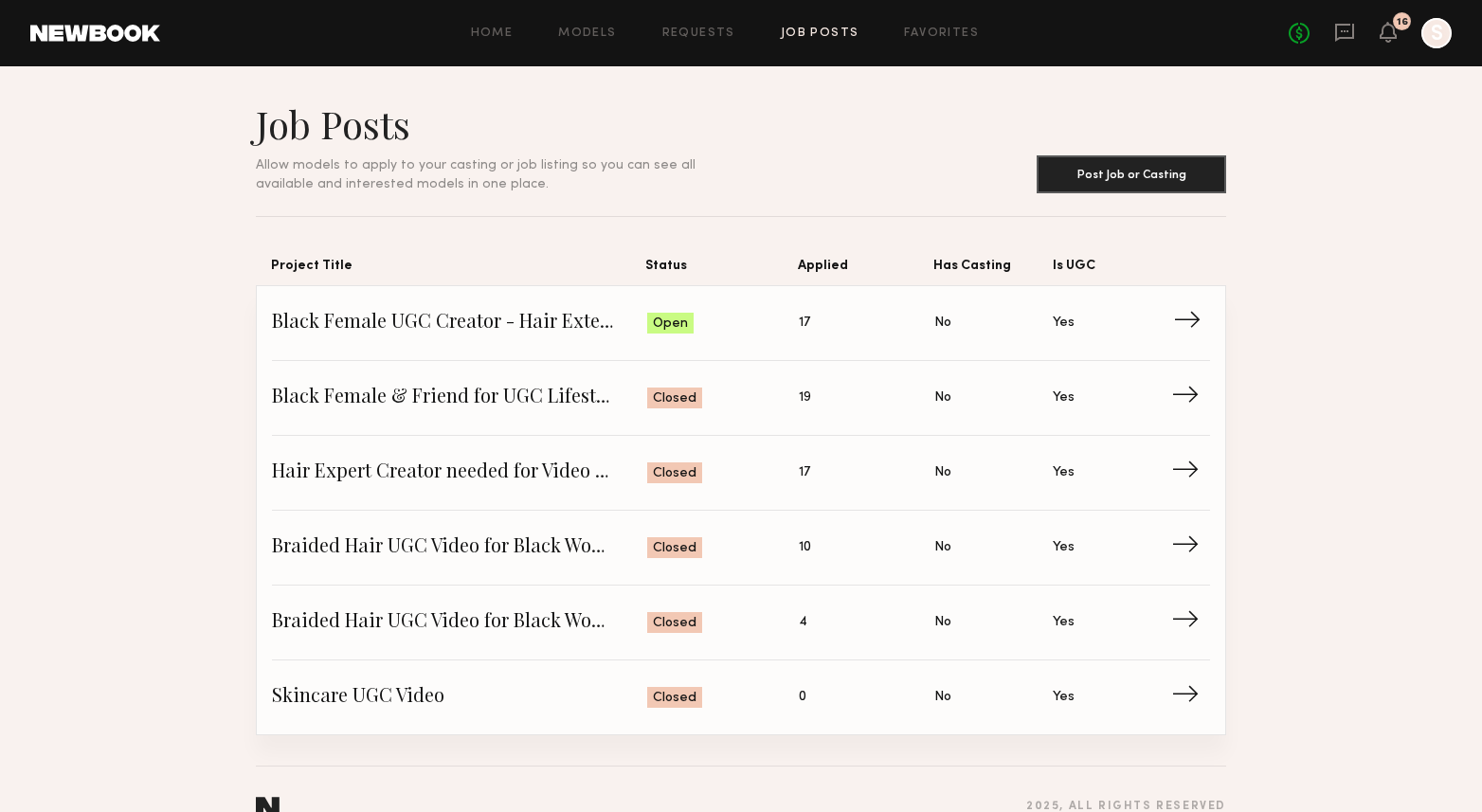 click on "Black Female UGC Creator - Hair Extensions Expert" 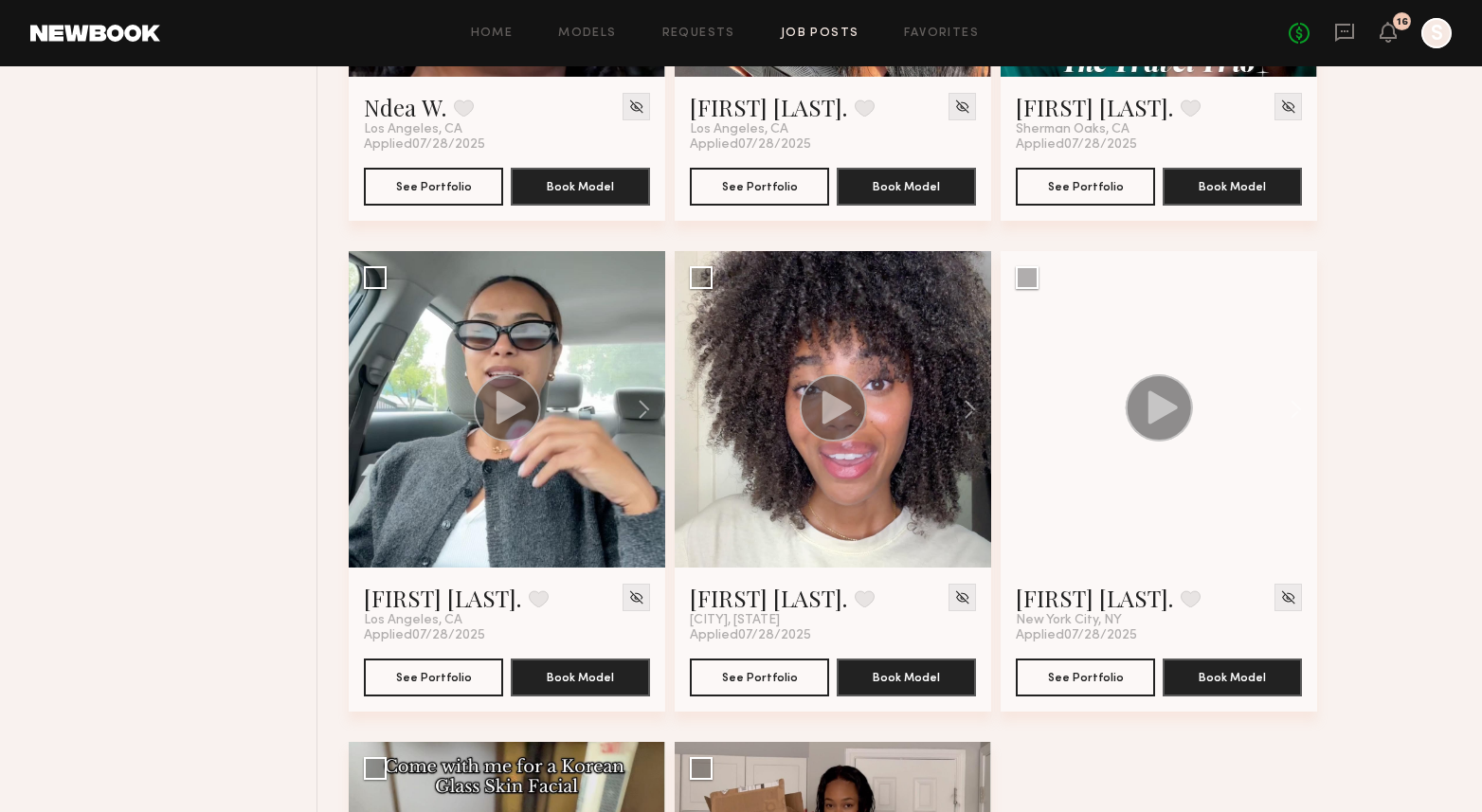 scroll, scrollTop: 1550, scrollLeft: 0, axis: vertical 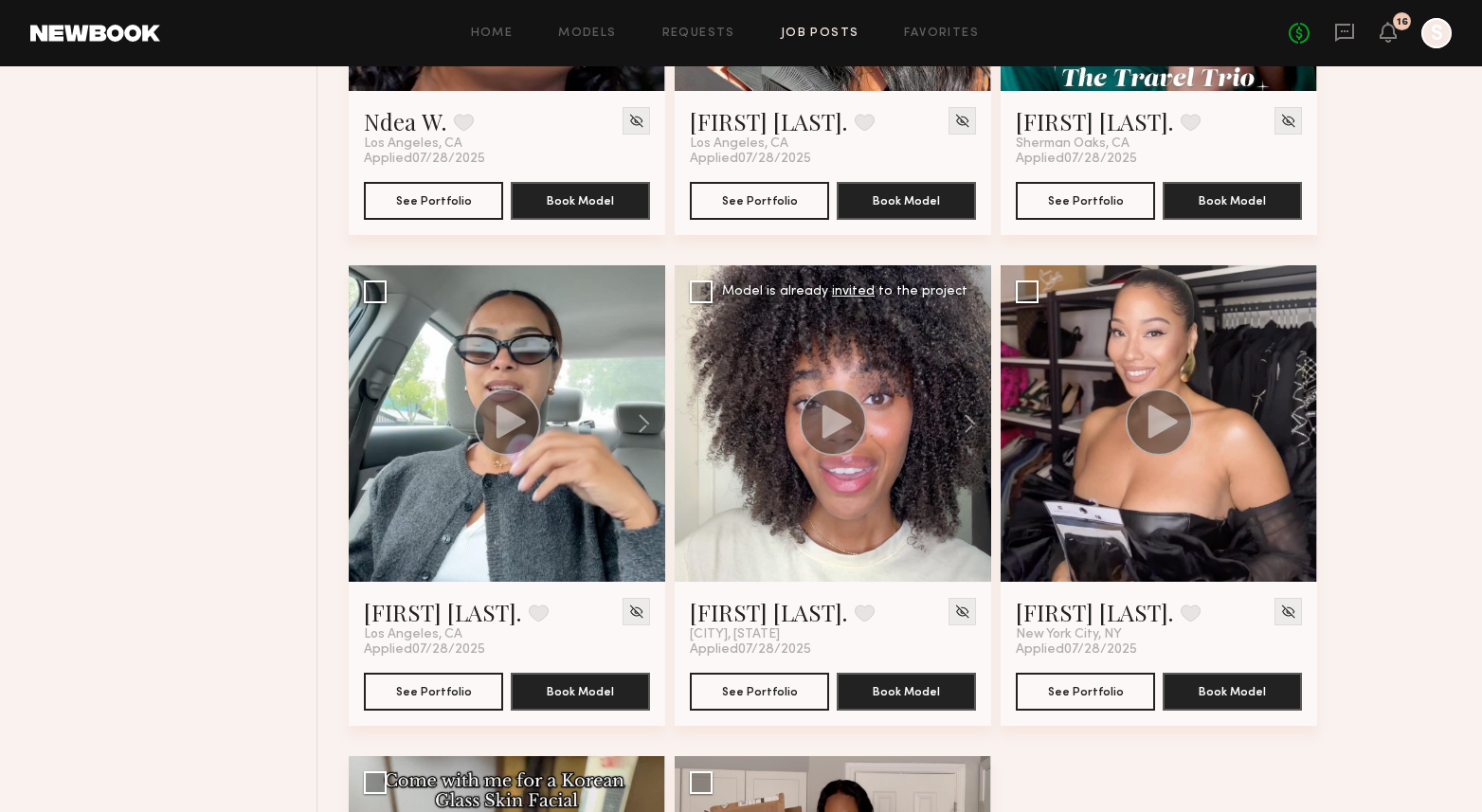 click 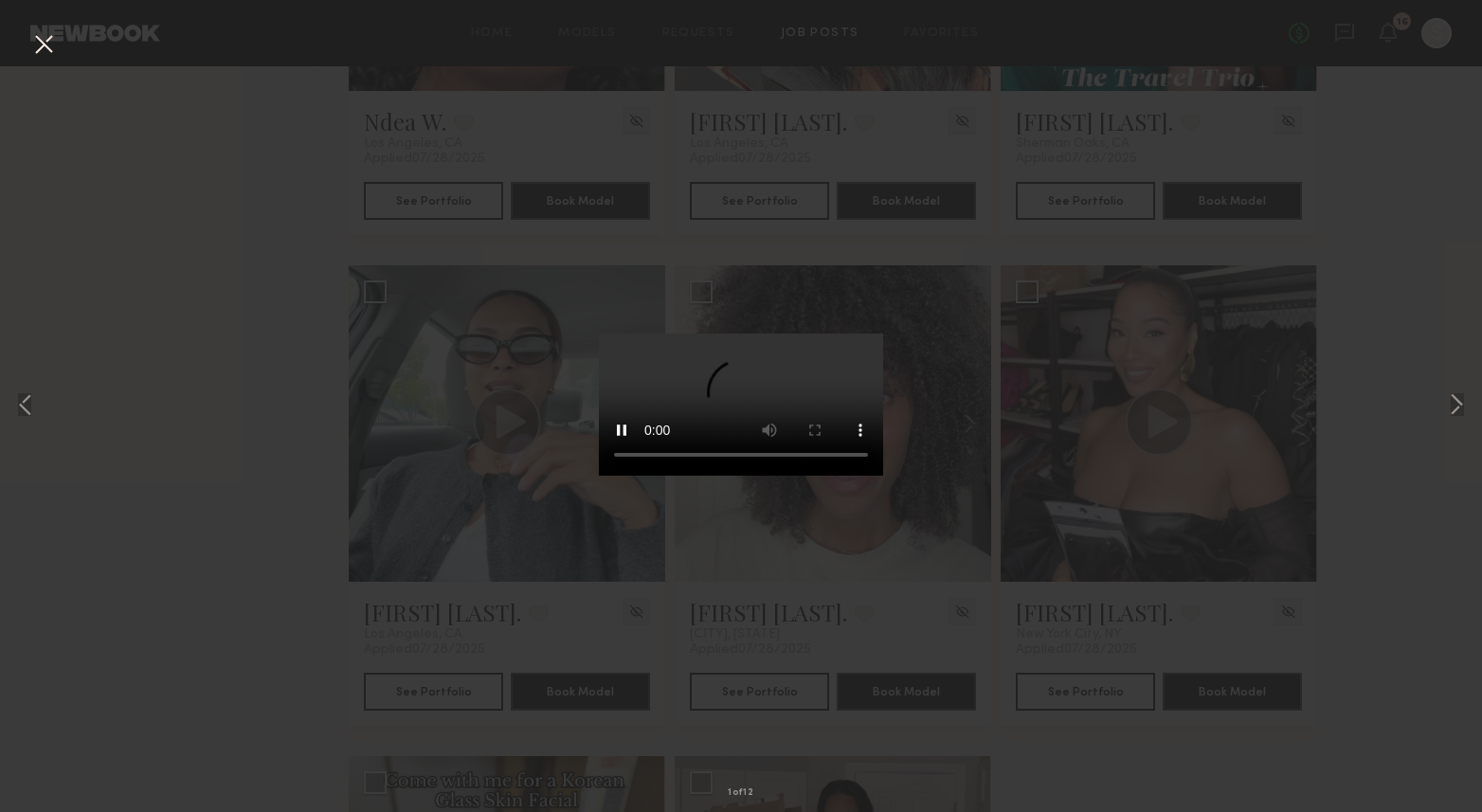 type 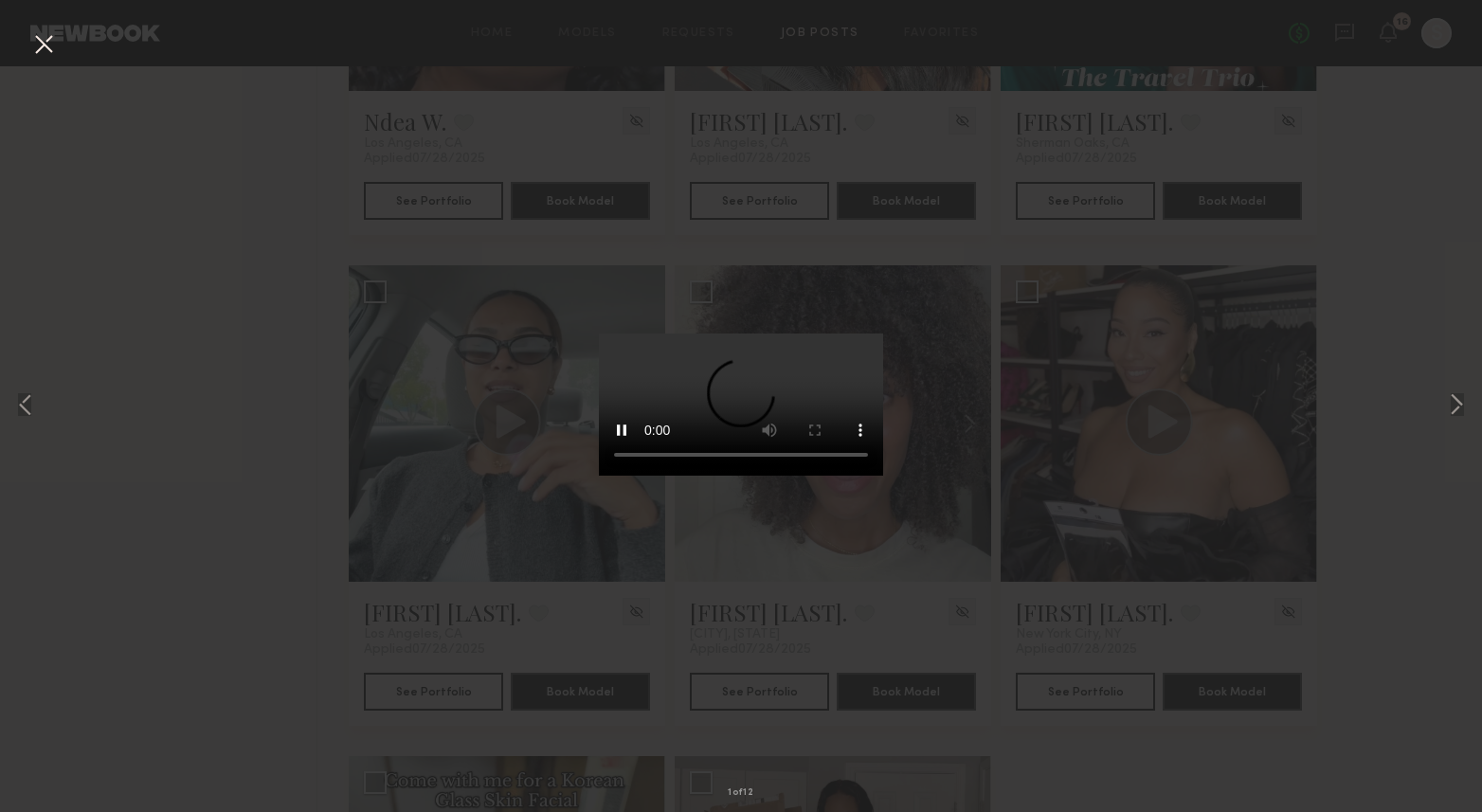 click on "1  of  12" at bounding box center [741, 406] 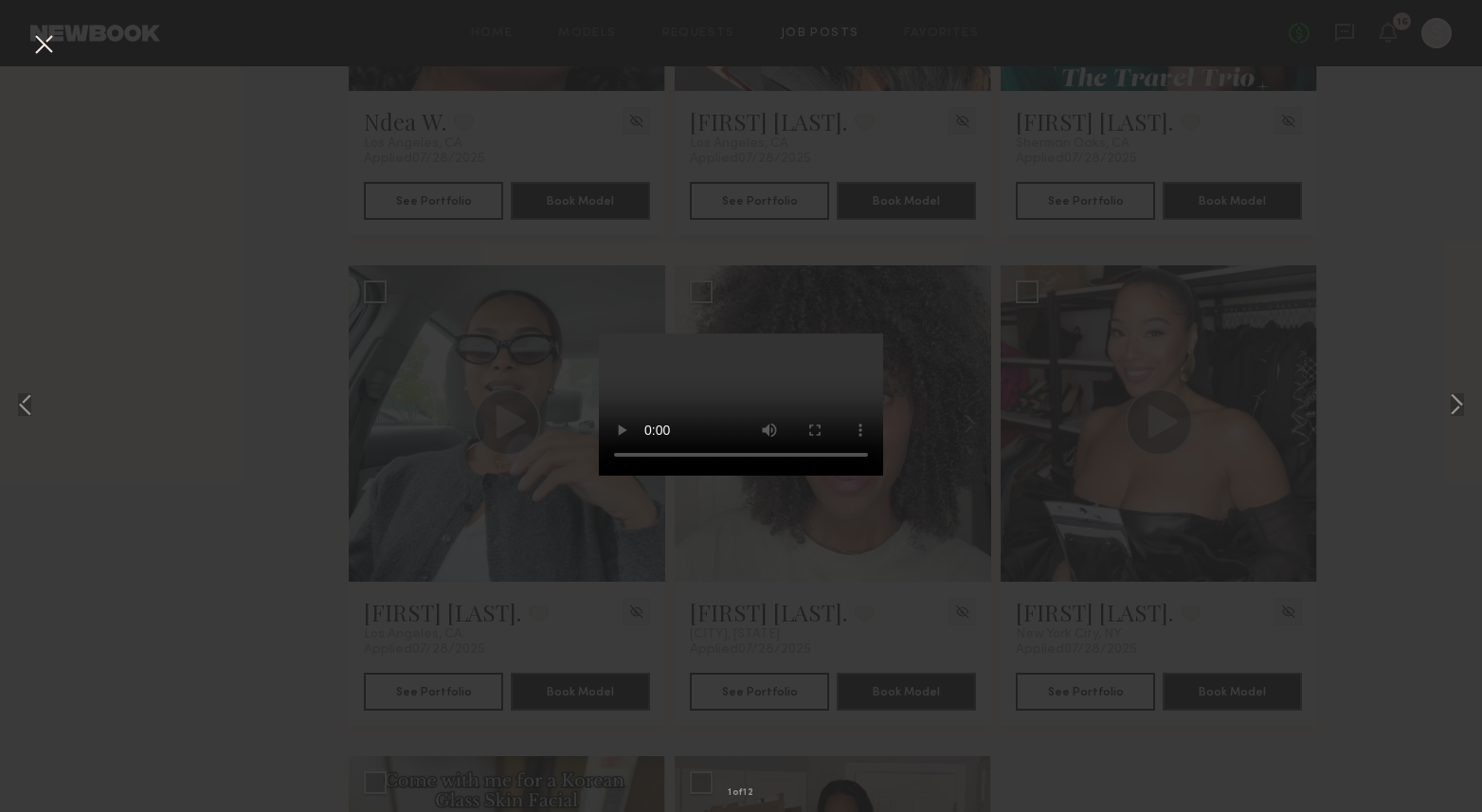 click at bounding box center [44, 45] 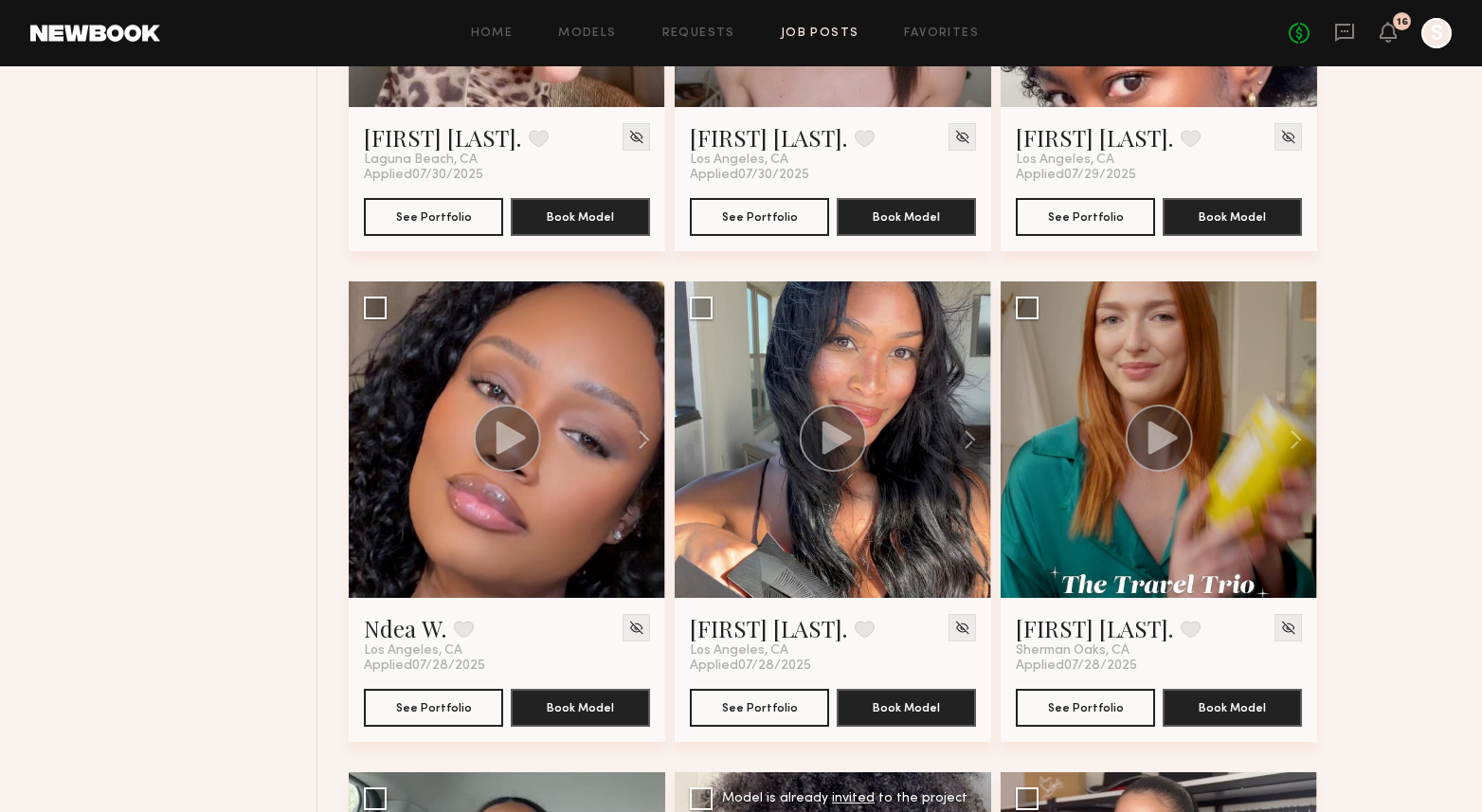 scroll, scrollTop: 1041, scrollLeft: 0, axis: vertical 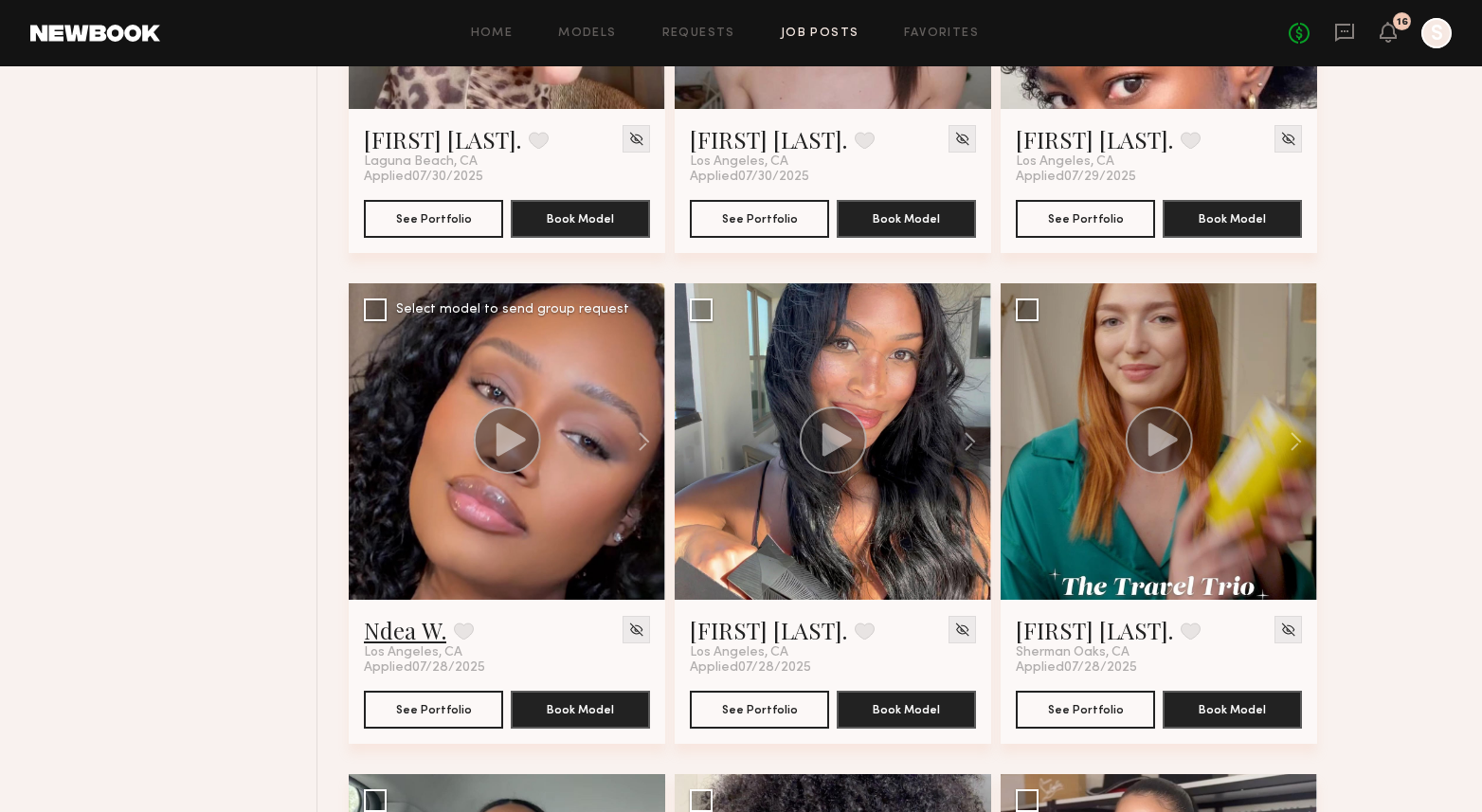 click on "Ndea W." 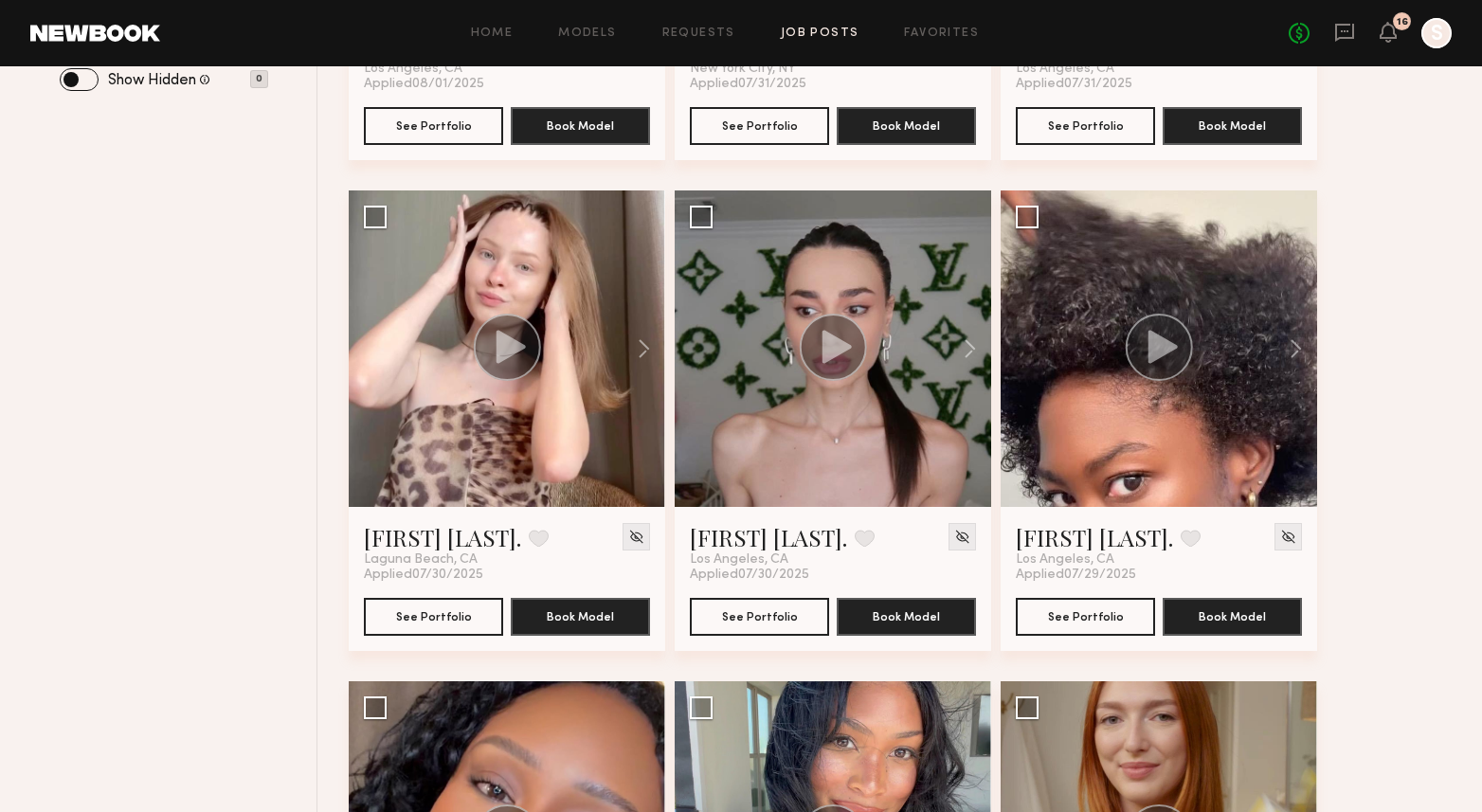 scroll, scrollTop: 604, scrollLeft: 0, axis: vertical 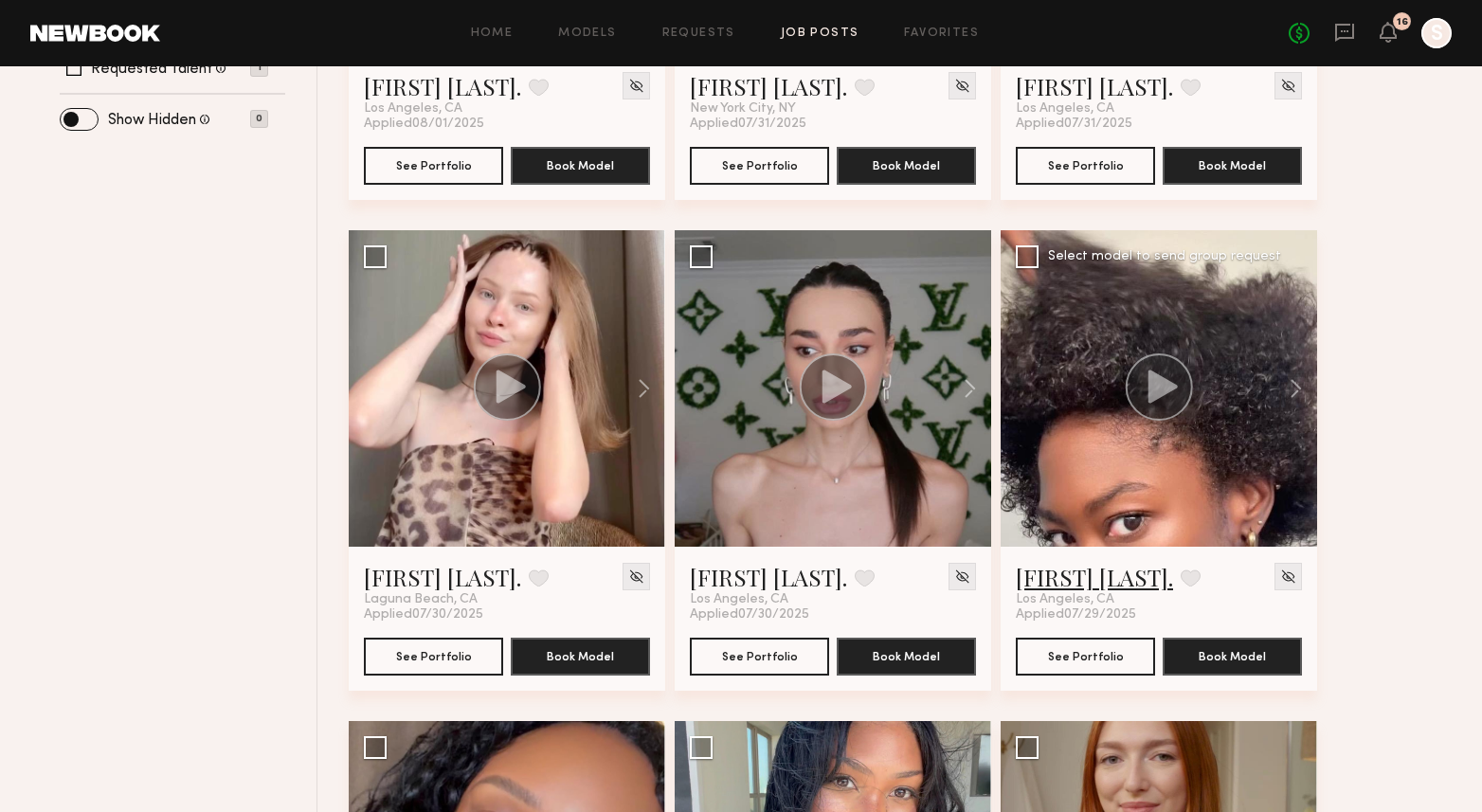 click on "[FIRST] [LAST]" 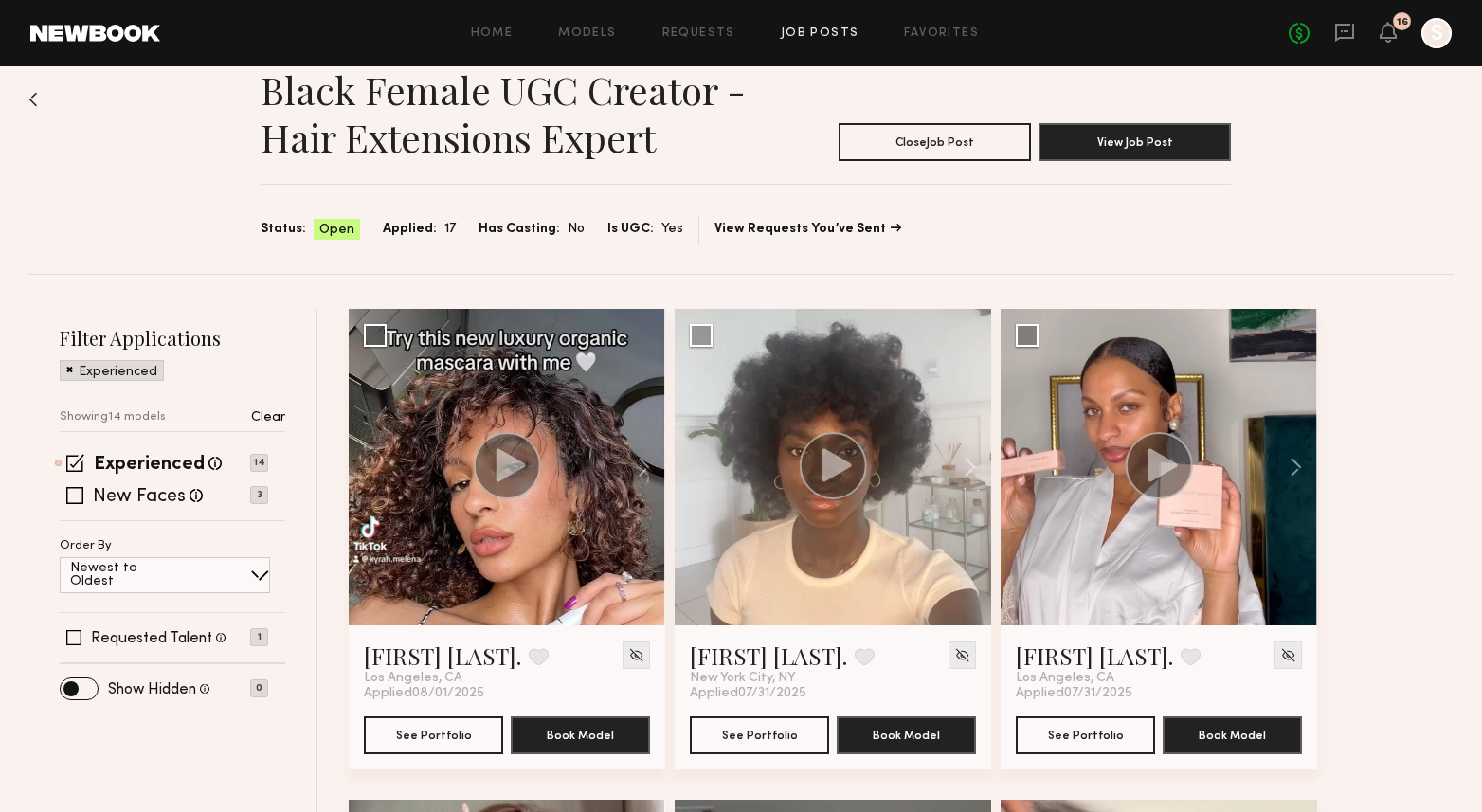 scroll, scrollTop: 33, scrollLeft: 0, axis: vertical 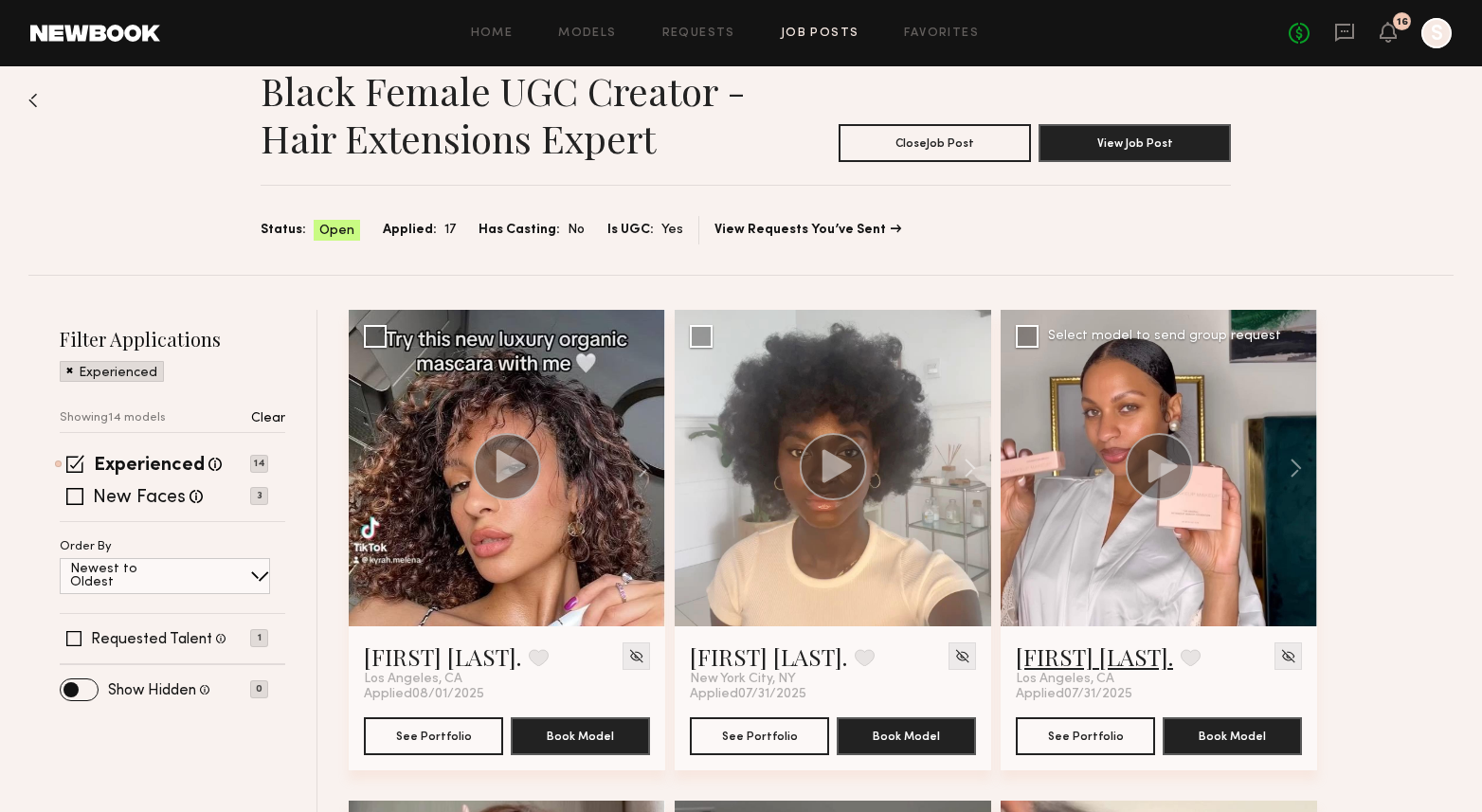 click on "Danika E." 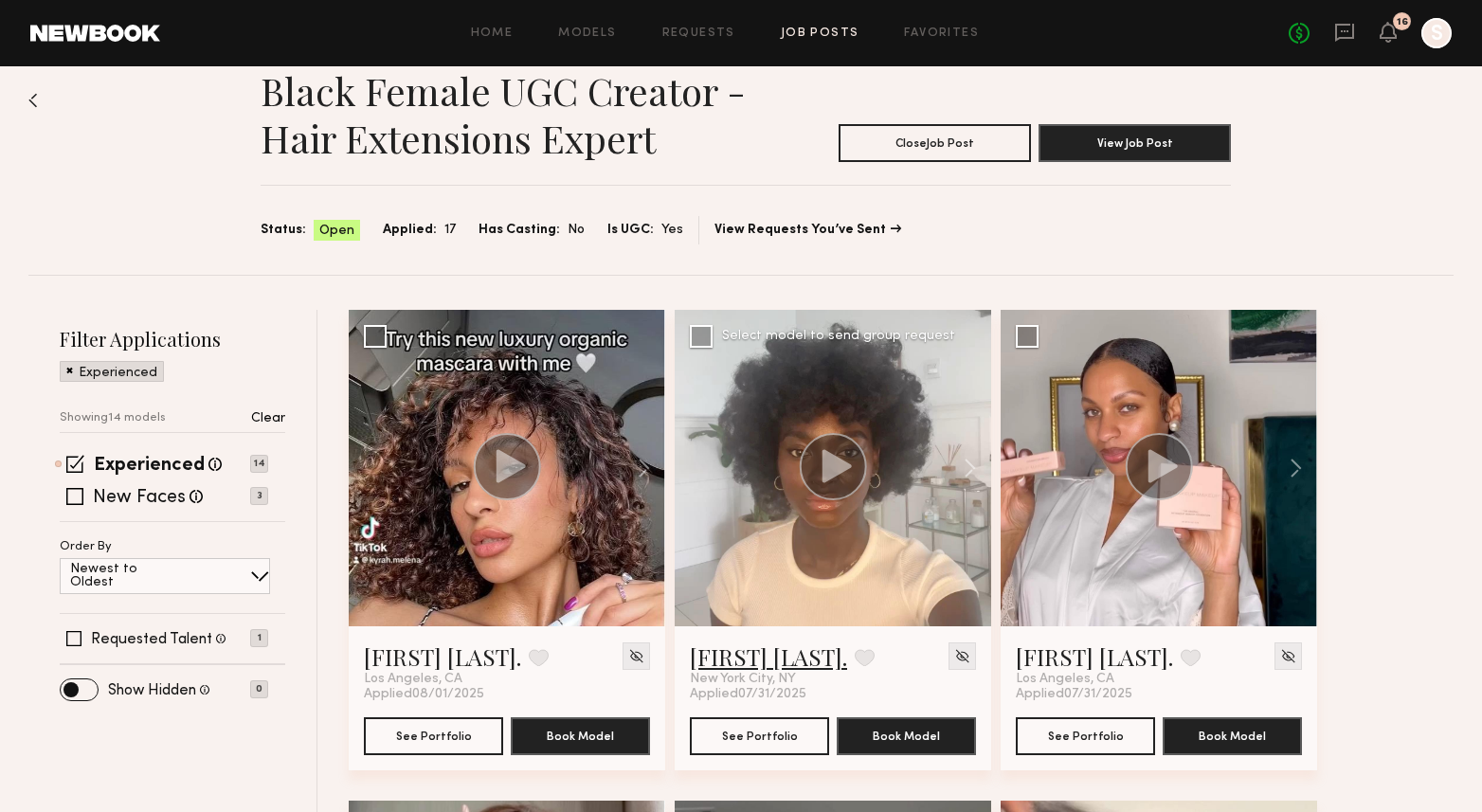 click on "Alice H." 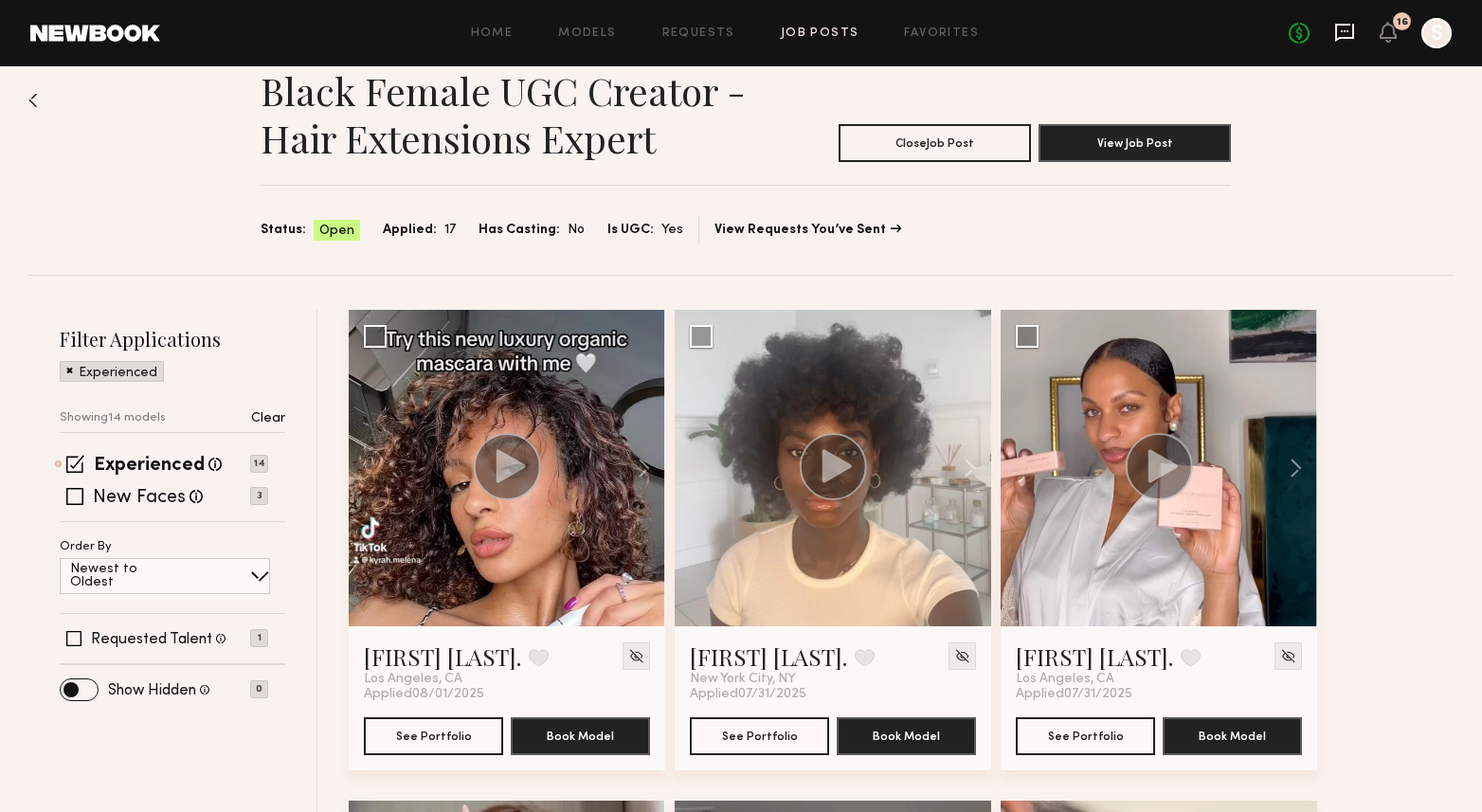 click 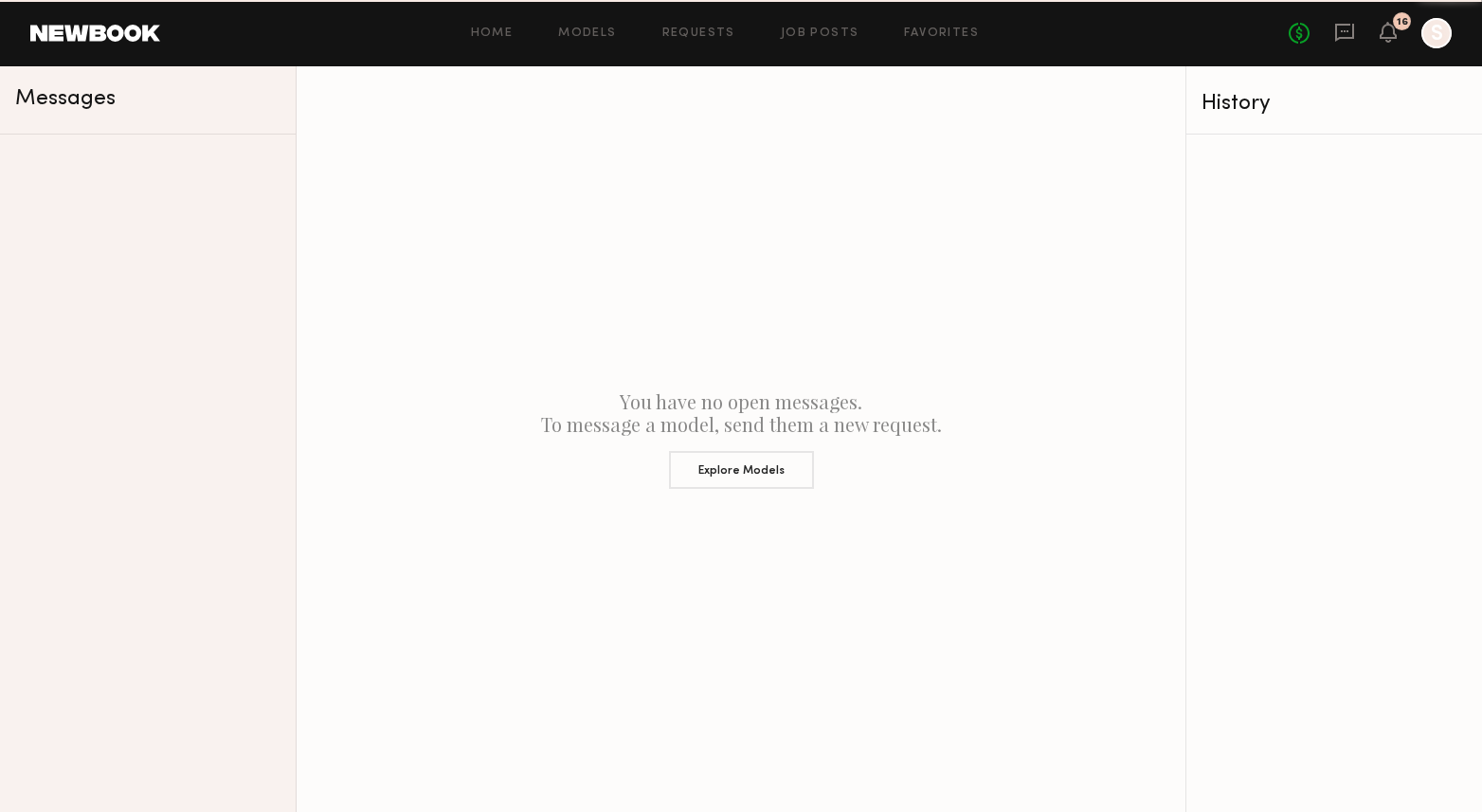 scroll, scrollTop: 0, scrollLeft: 0, axis: both 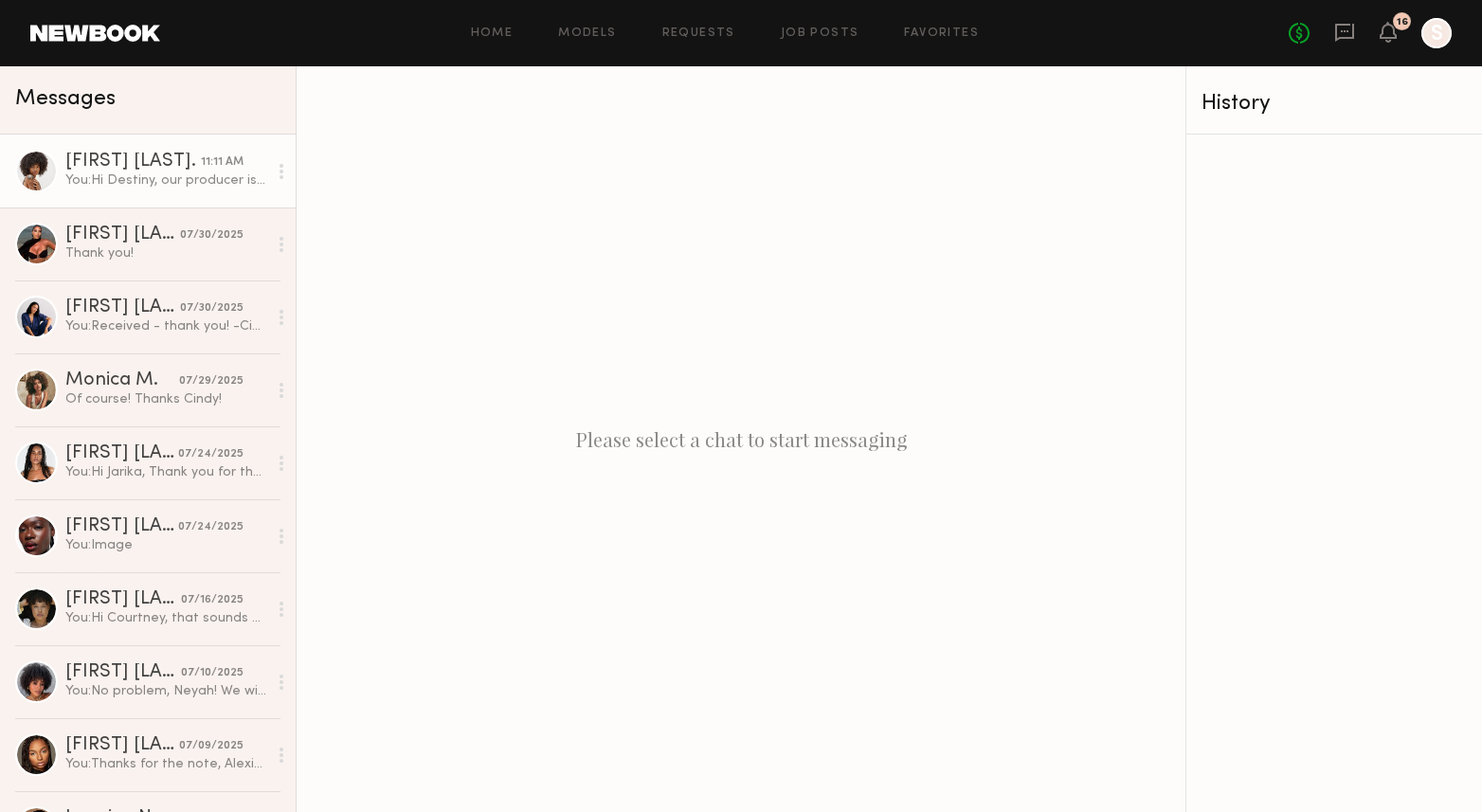 click on "[FIRST] [LAST]" 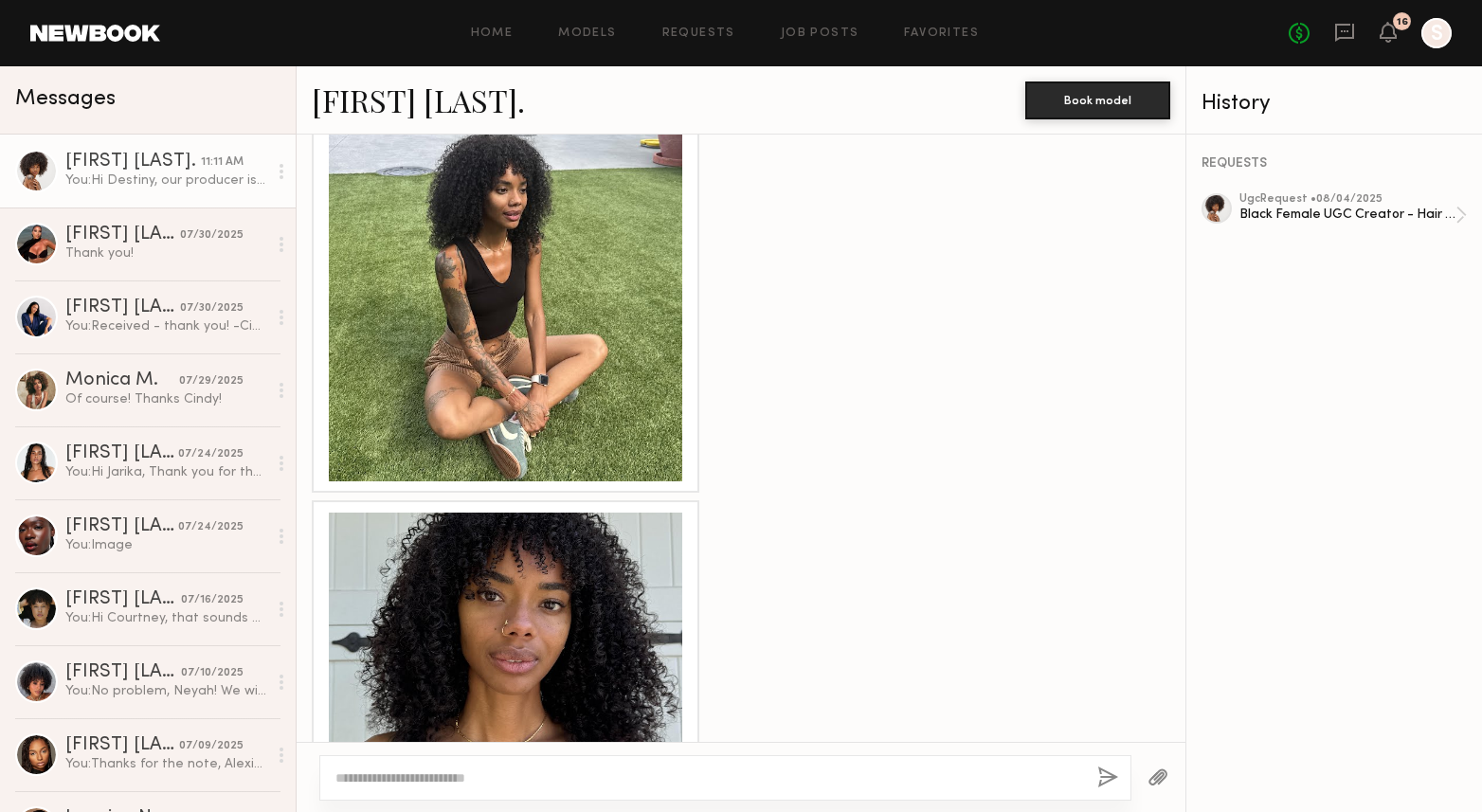 scroll, scrollTop: 951, scrollLeft: 0, axis: vertical 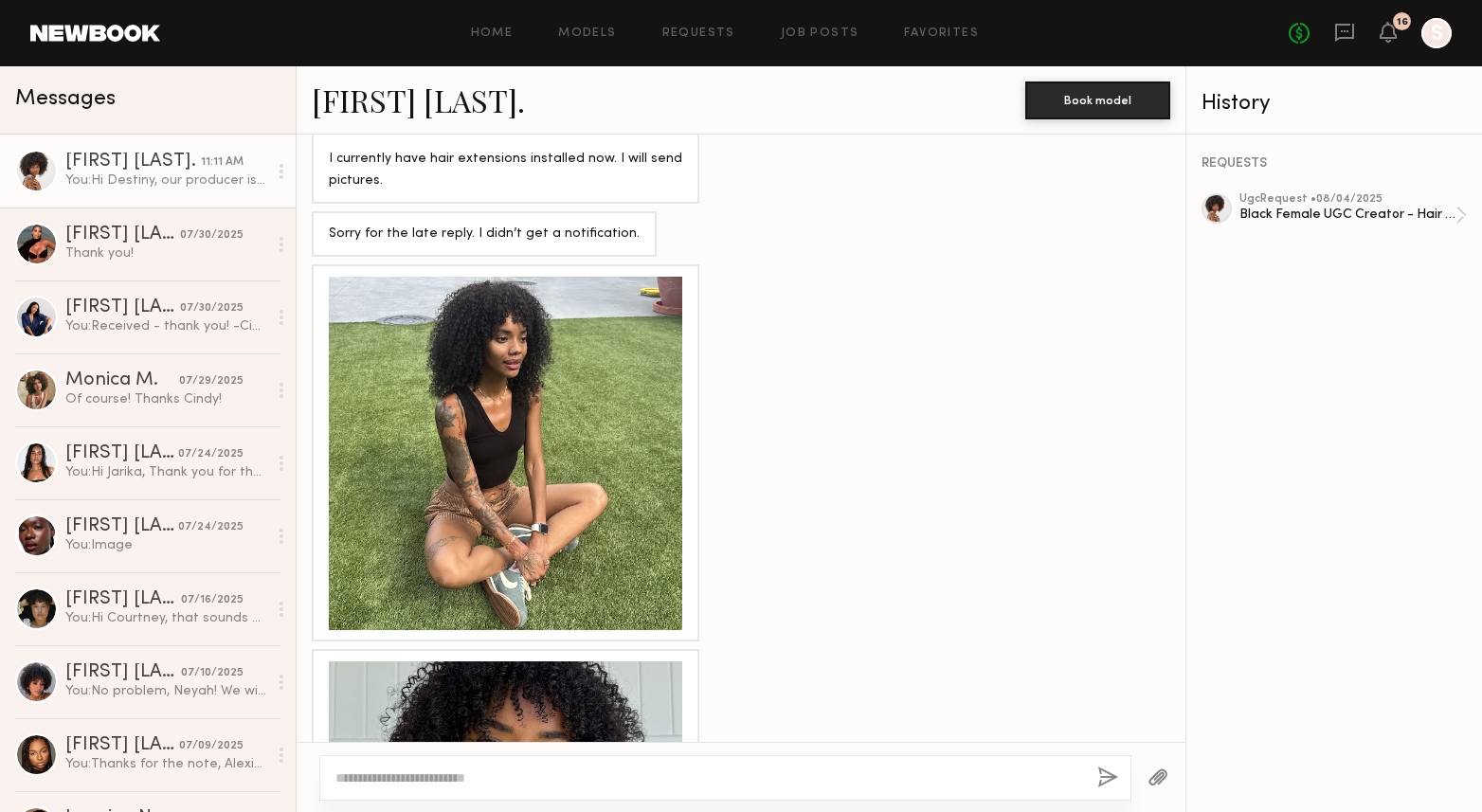 click 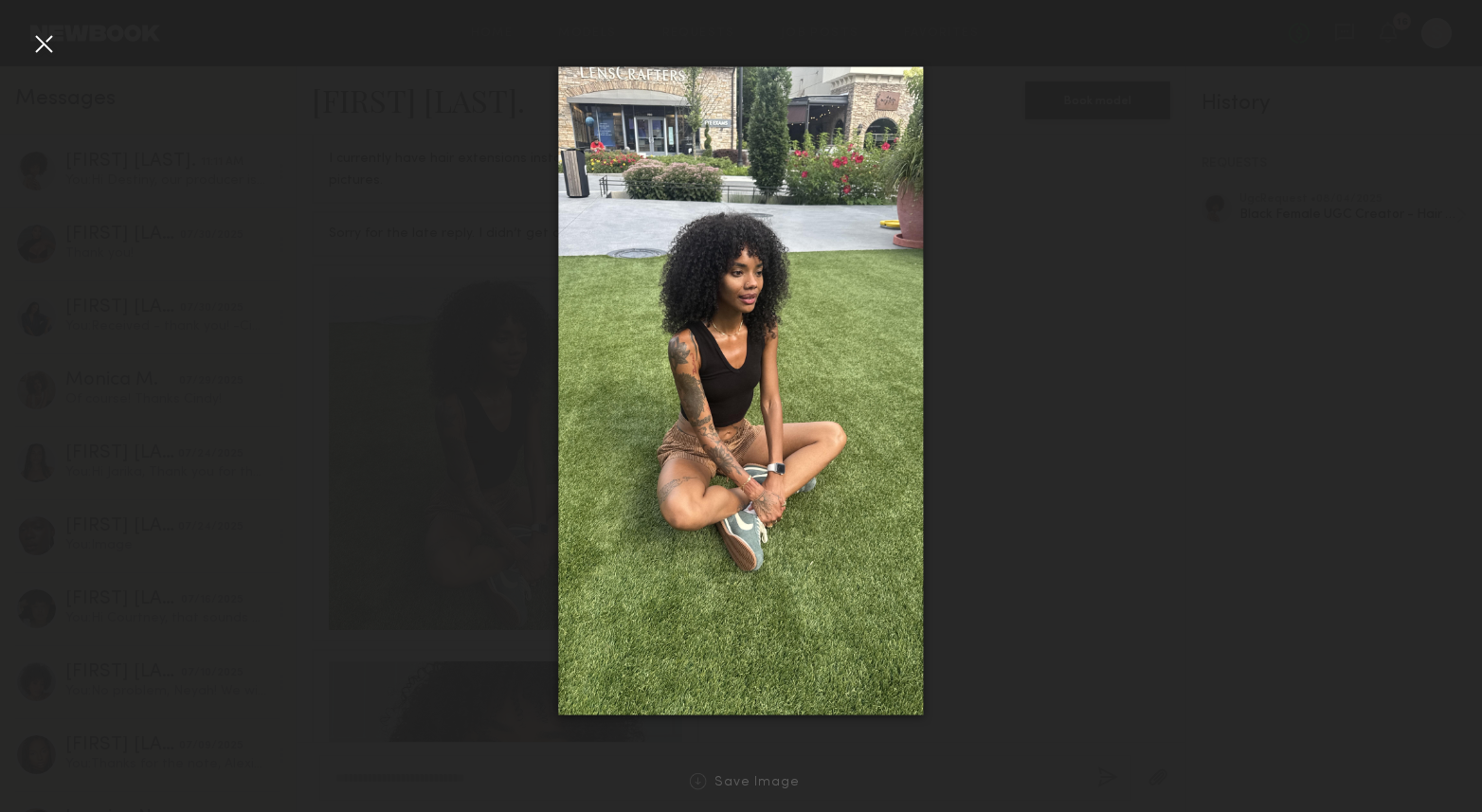 click 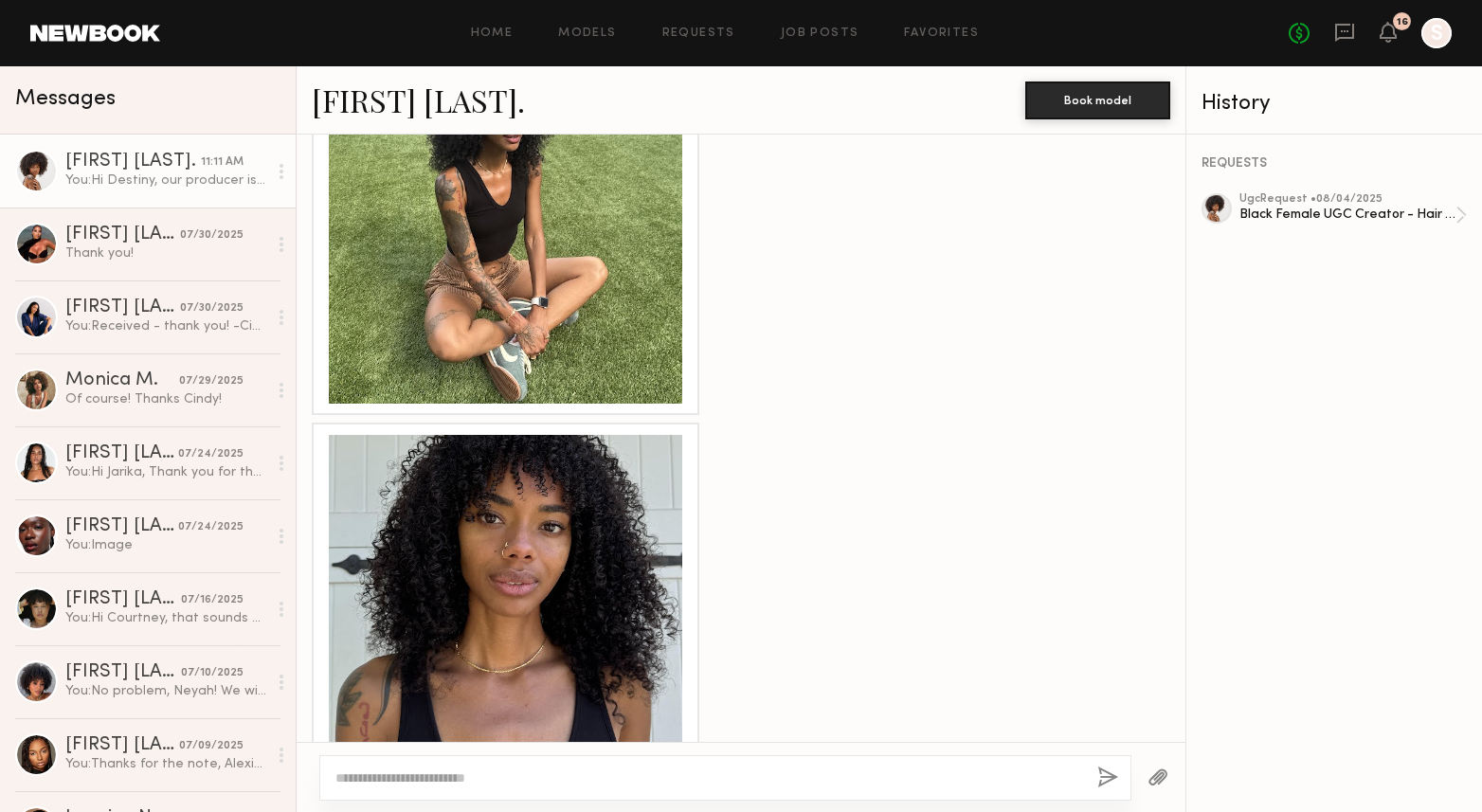 scroll, scrollTop: 1167, scrollLeft: 0, axis: vertical 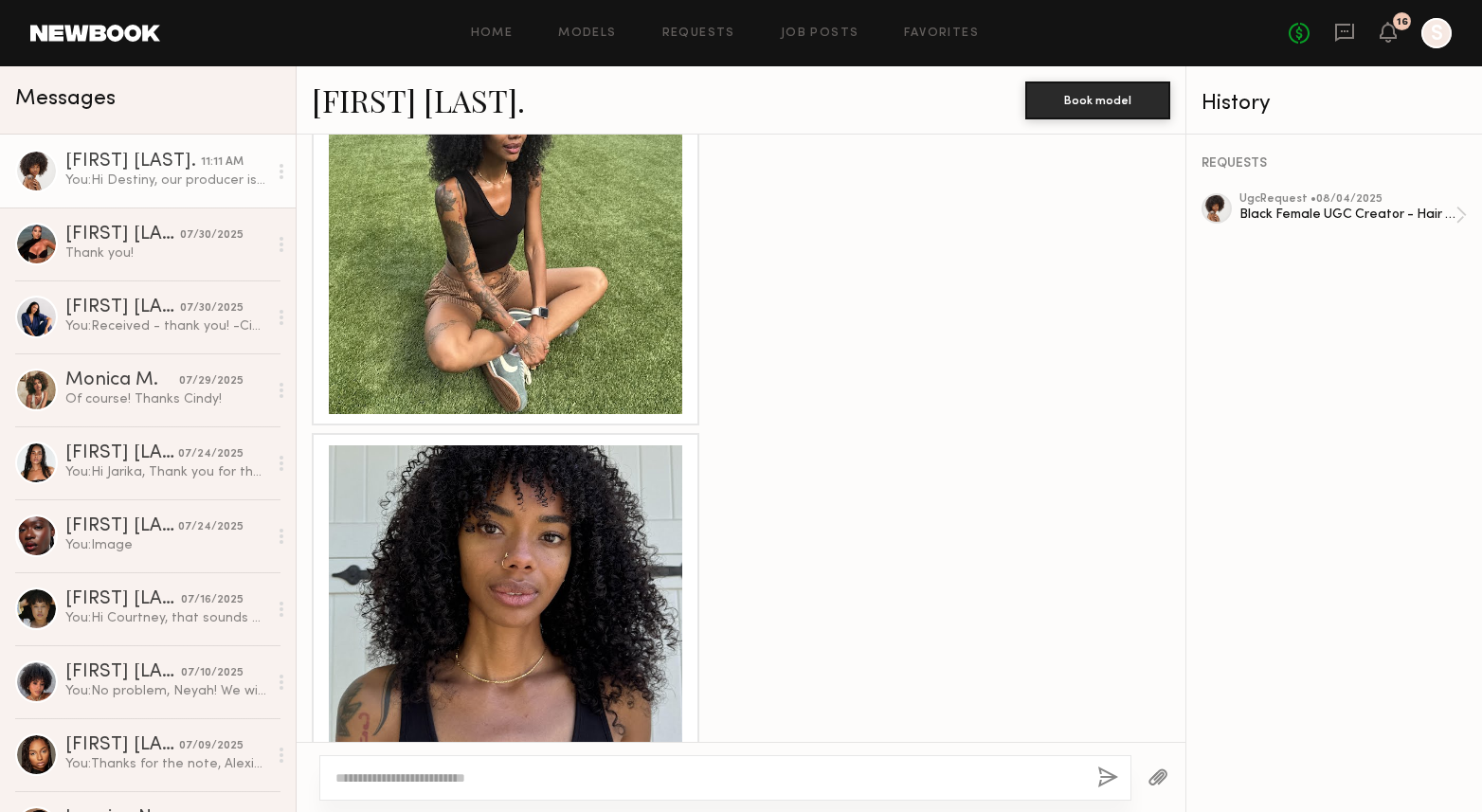 click 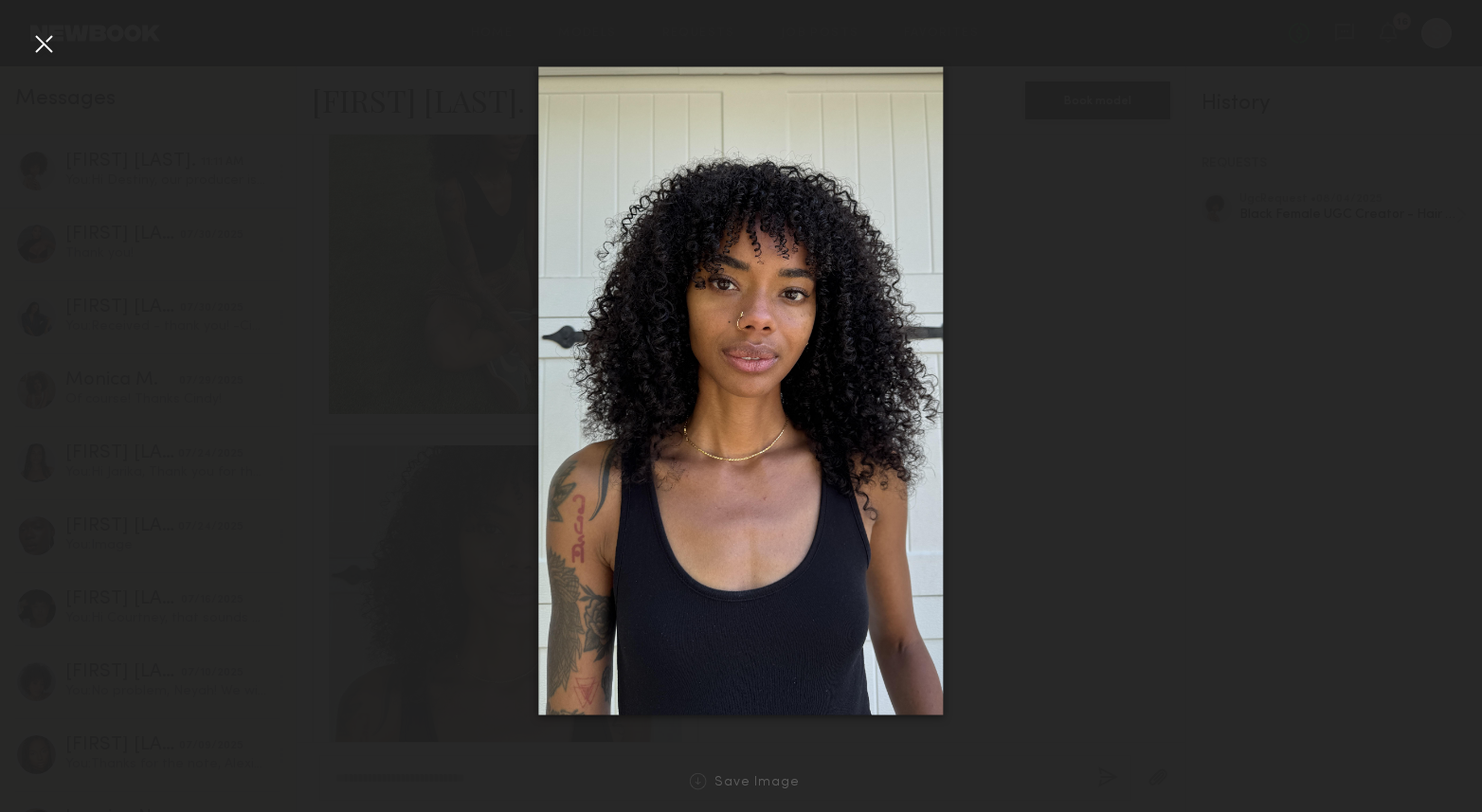 click 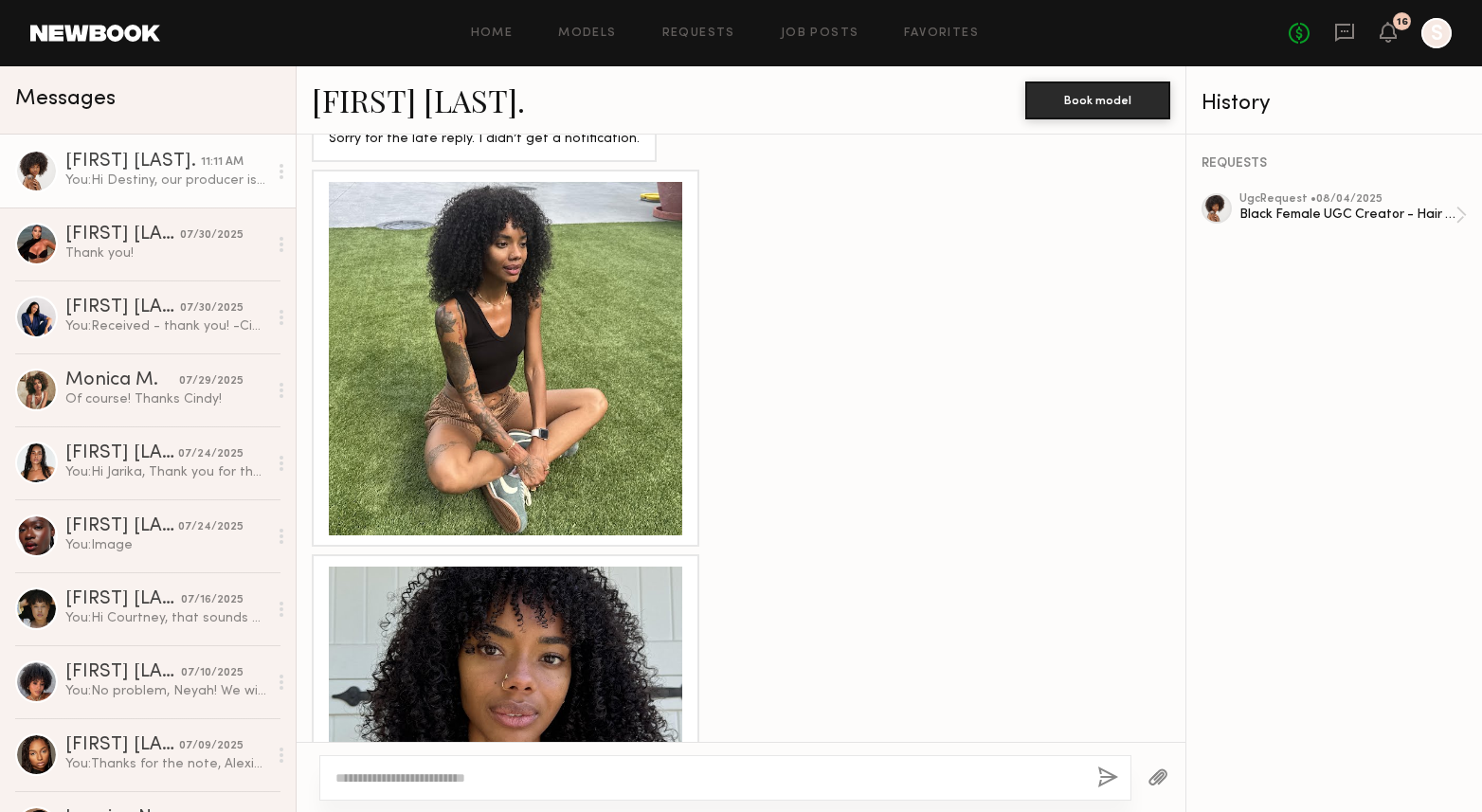 scroll, scrollTop: 1027, scrollLeft: 0, axis: vertical 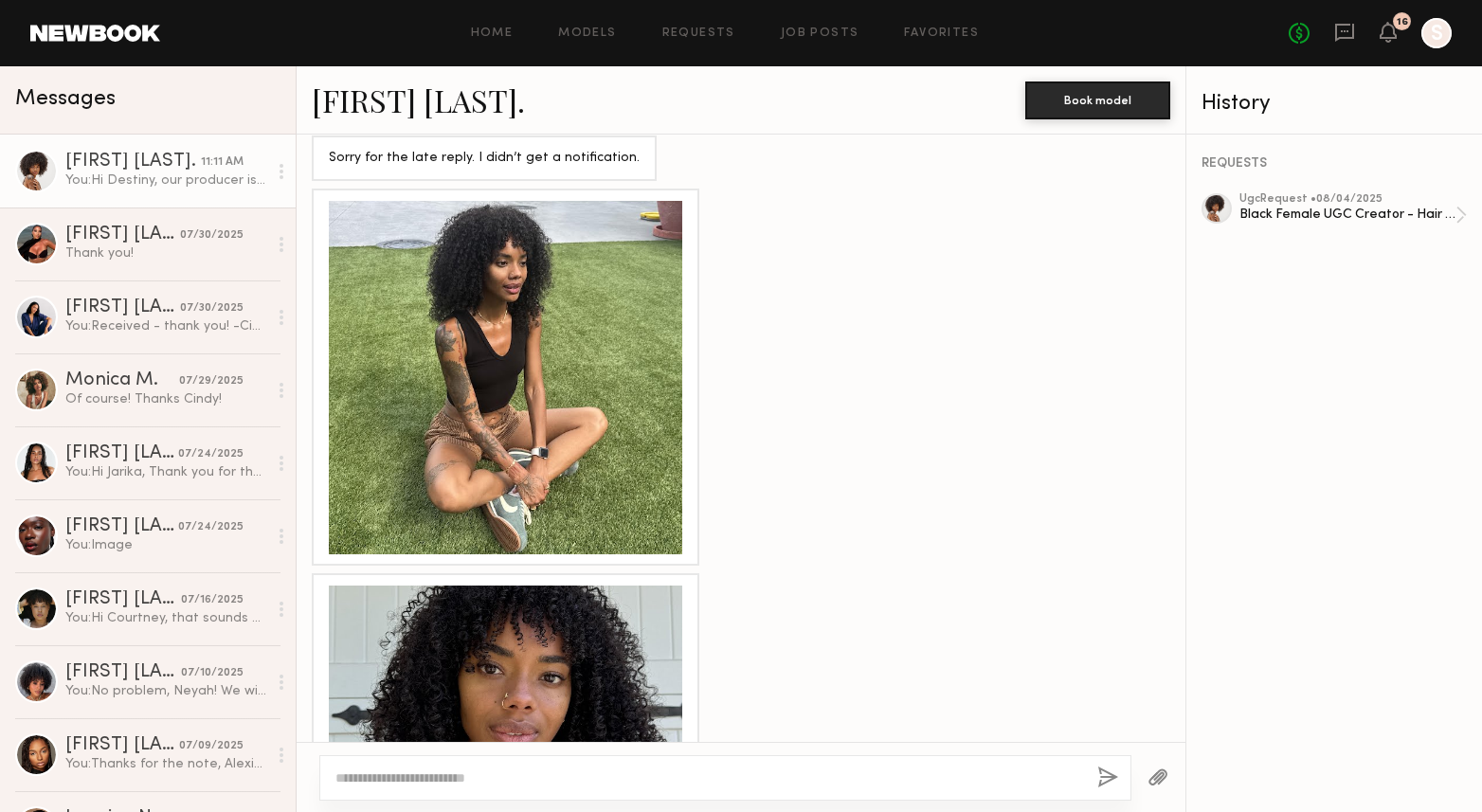 click 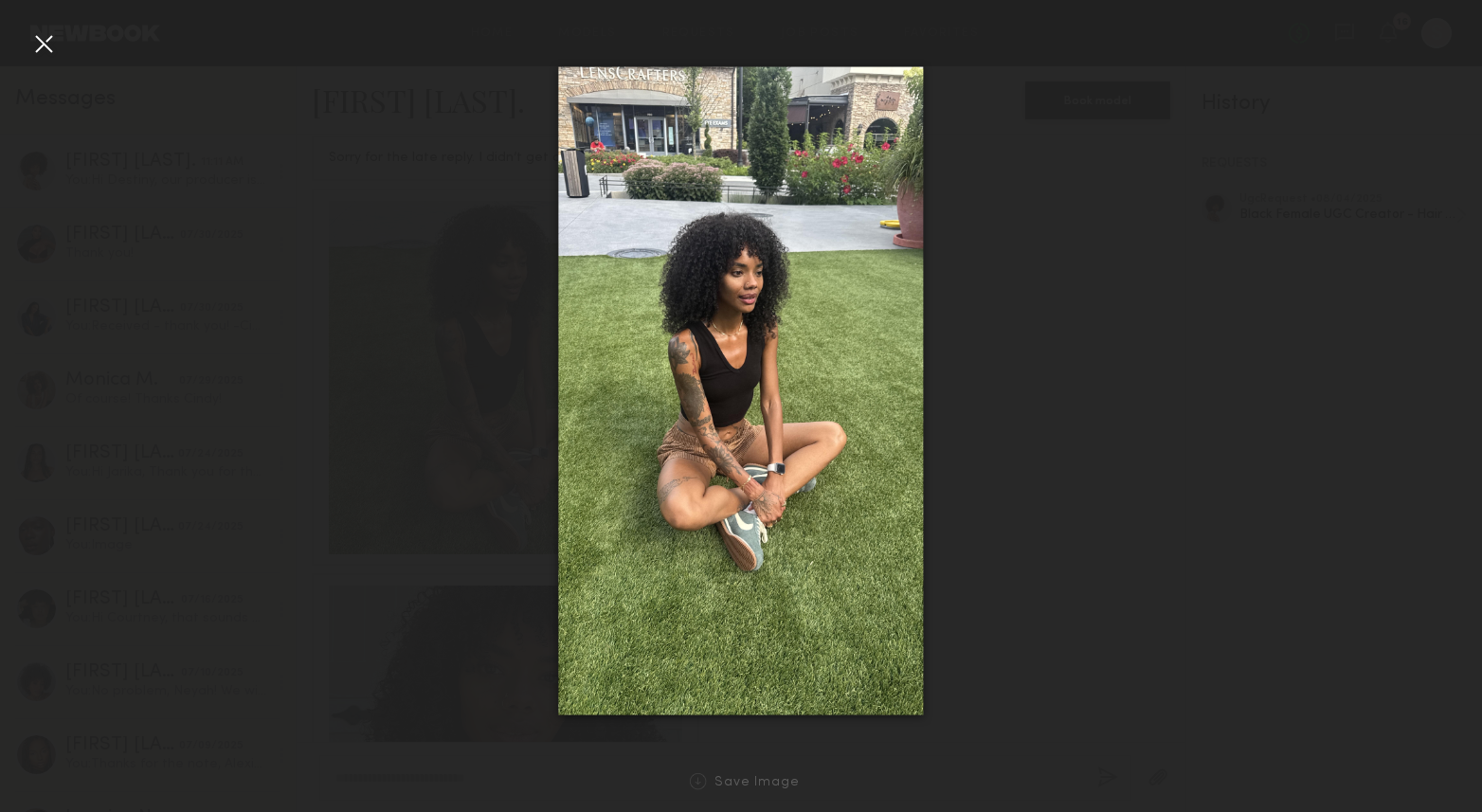 click 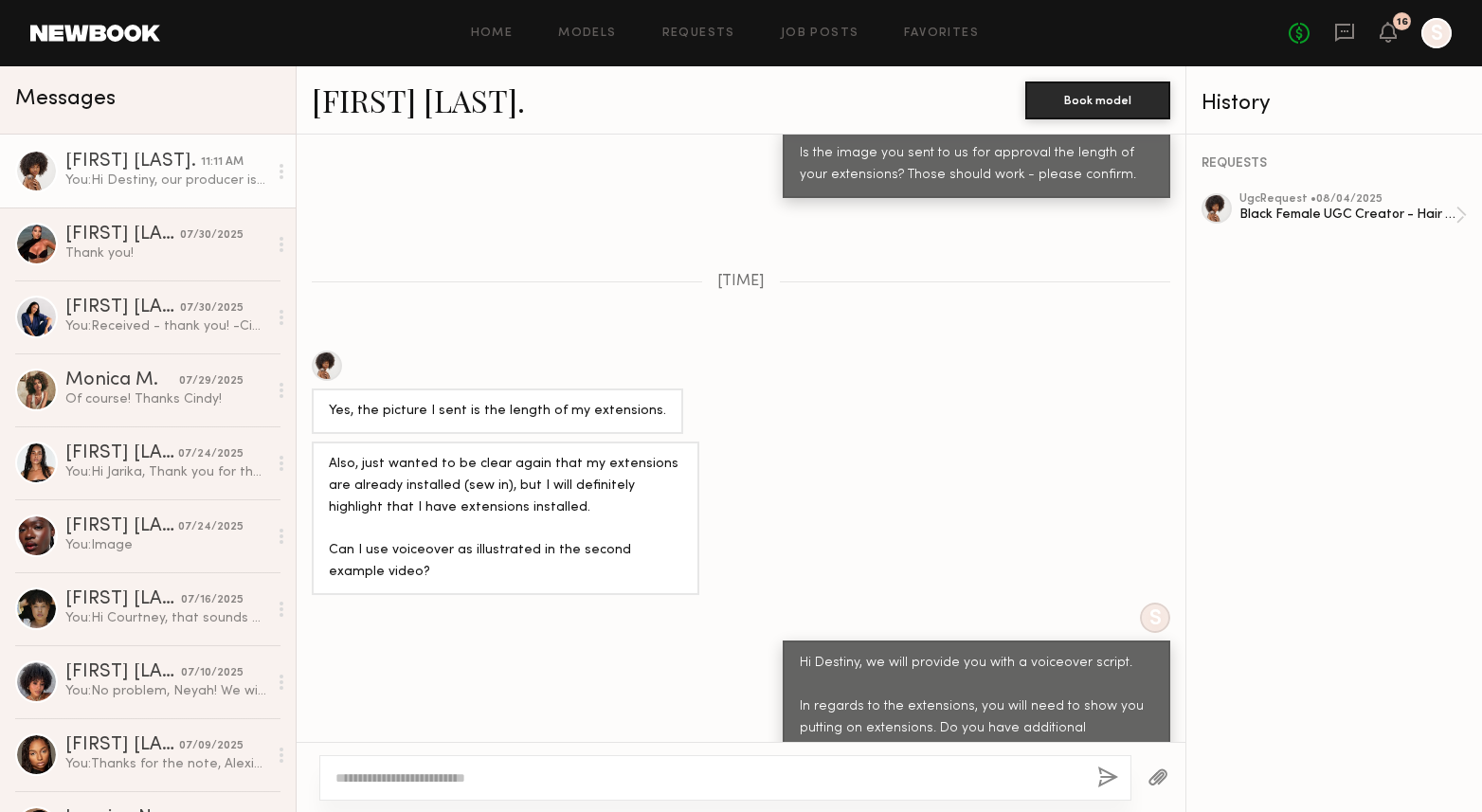 scroll, scrollTop: 6780, scrollLeft: 0, axis: vertical 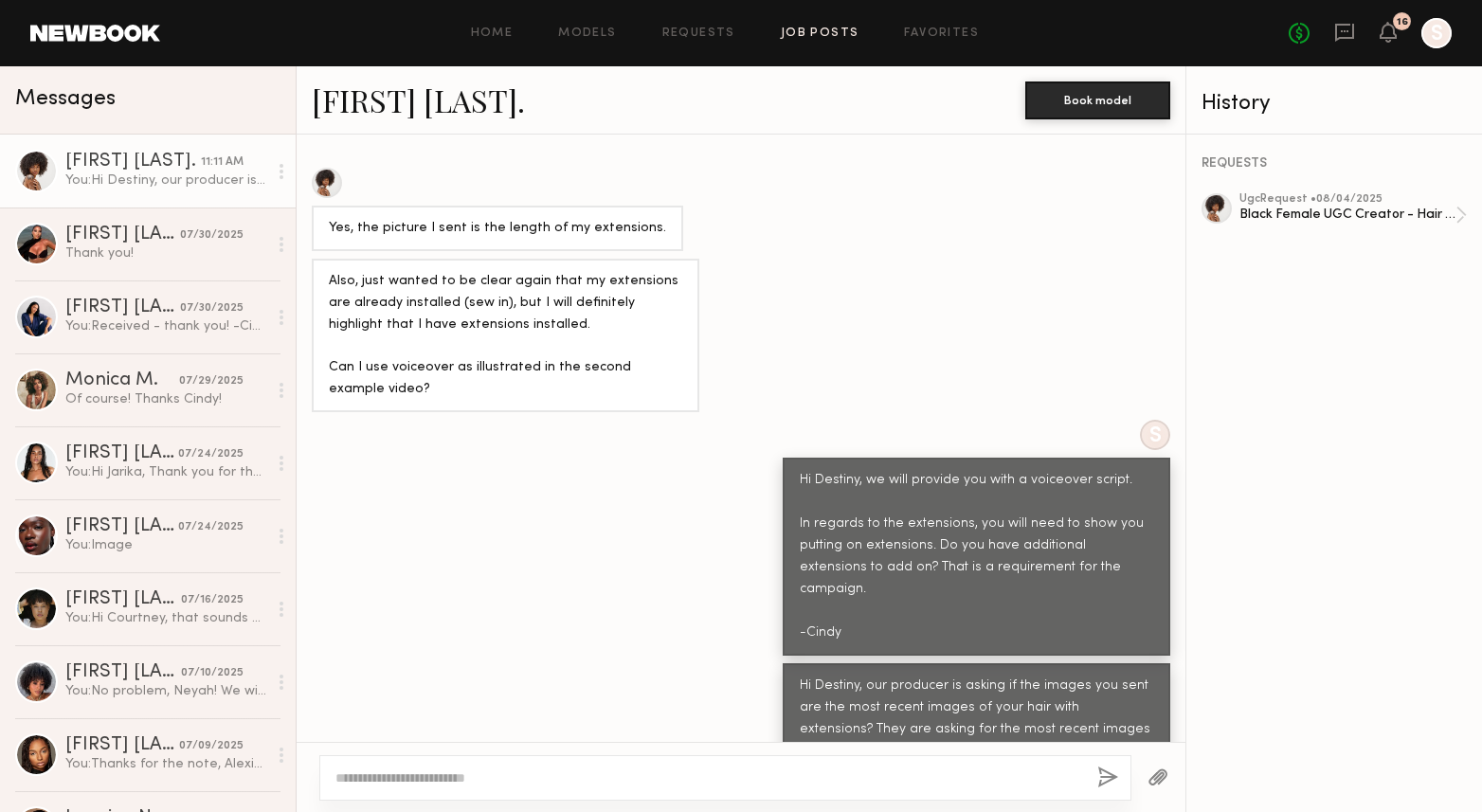 click on "Job Posts" 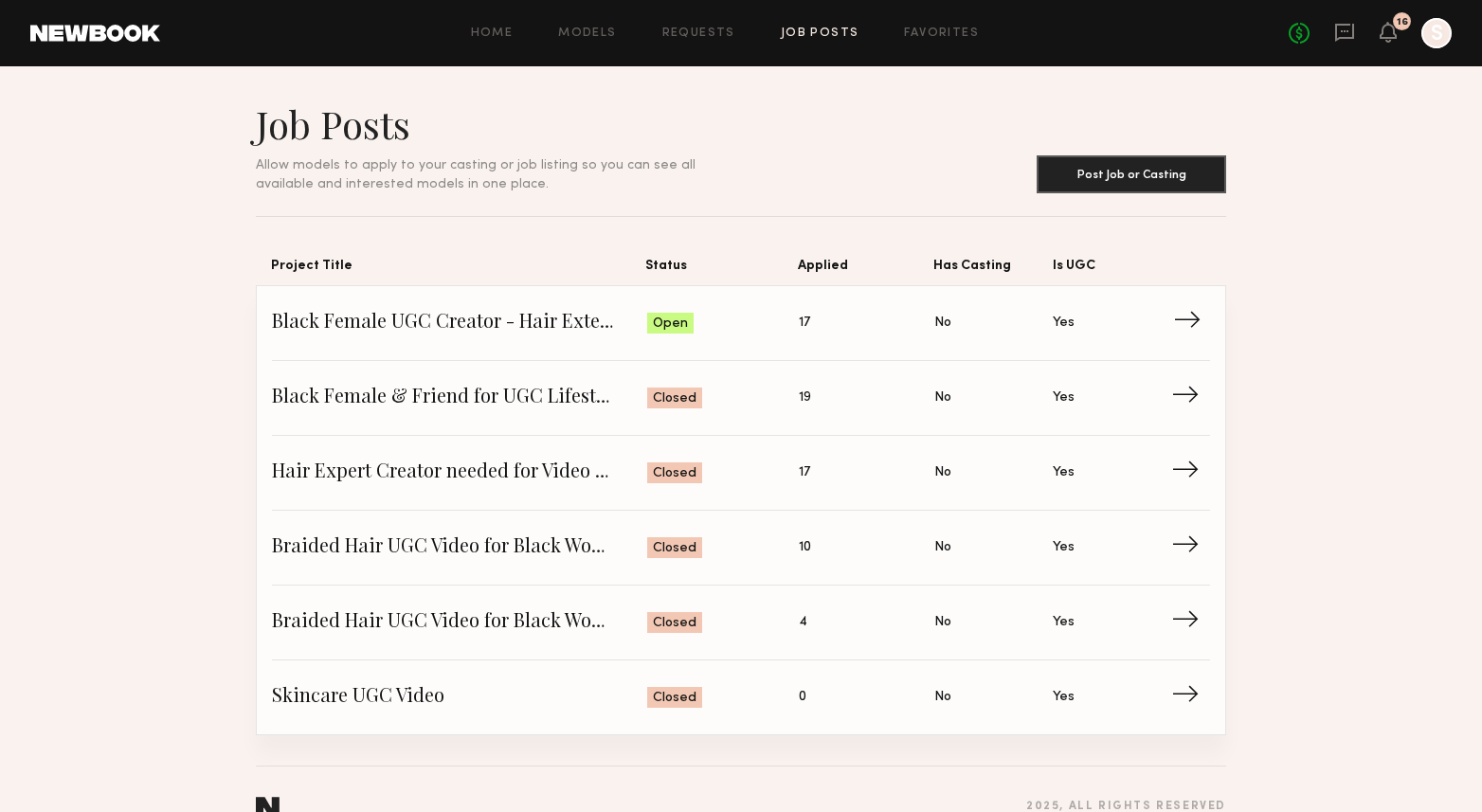 click on "Black Female UGC Creator - Hair Extensions Expert" 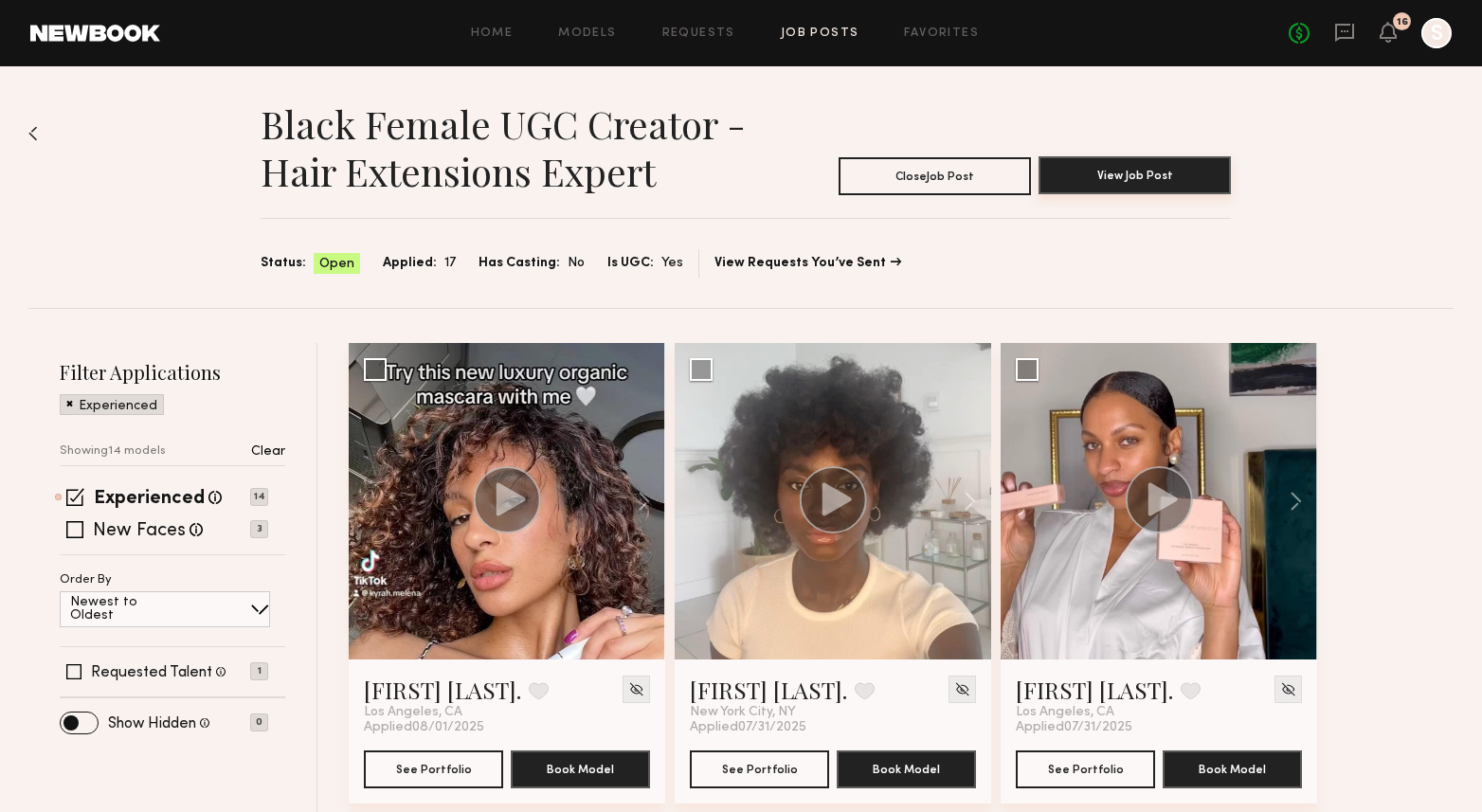 click on "View Job Post" 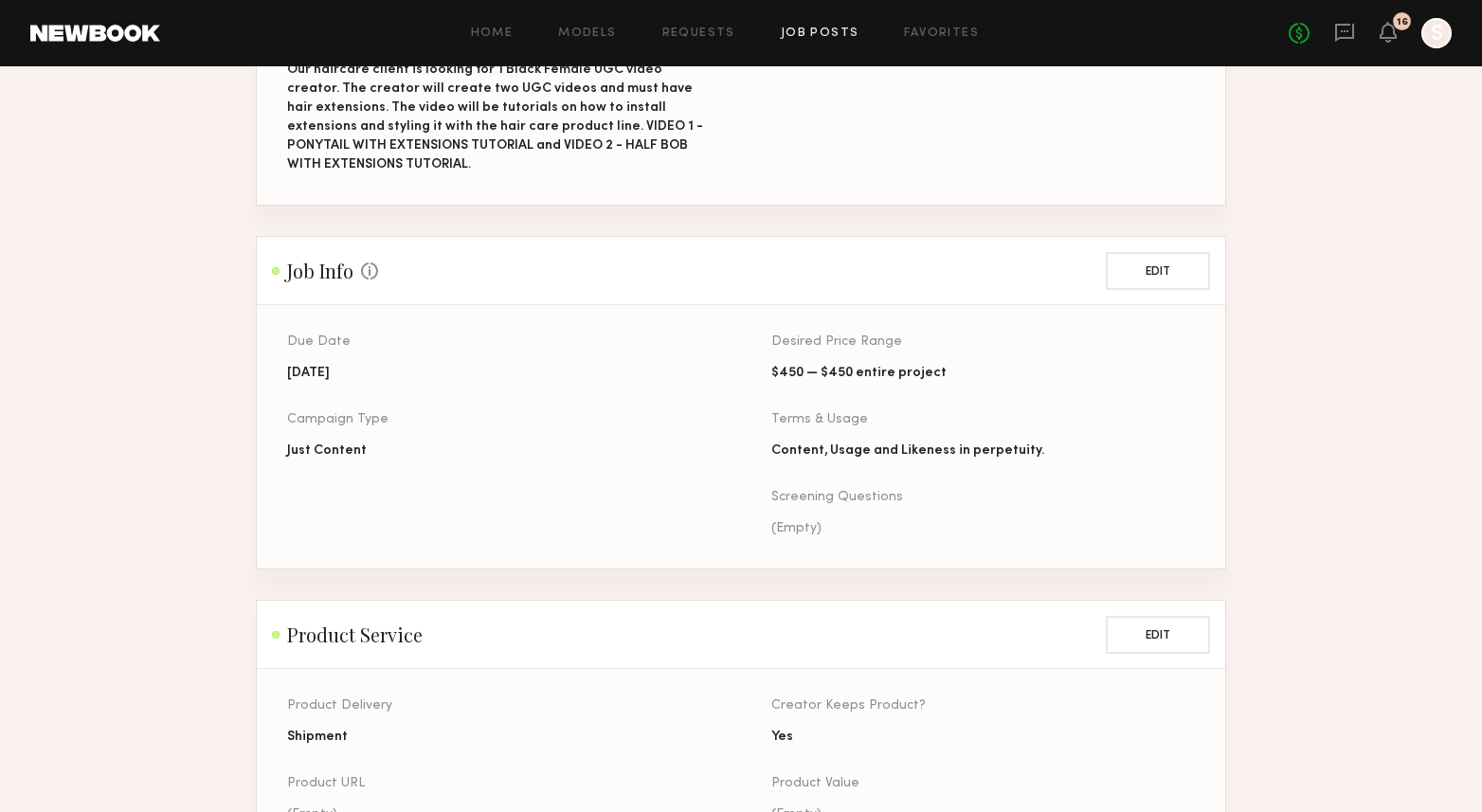 scroll, scrollTop: 0, scrollLeft: 0, axis: both 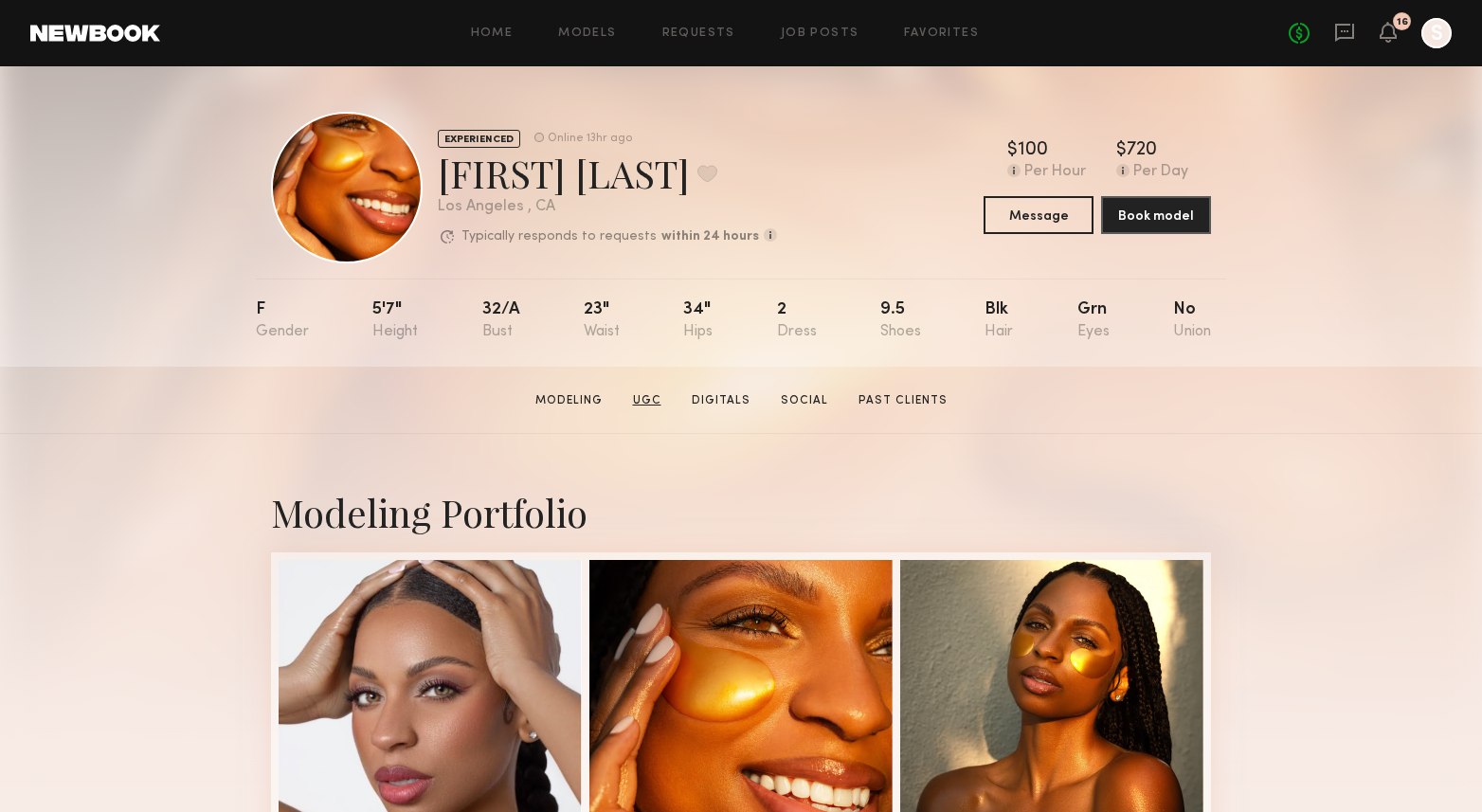 click on "UGC" 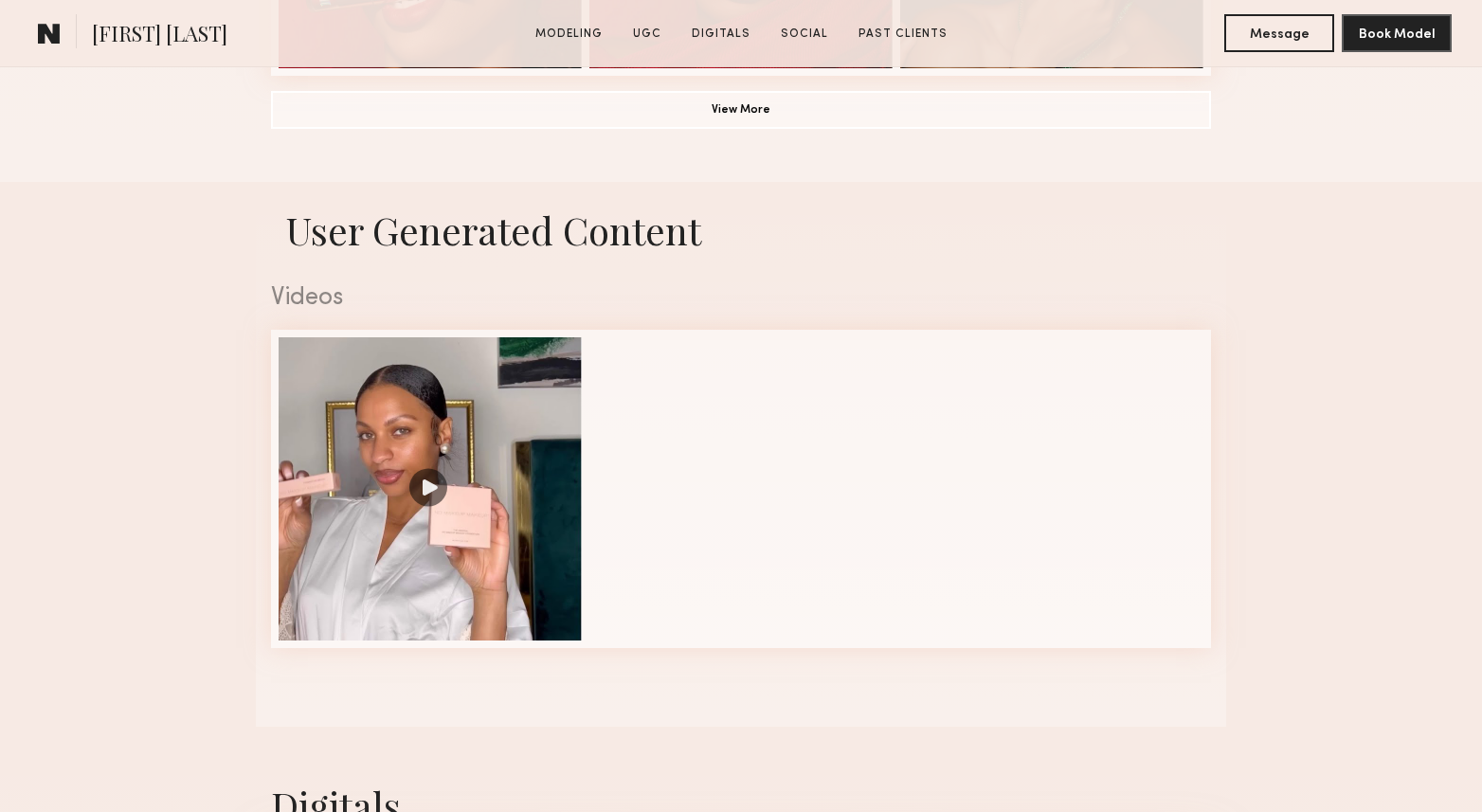 scroll, scrollTop: 1795, scrollLeft: 0, axis: vertical 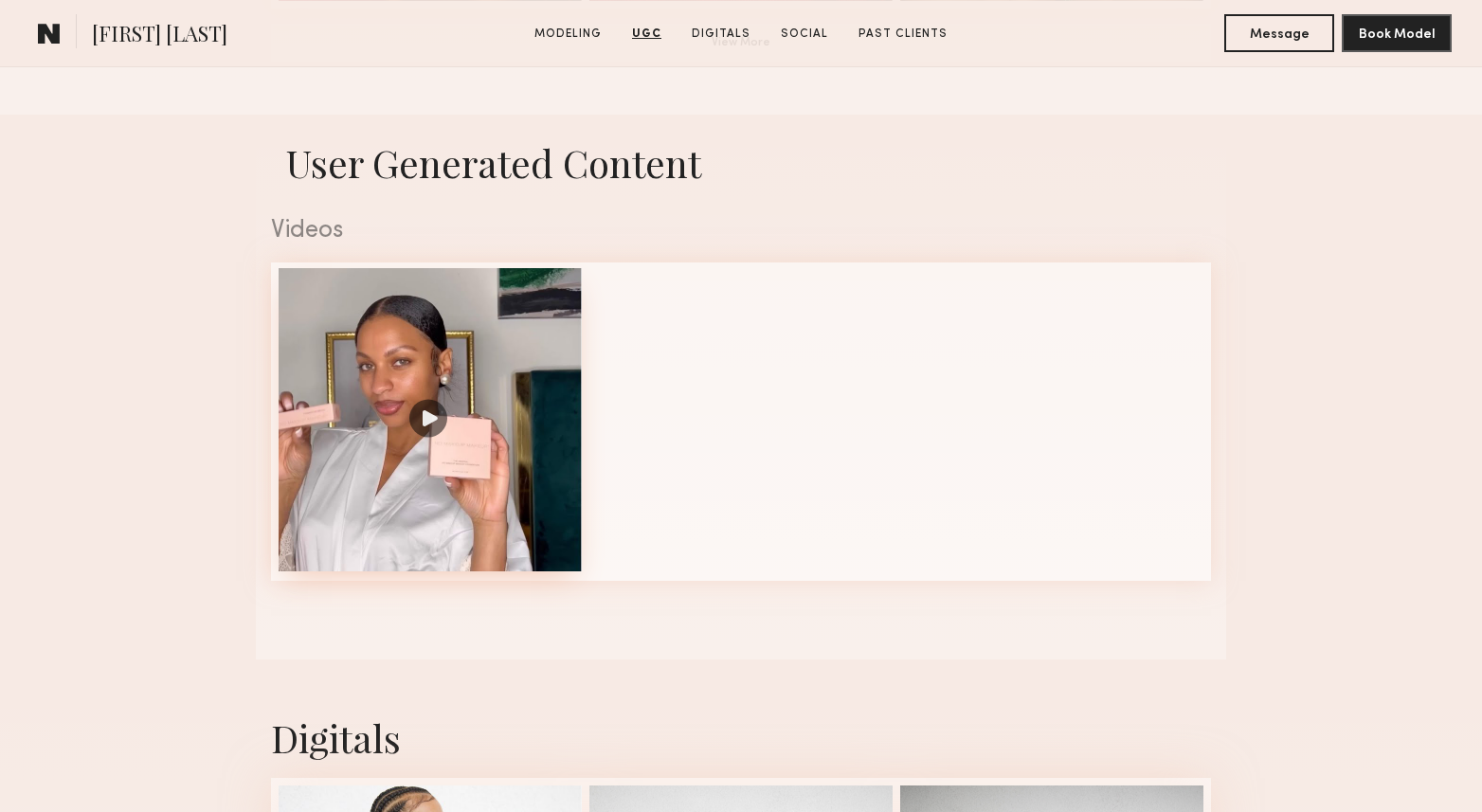 click at bounding box center [430, 420] 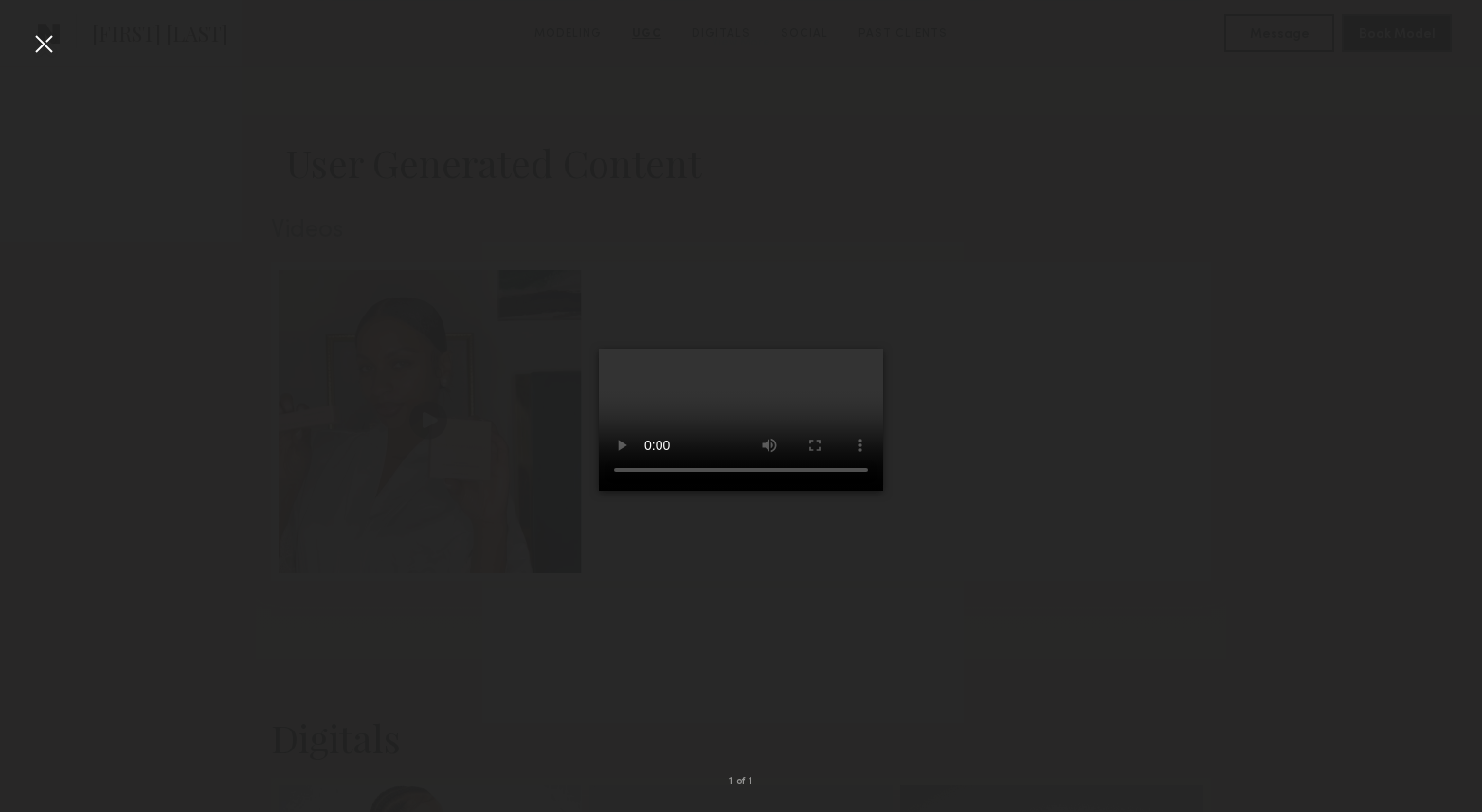 type 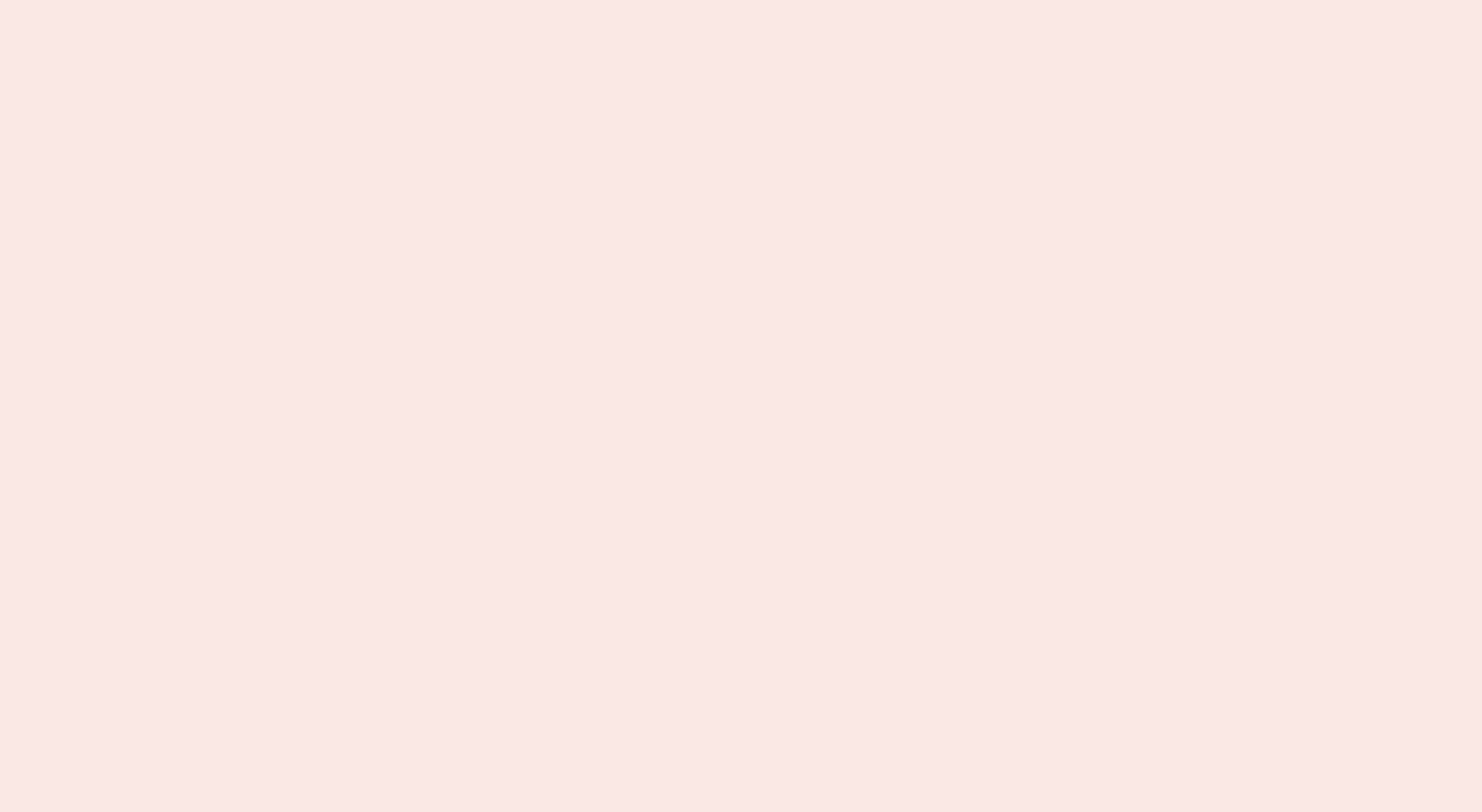 scroll, scrollTop: 0, scrollLeft: 0, axis: both 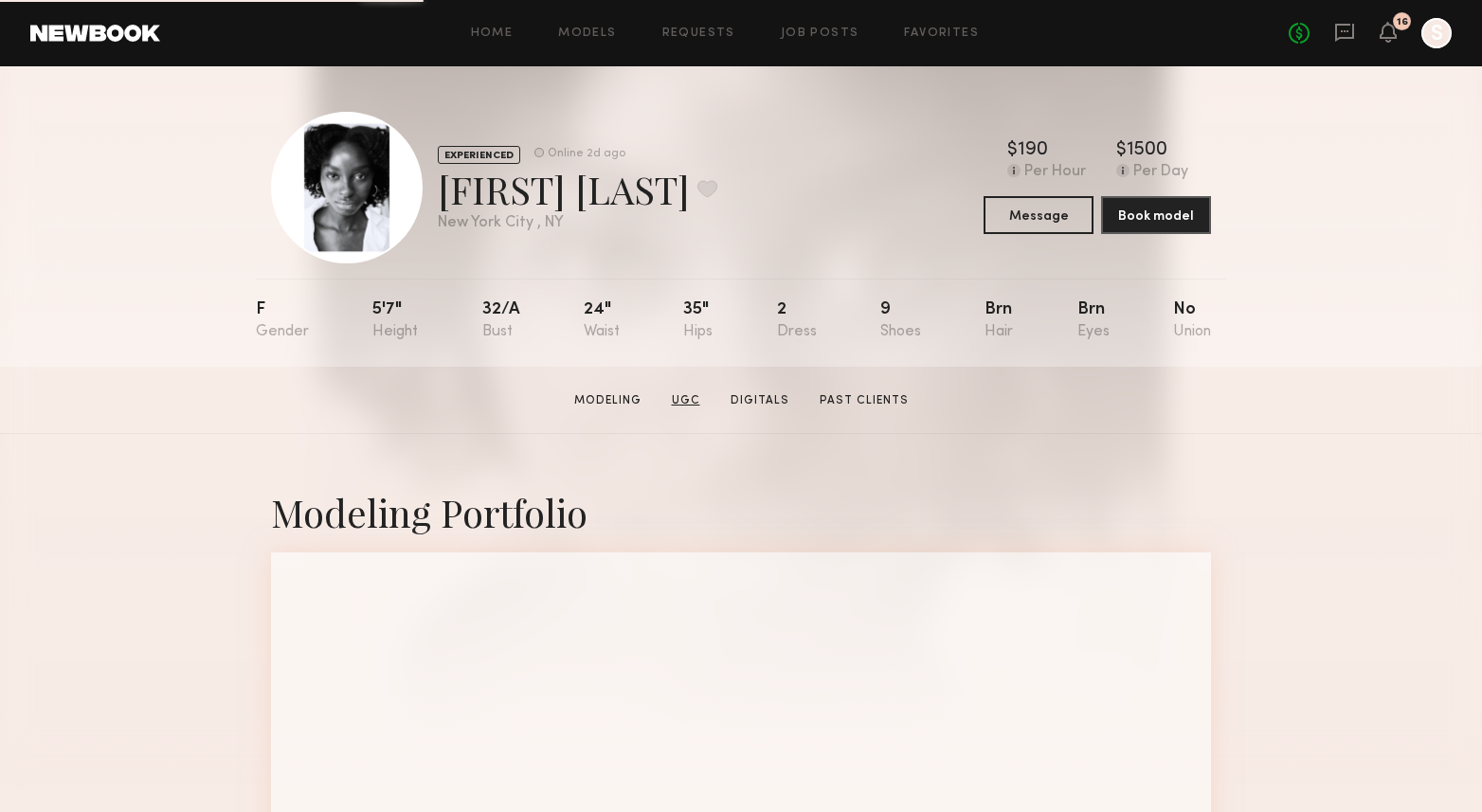 click on "UGC" 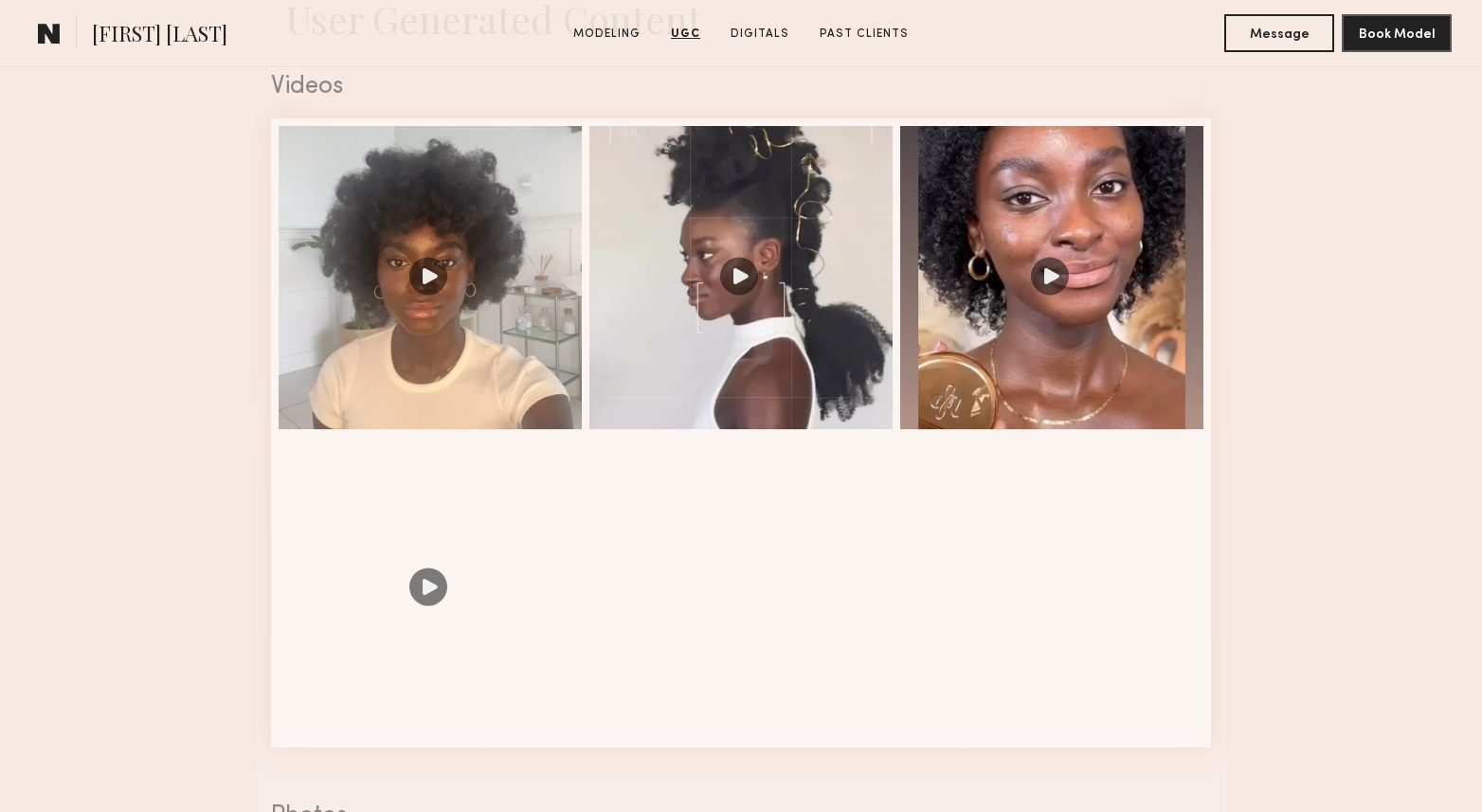 scroll, scrollTop: 1941, scrollLeft: 0, axis: vertical 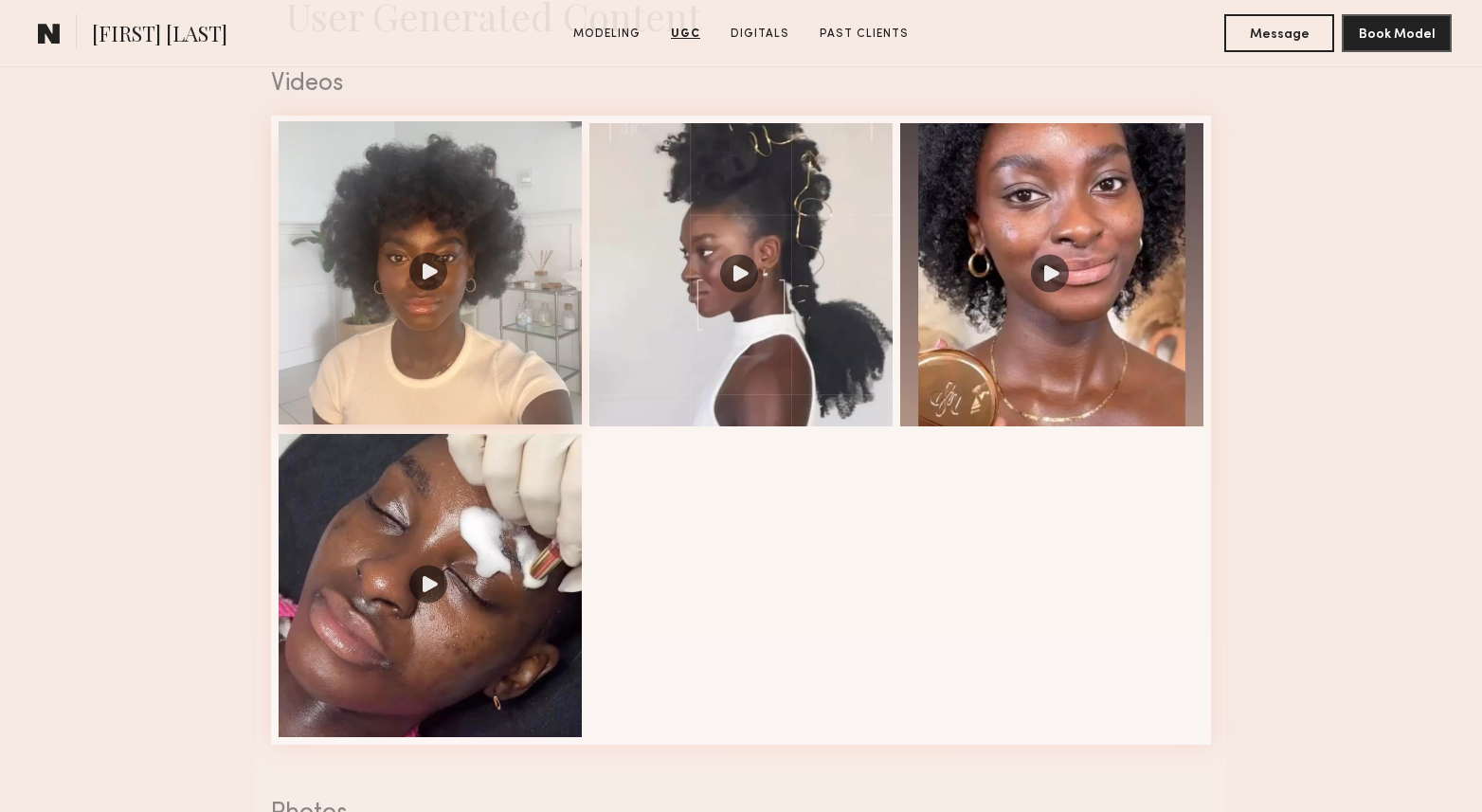 click at bounding box center (430, 273) 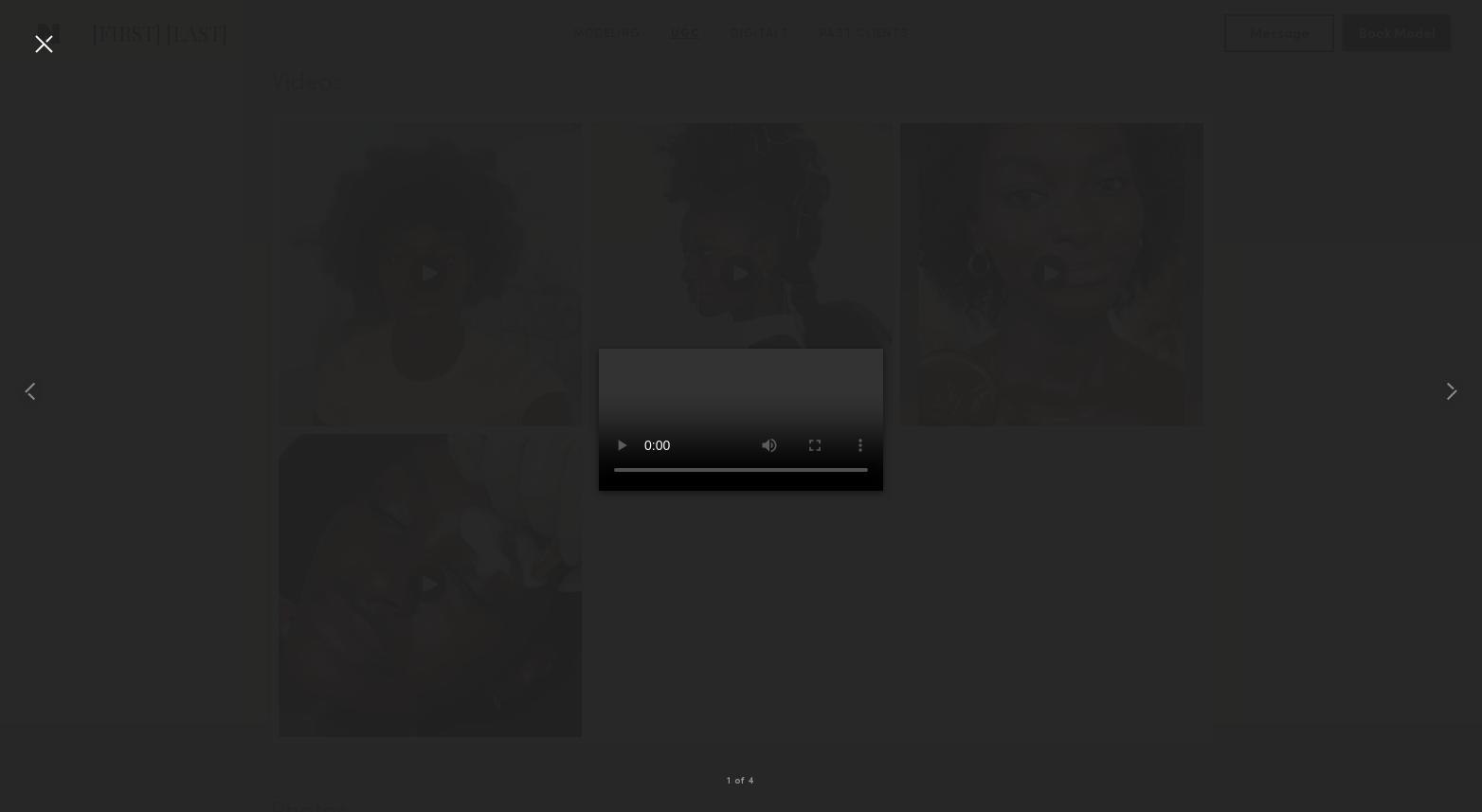type 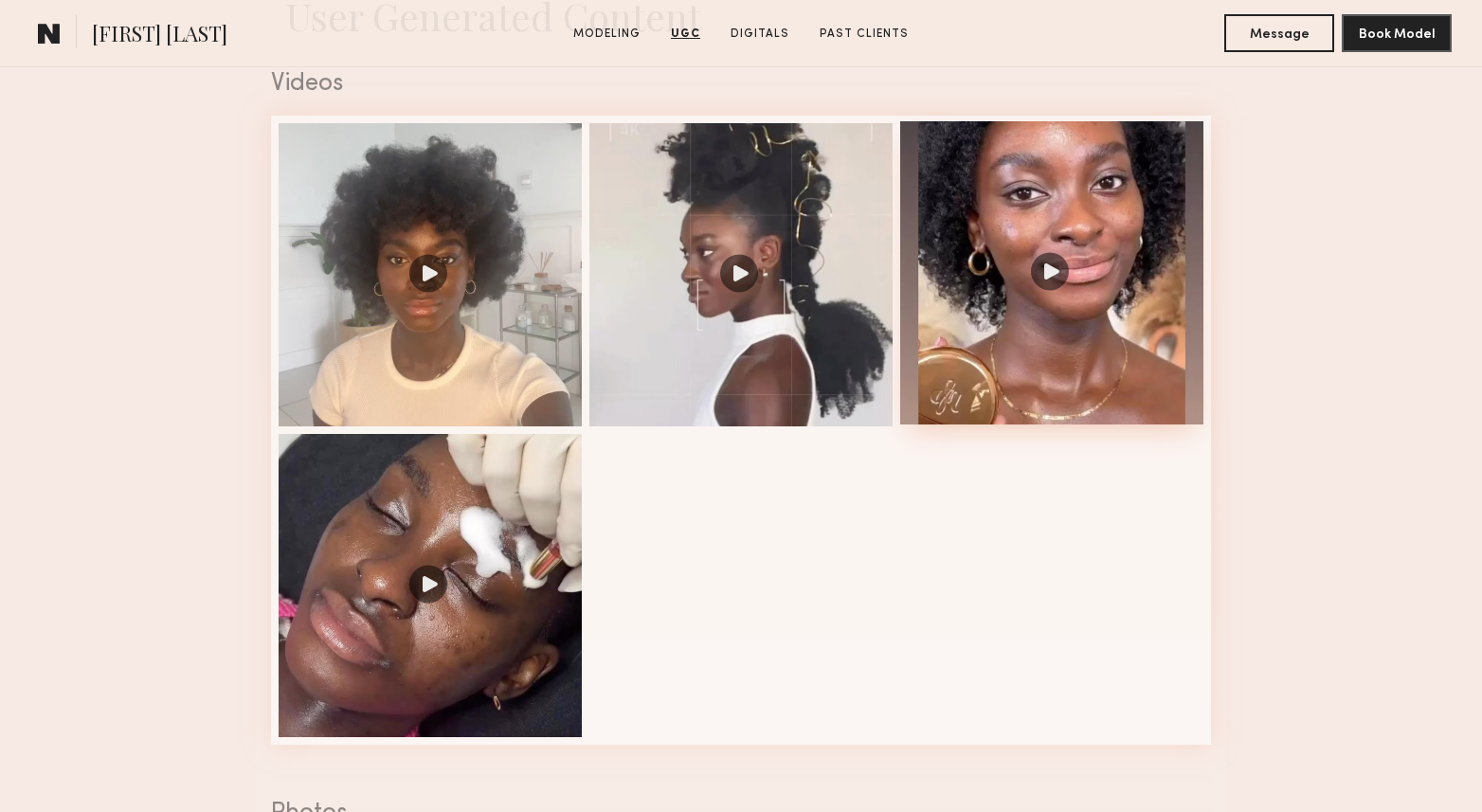 click at bounding box center [1052, 273] 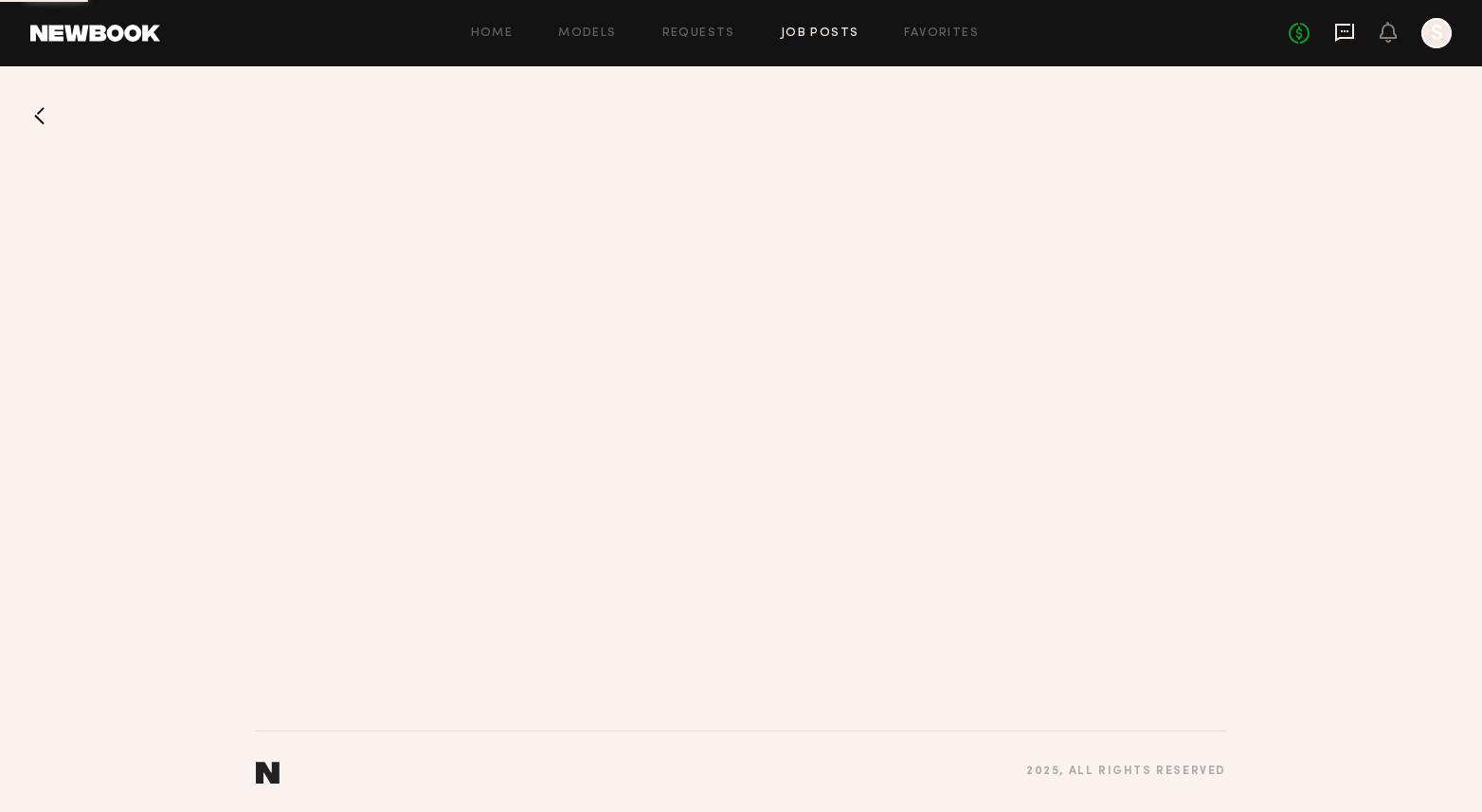 scroll, scrollTop: 0, scrollLeft: 0, axis: both 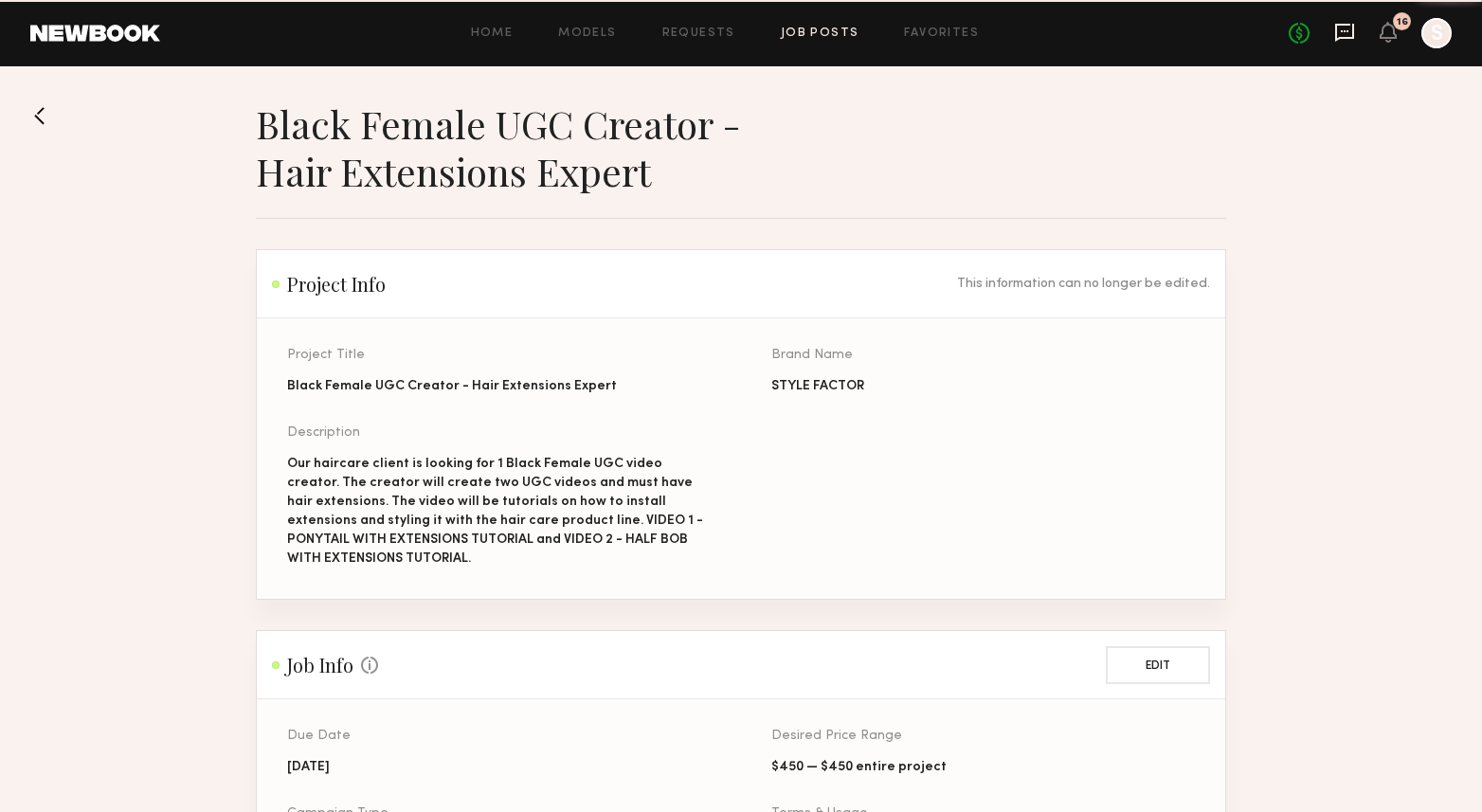 click 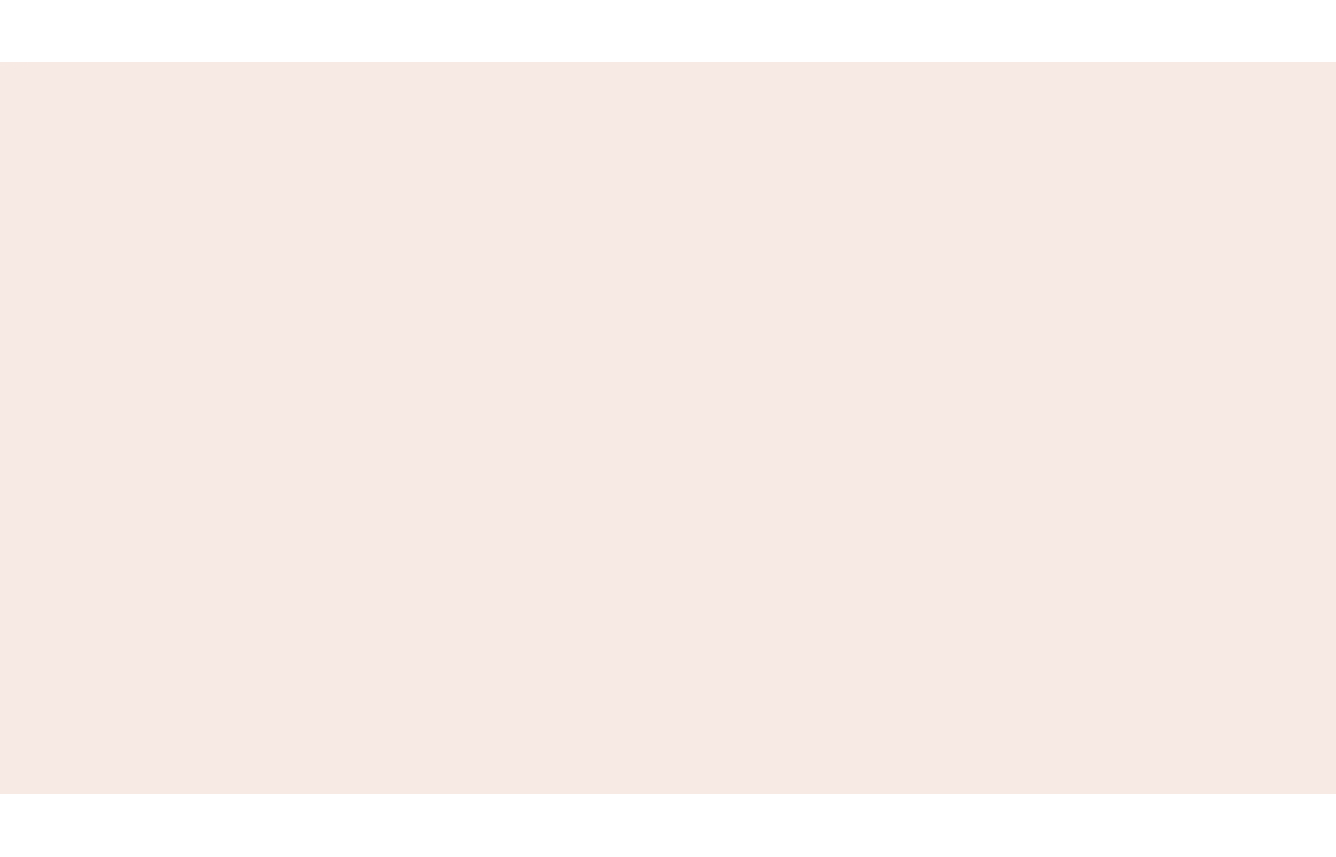 scroll, scrollTop: 0, scrollLeft: 0, axis: both 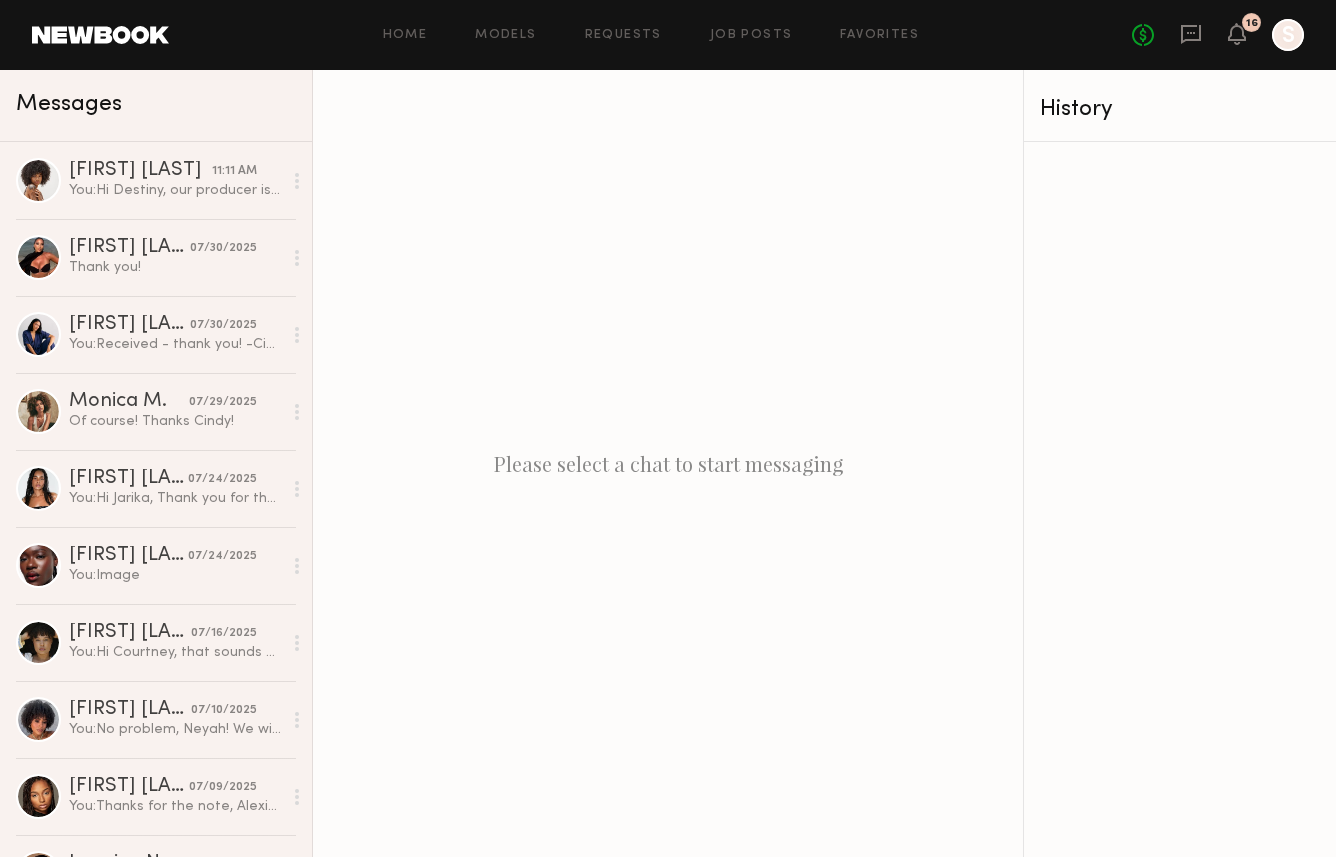 click on "Home Models Requests Job Posts Favorites Sign Out No fees up to $5,000 16 [NUMBER]" 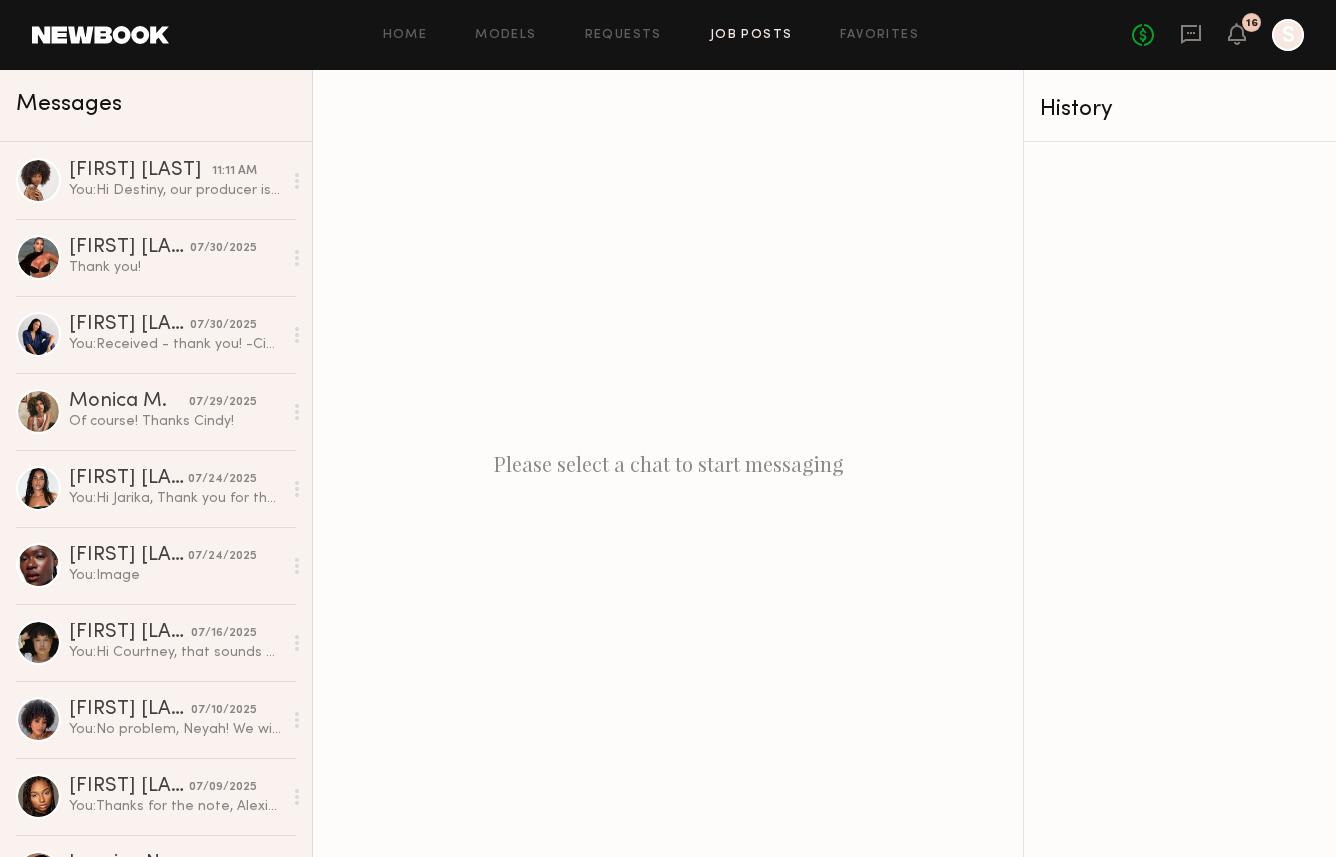 click on "Job Posts" 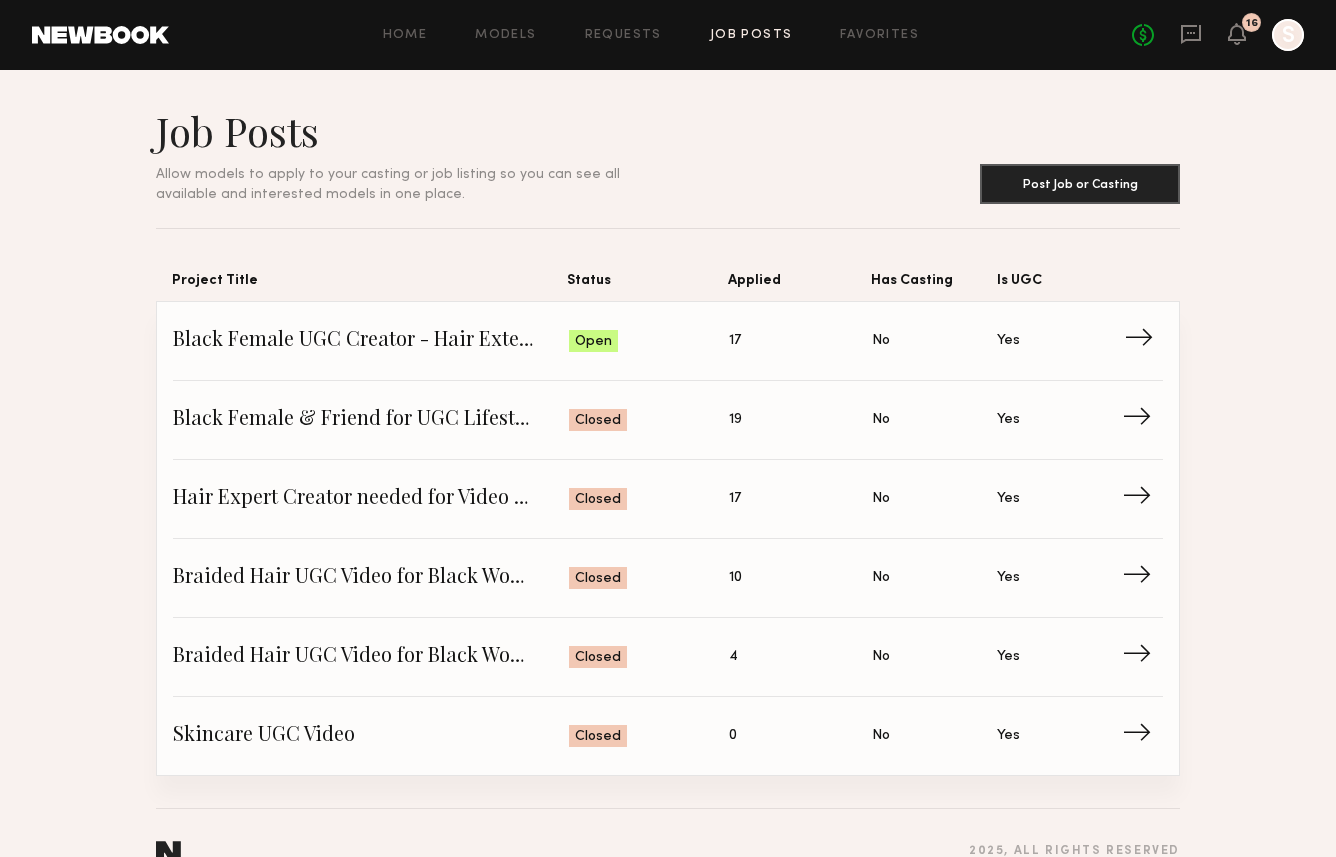 click on "Black Female UGC Creator - Hair Extensions Expert" 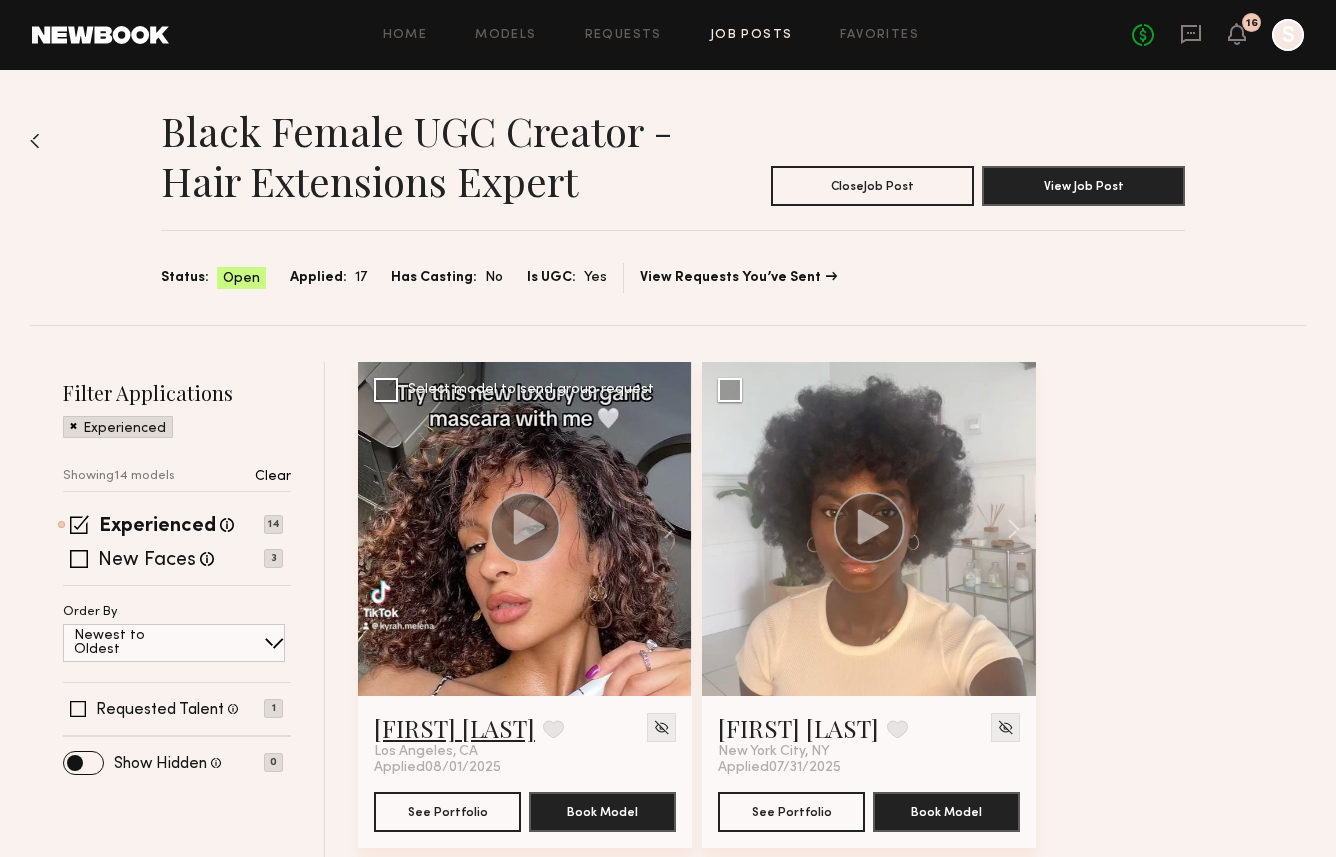 click on "[FIRST] [LAST]" 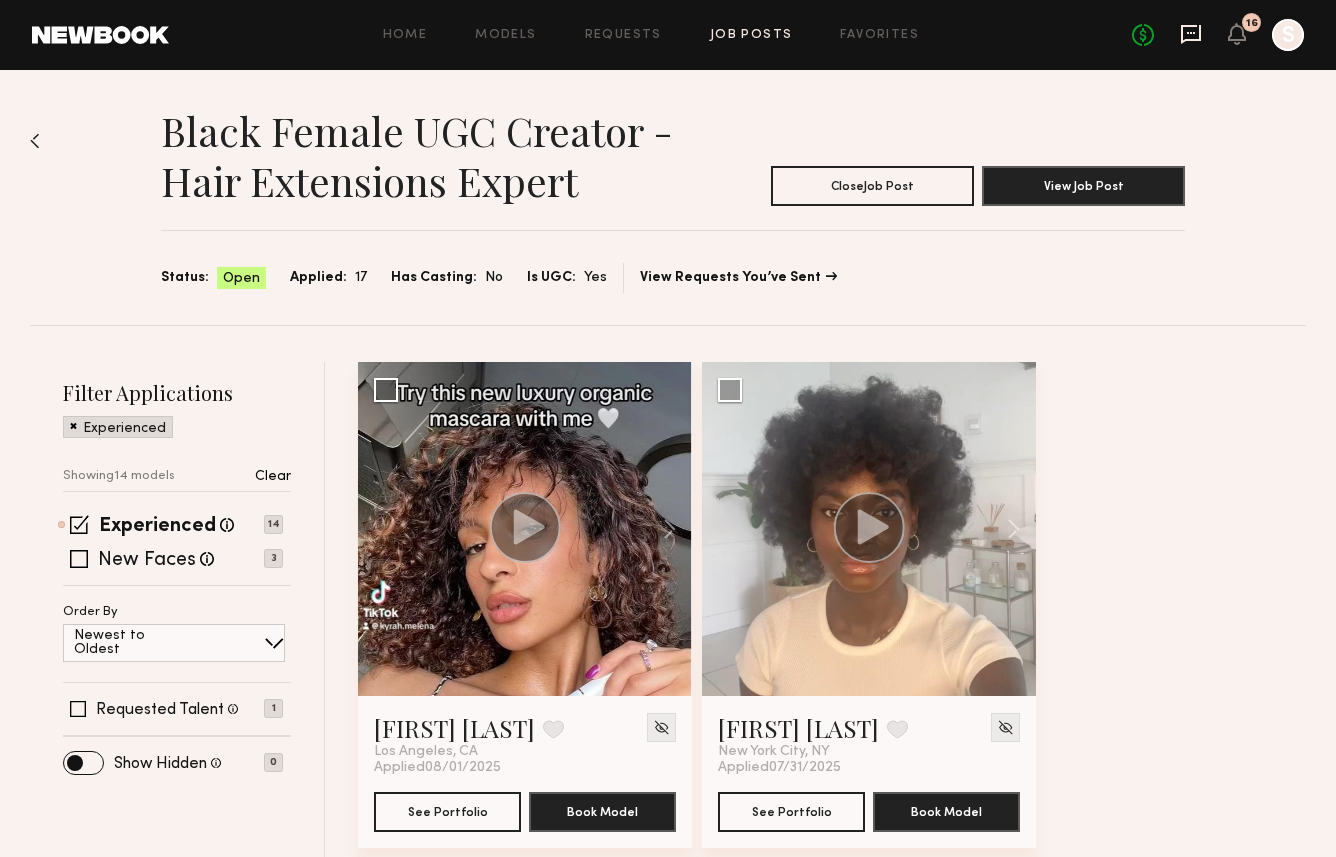 click 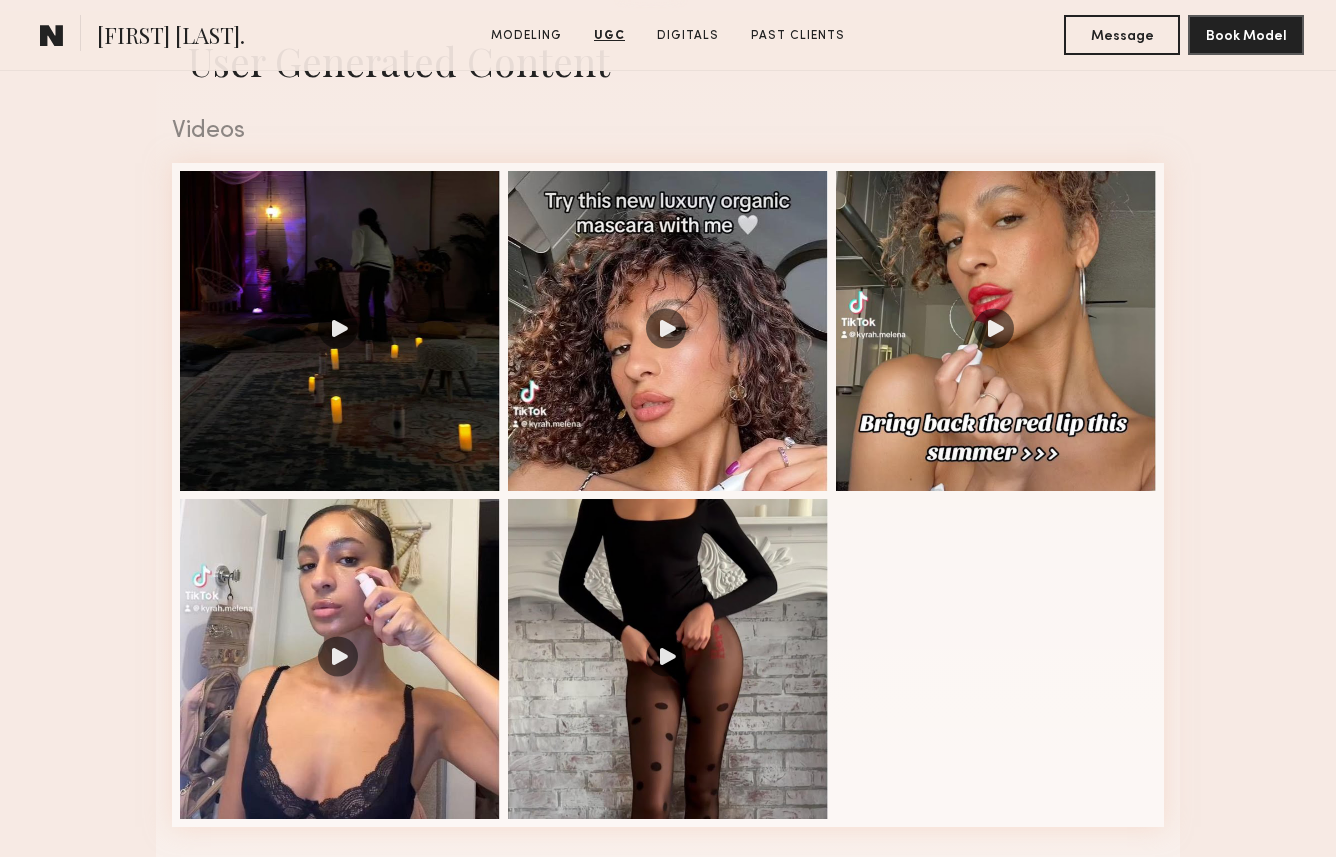scroll, scrollTop: 2009, scrollLeft: 0, axis: vertical 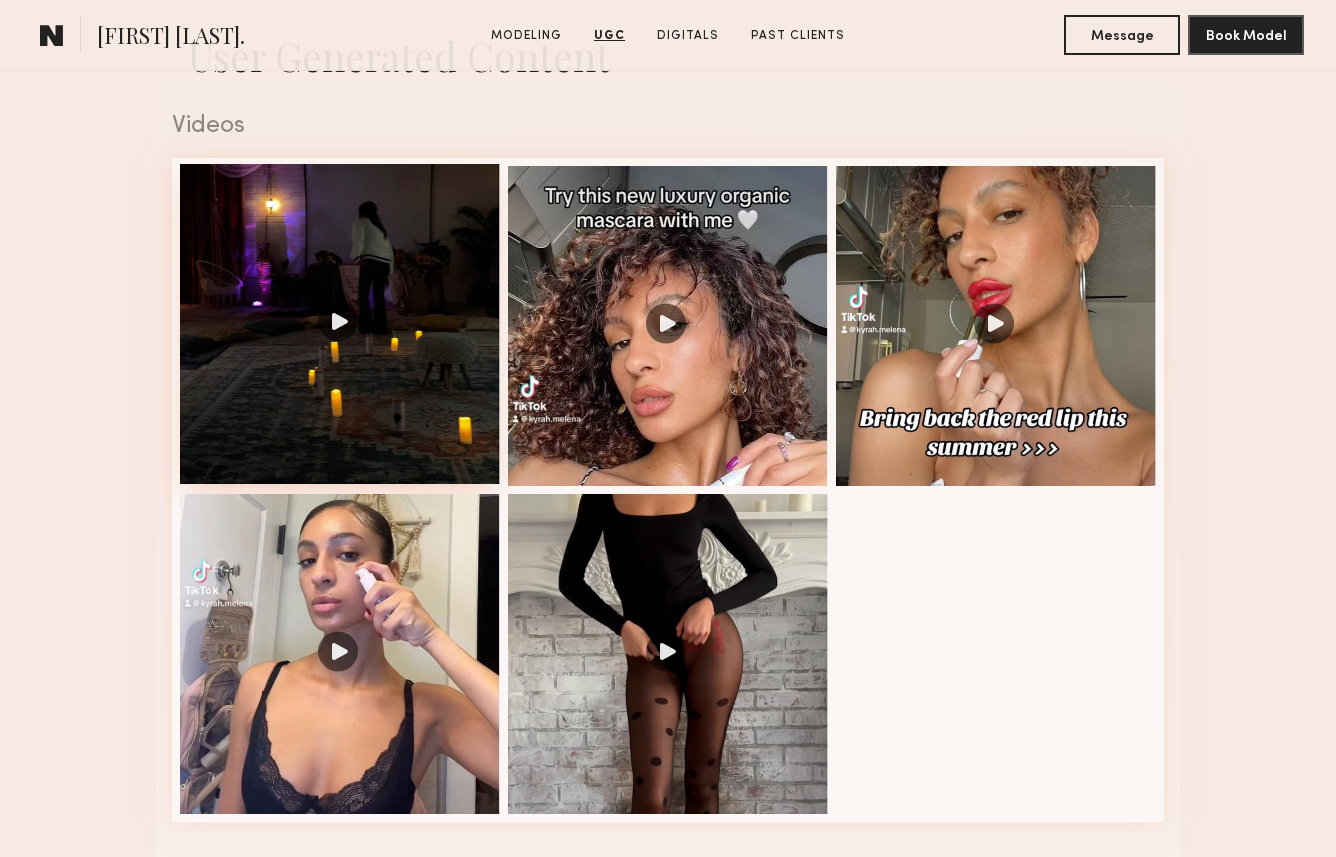 click at bounding box center (340, 324) 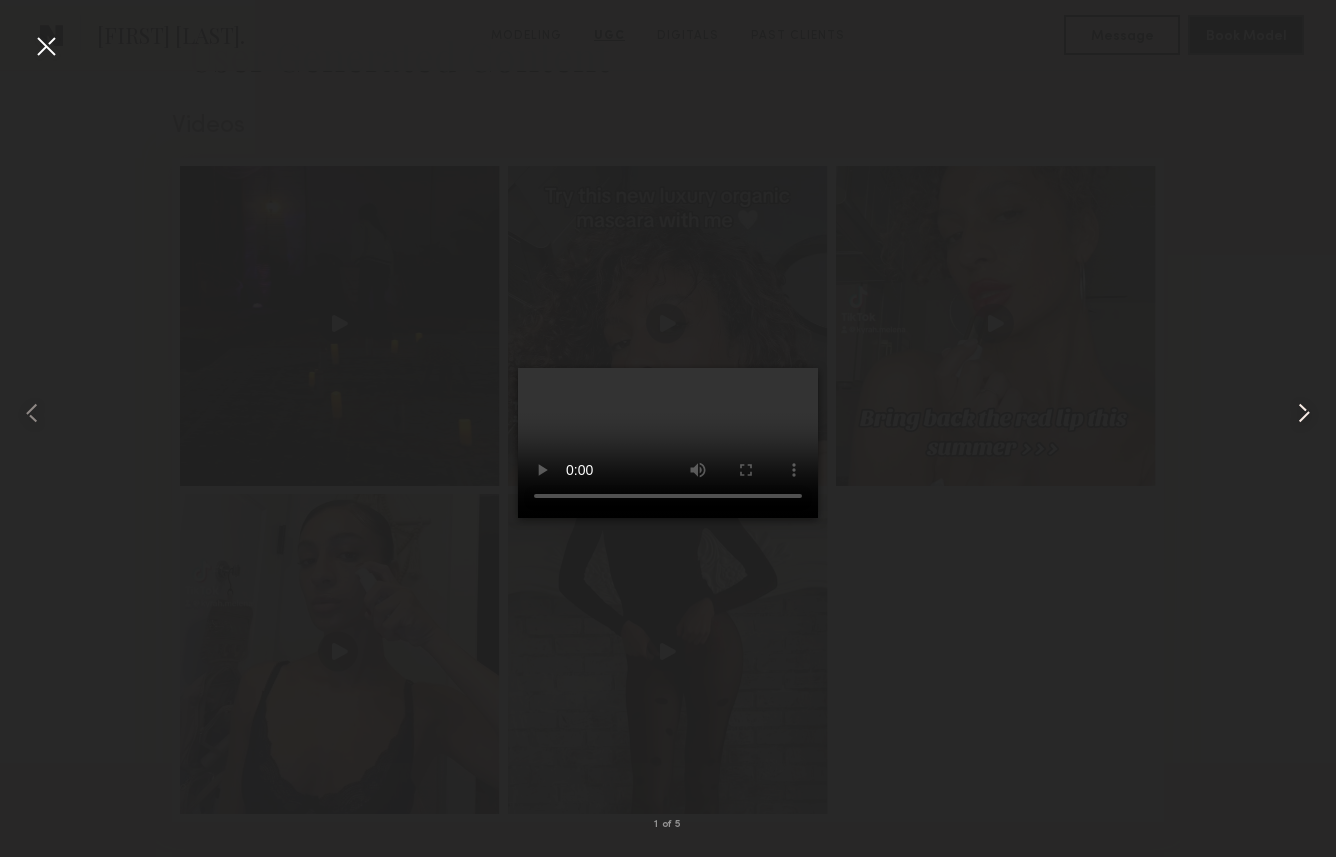 click at bounding box center (1304, 413) 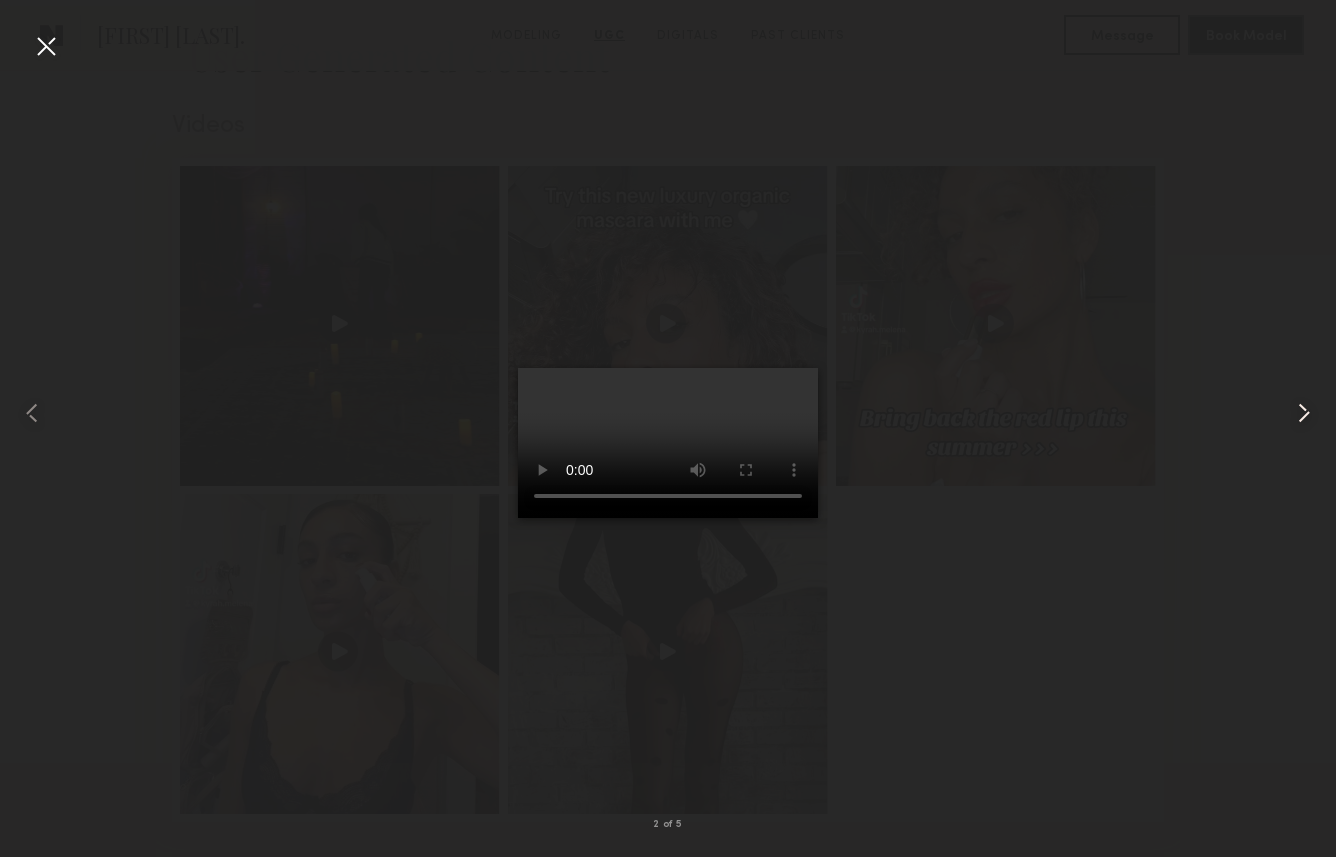 click at bounding box center [1304, 413] 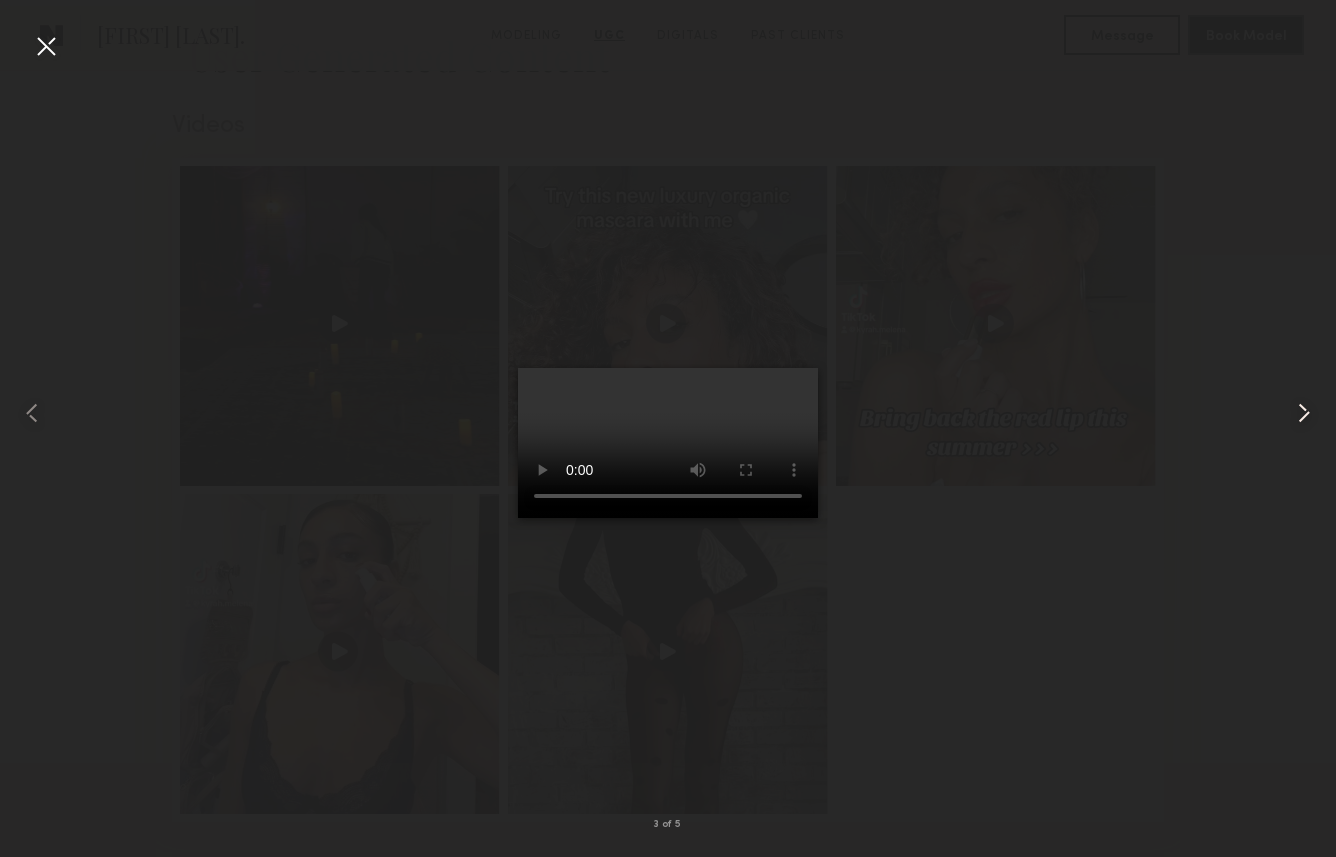 click at bounding box center [1304, 413] 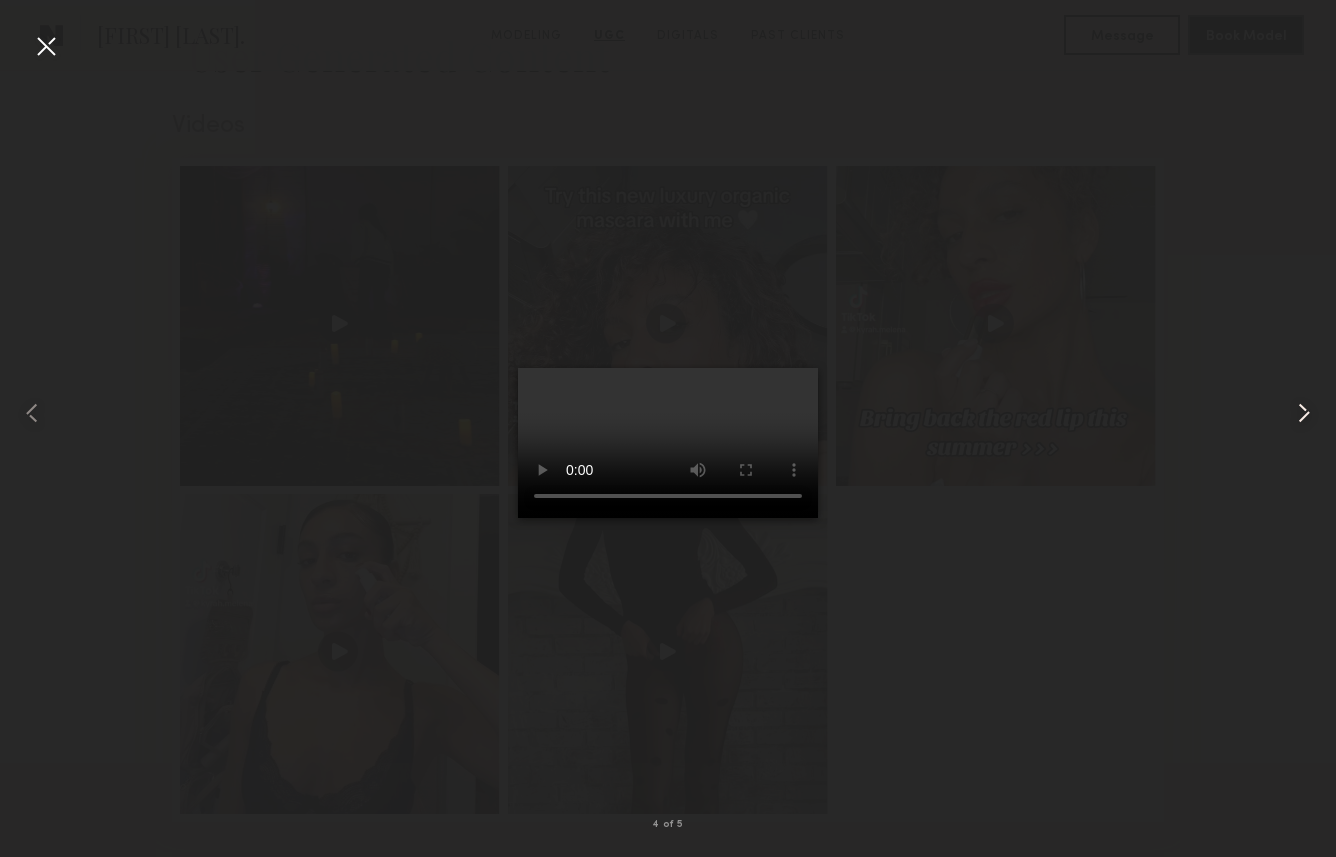 click at bounding box center (1304, 413) 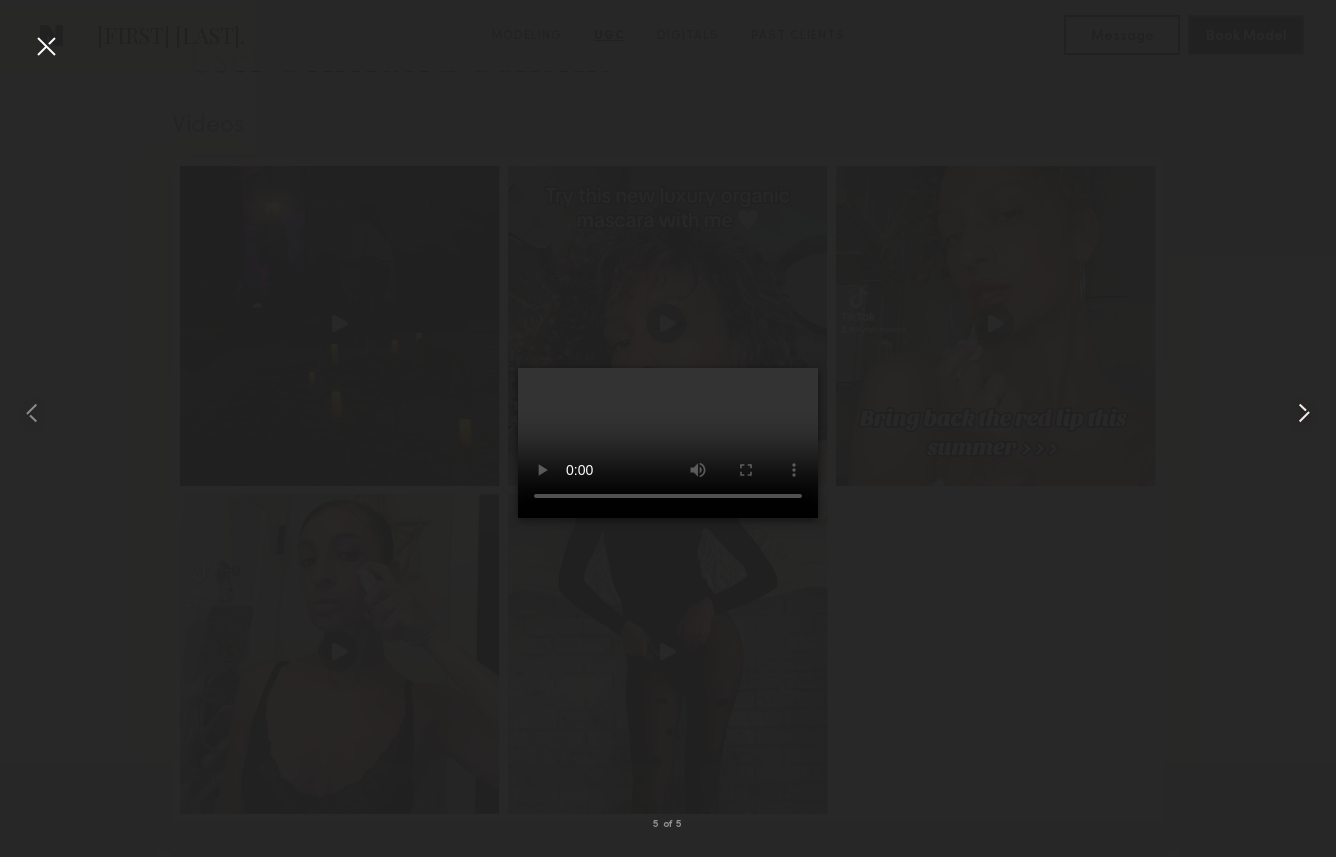 click at bounding box center [1304, 413] 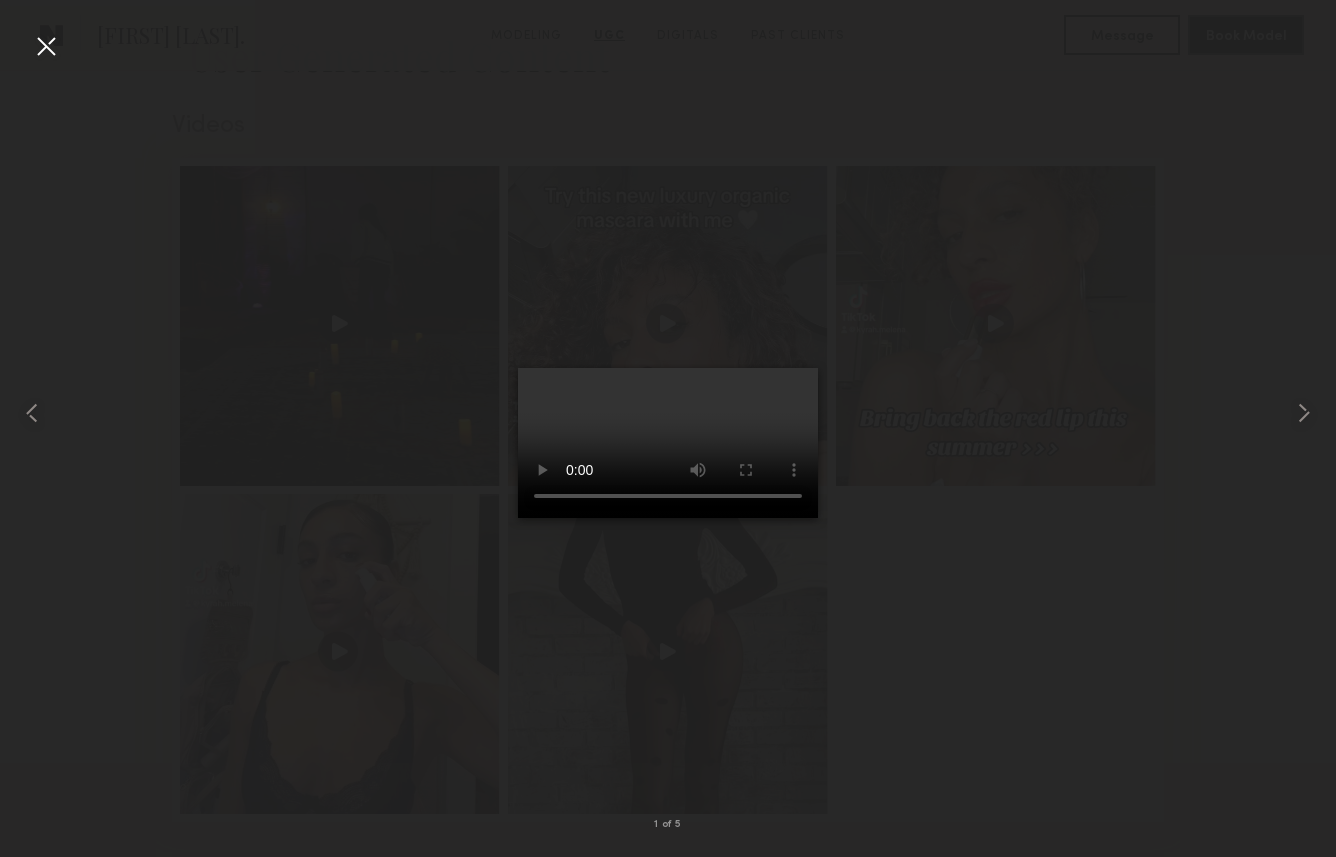 click at bounding box center [46, 46] 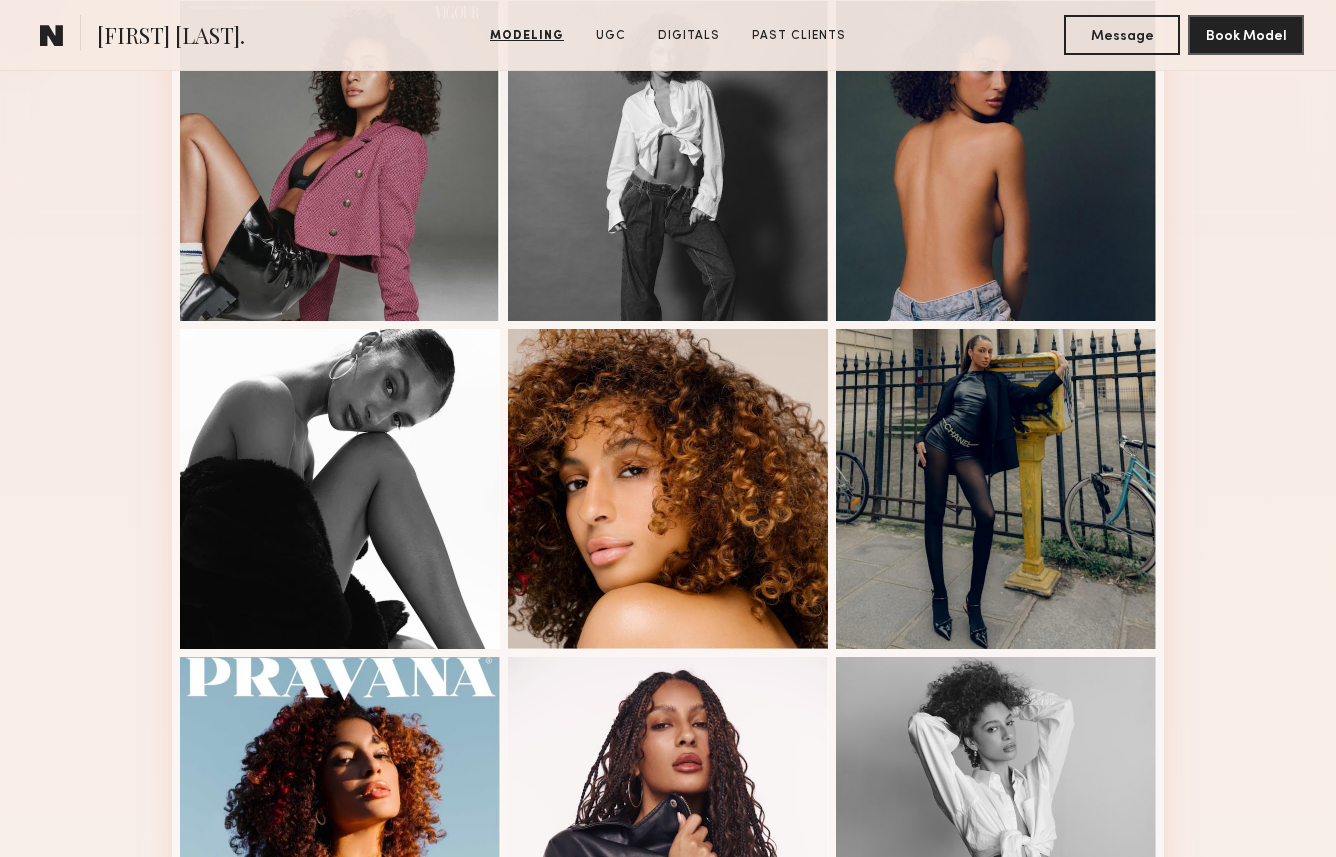 scroll, scrollTop: 11, scrollLeft: 0, axis: vertical 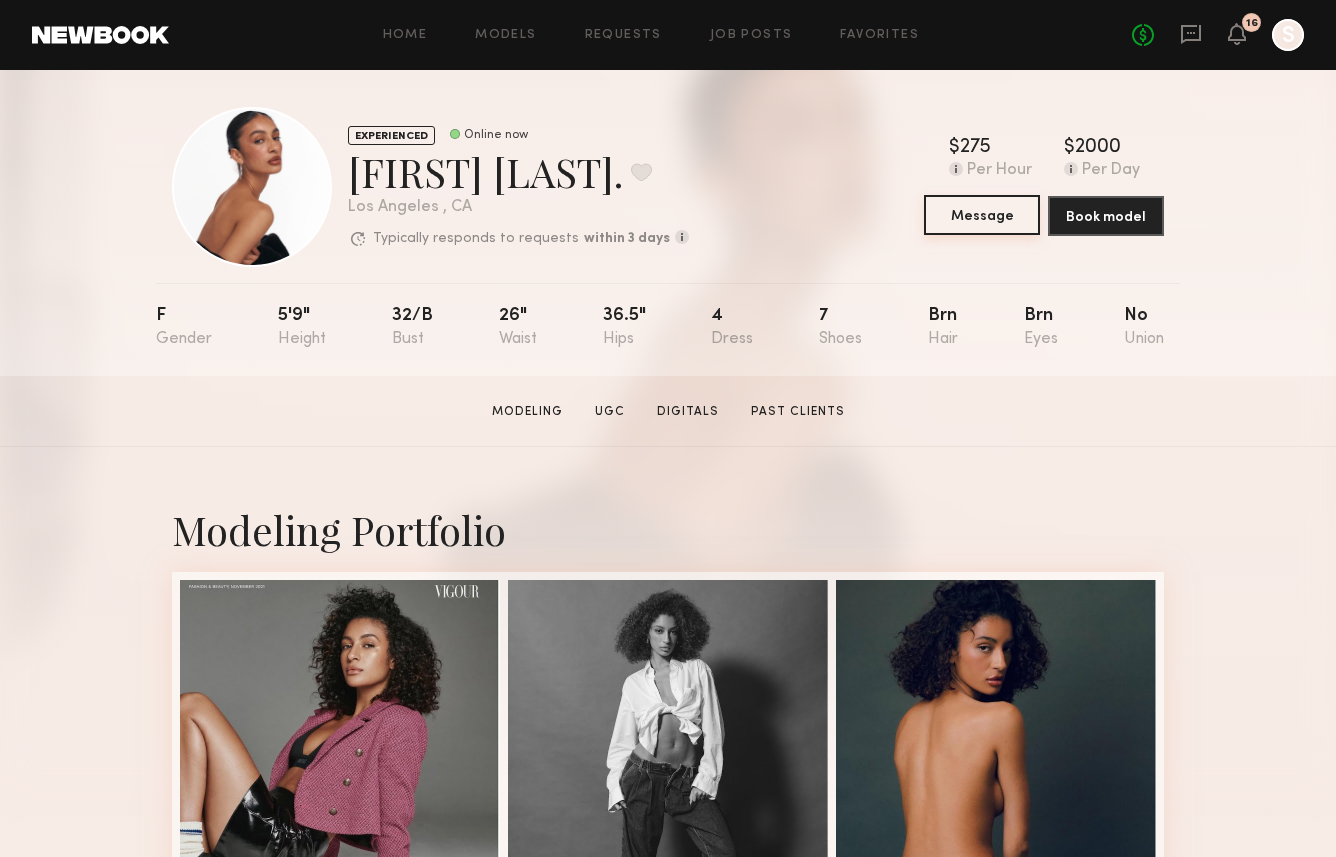 click on "Message" 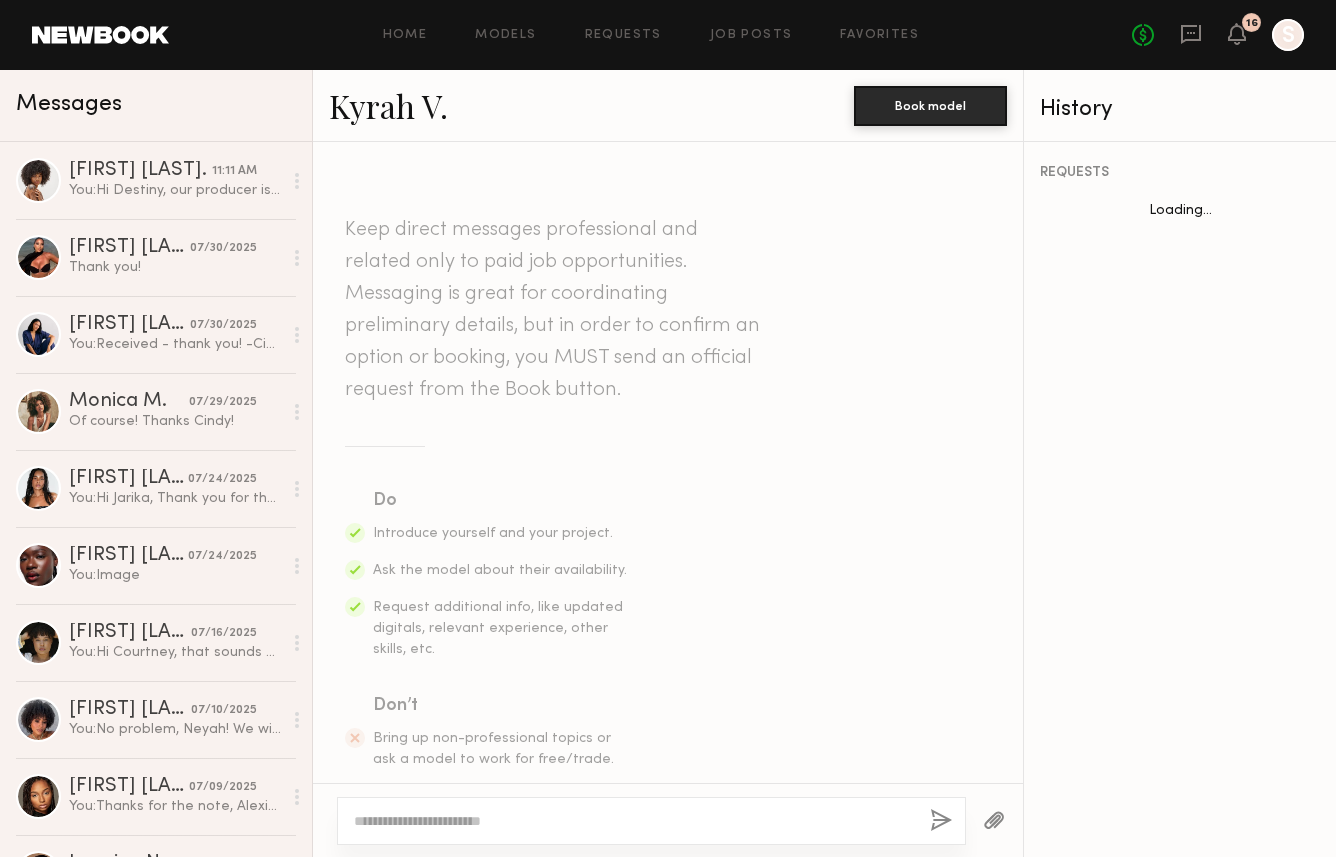 scroll, scrollTop: 2680, scrollLeft: 0, axis: vertical 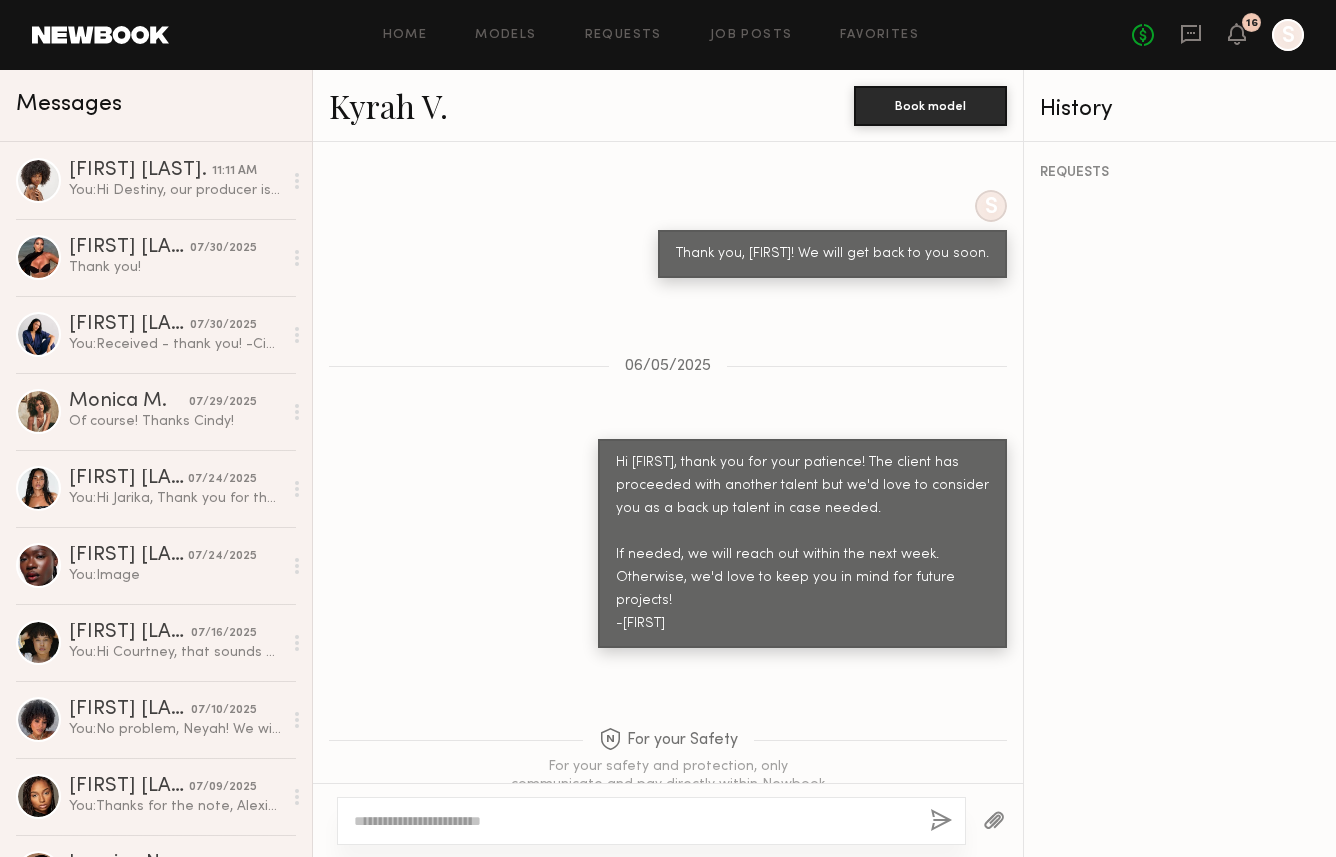 click 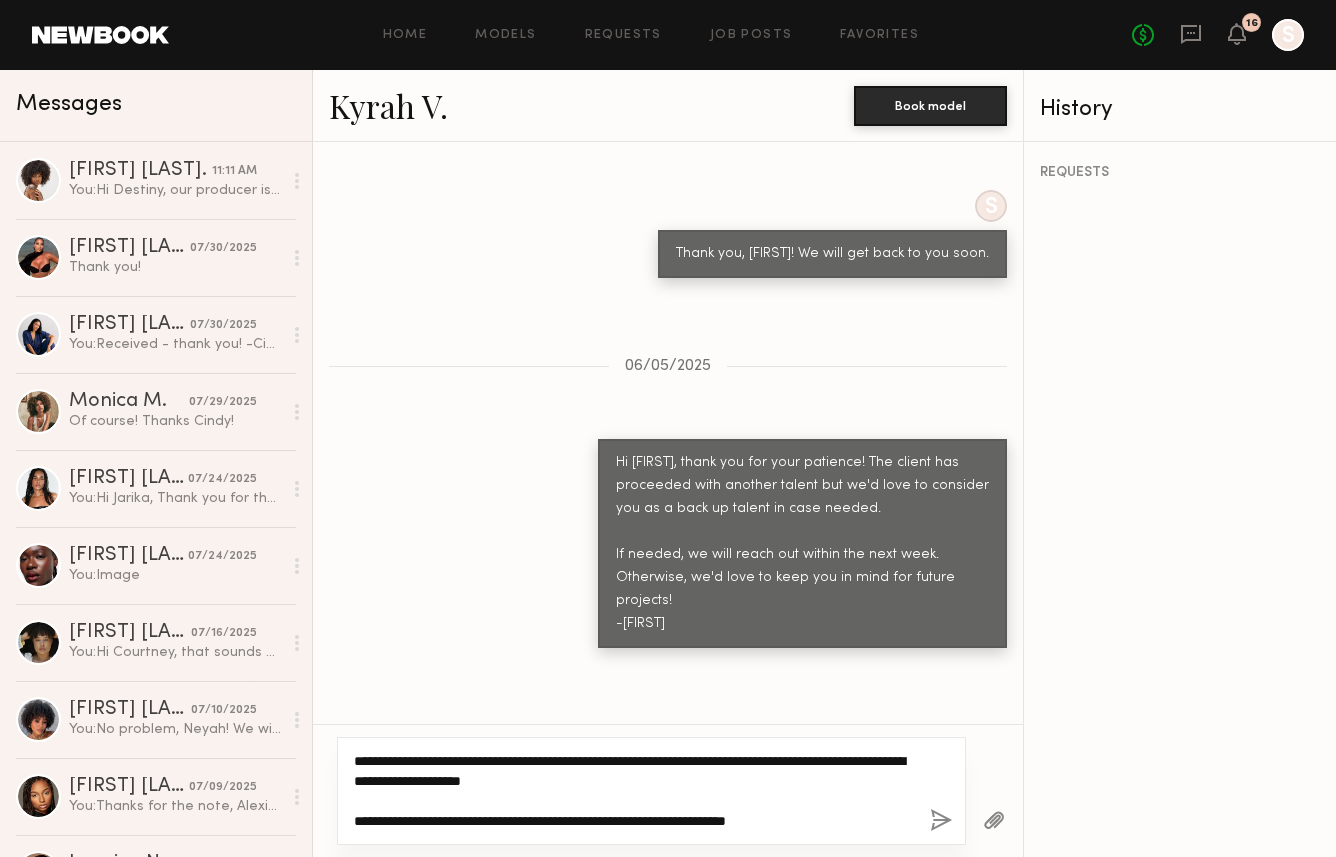 click on "**********" 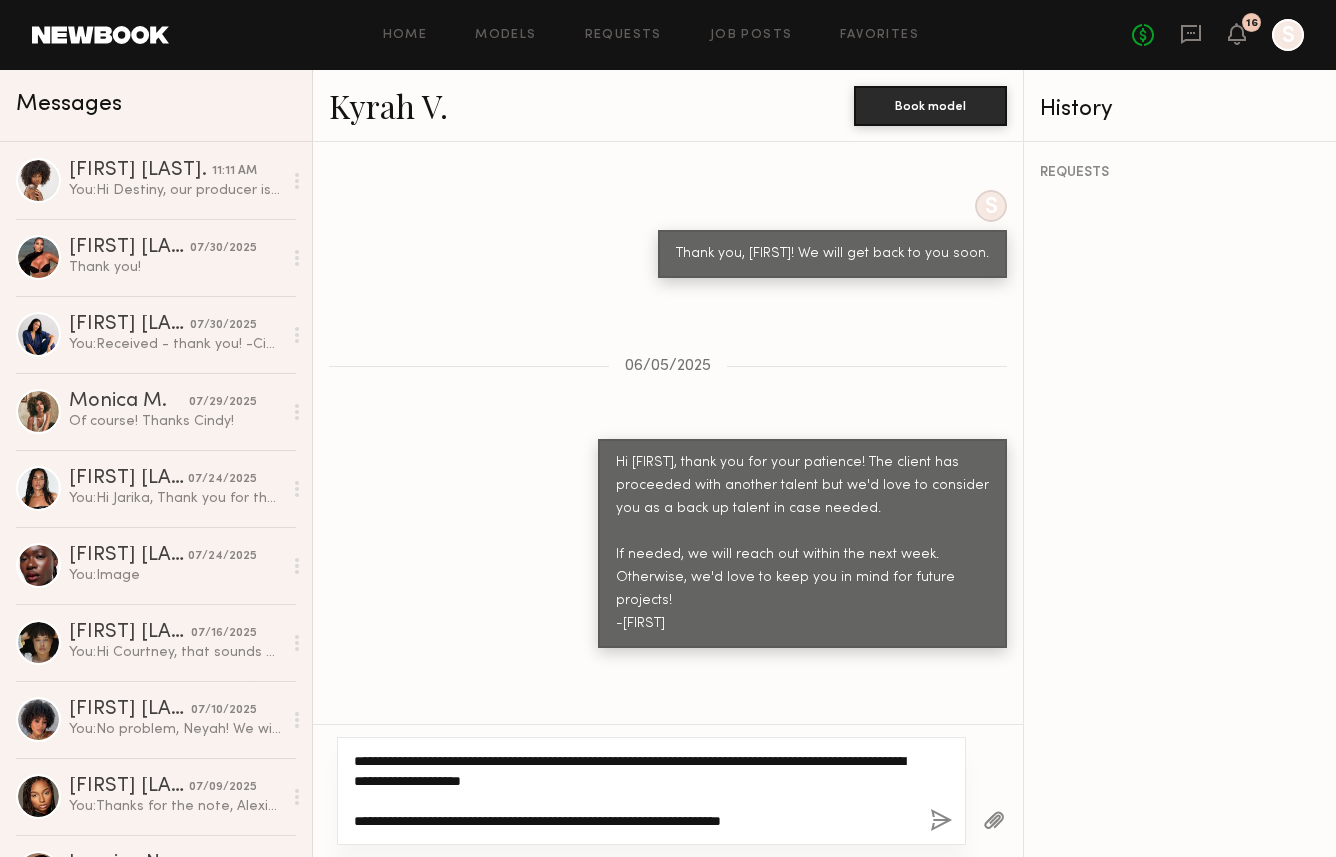 click on "**********" 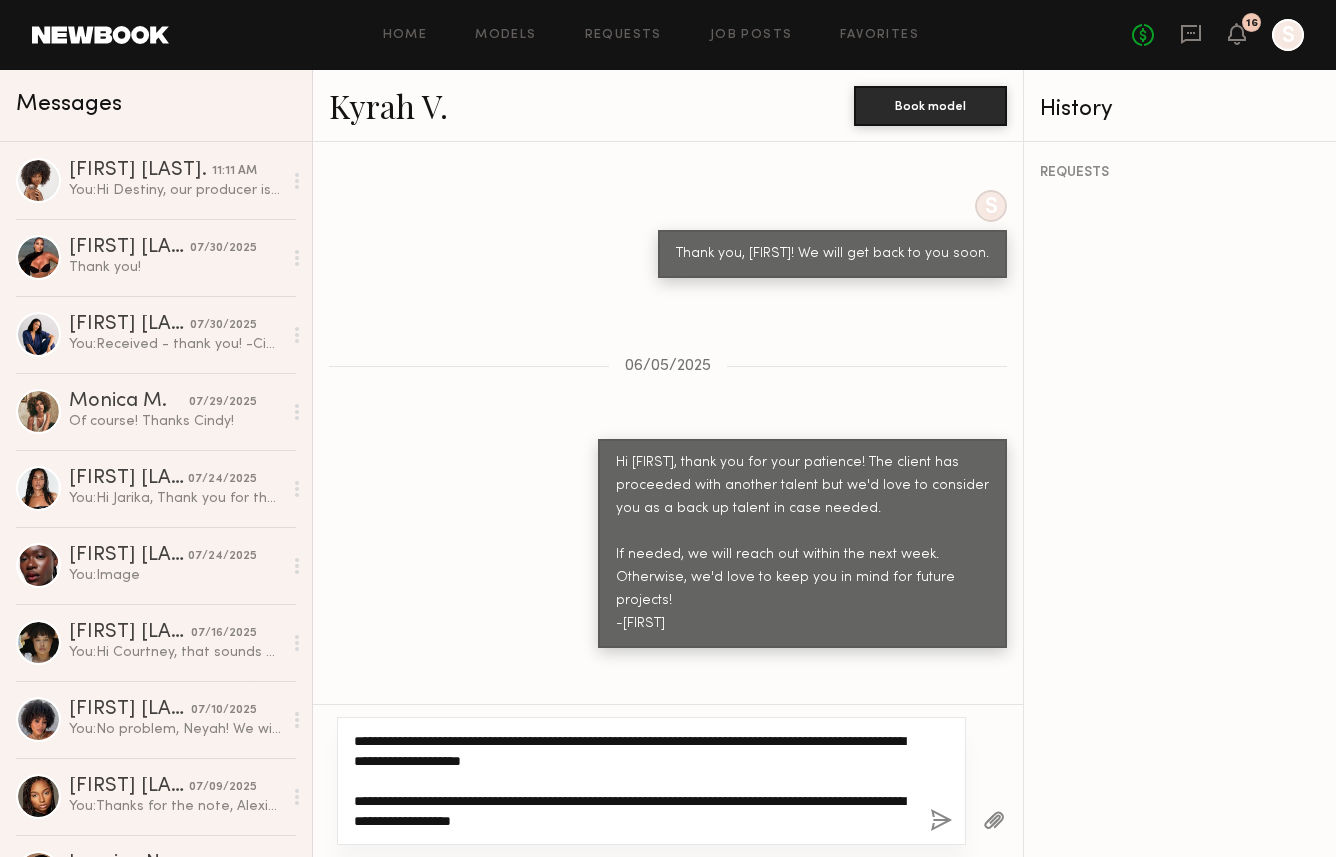 drag, startPoint x: 591, startPoint y: 824, endPoint x: 759, endPoint y: 824, distance: 168 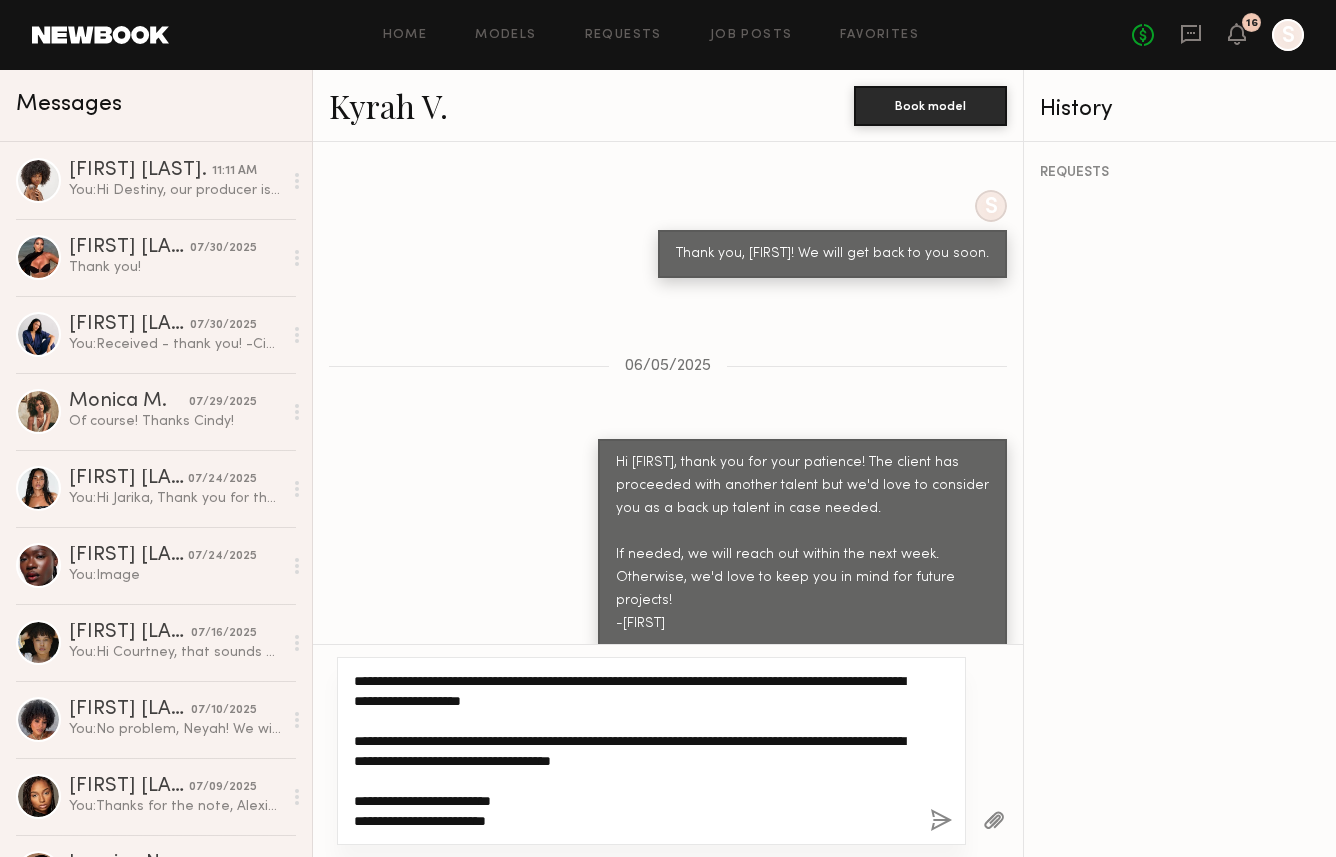click on "**********" 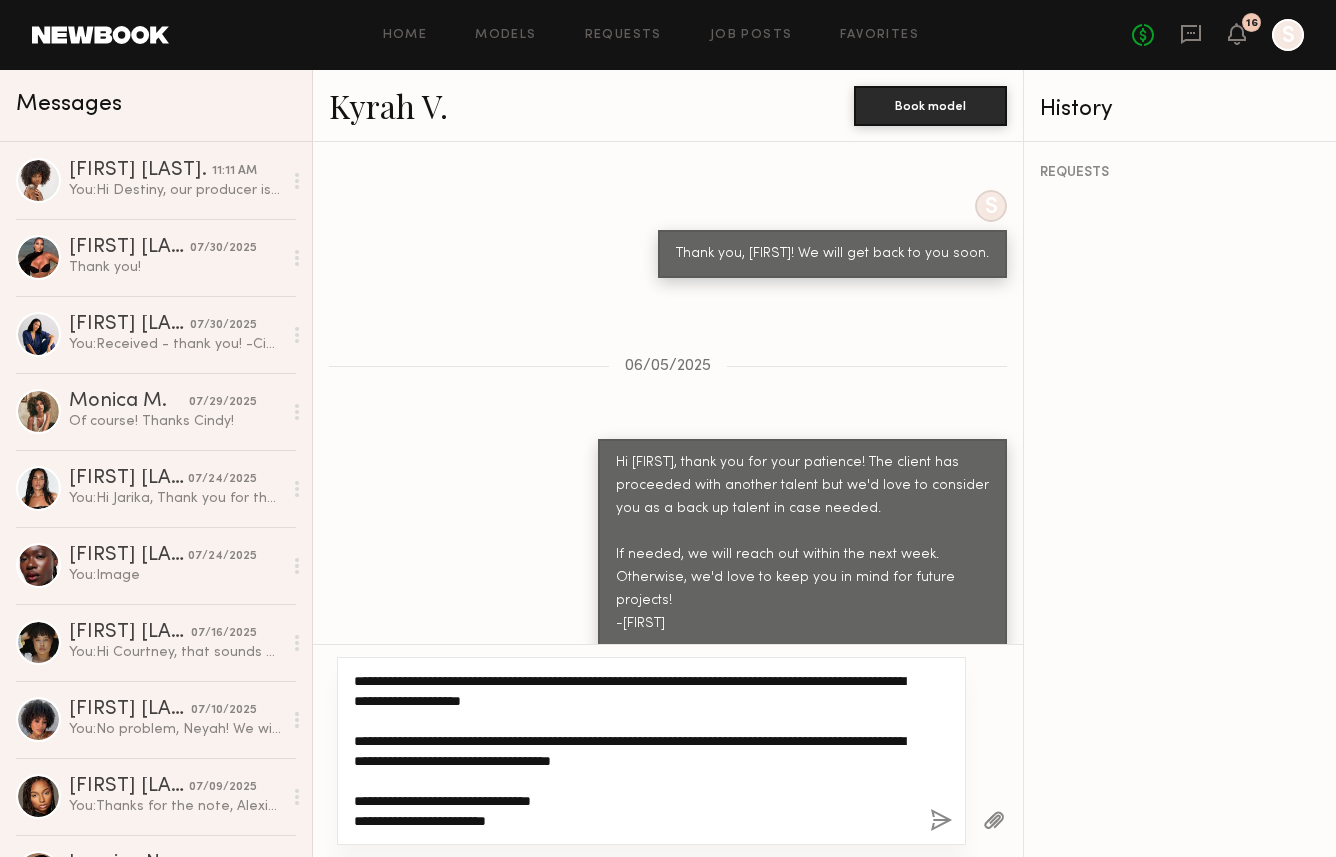 click on "**********" 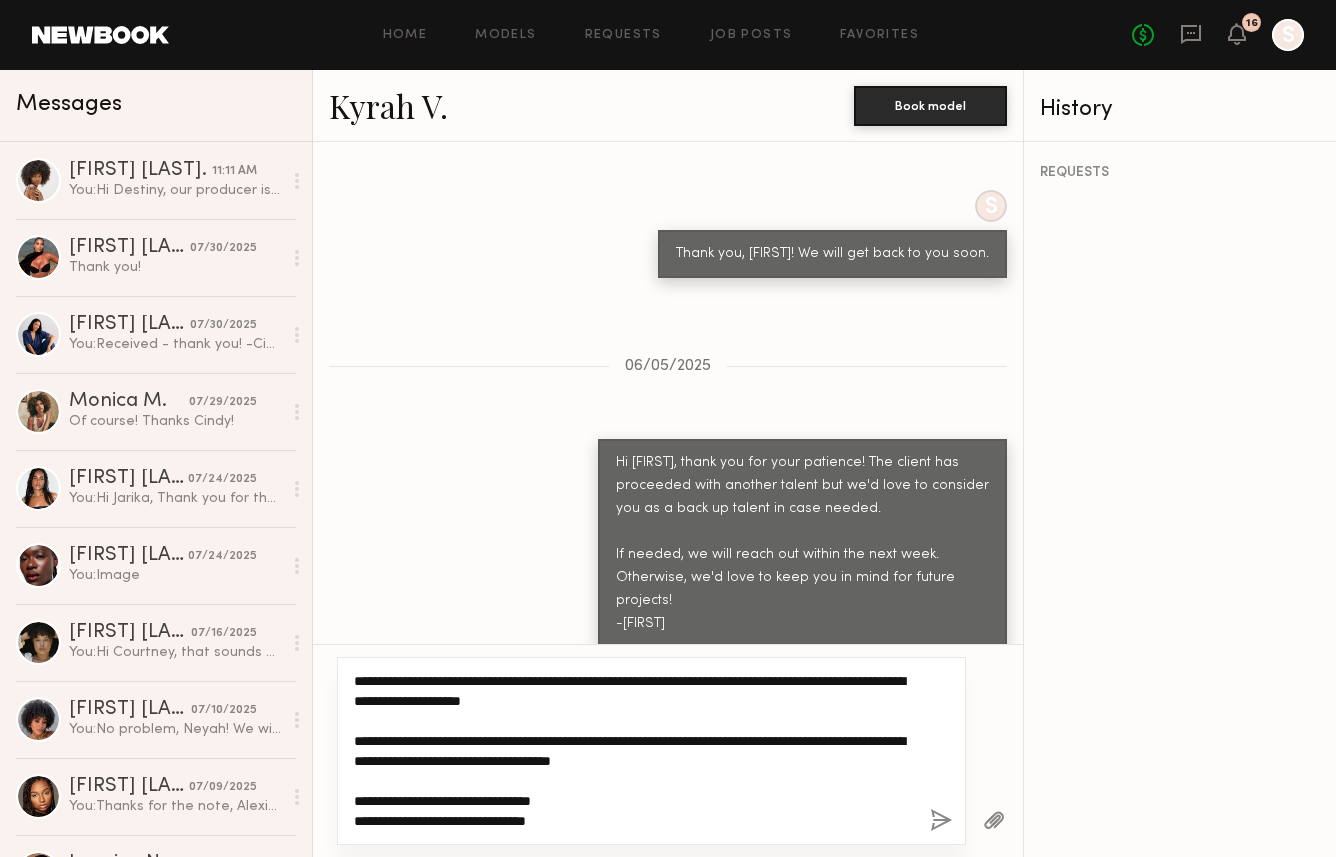 click on "**********" 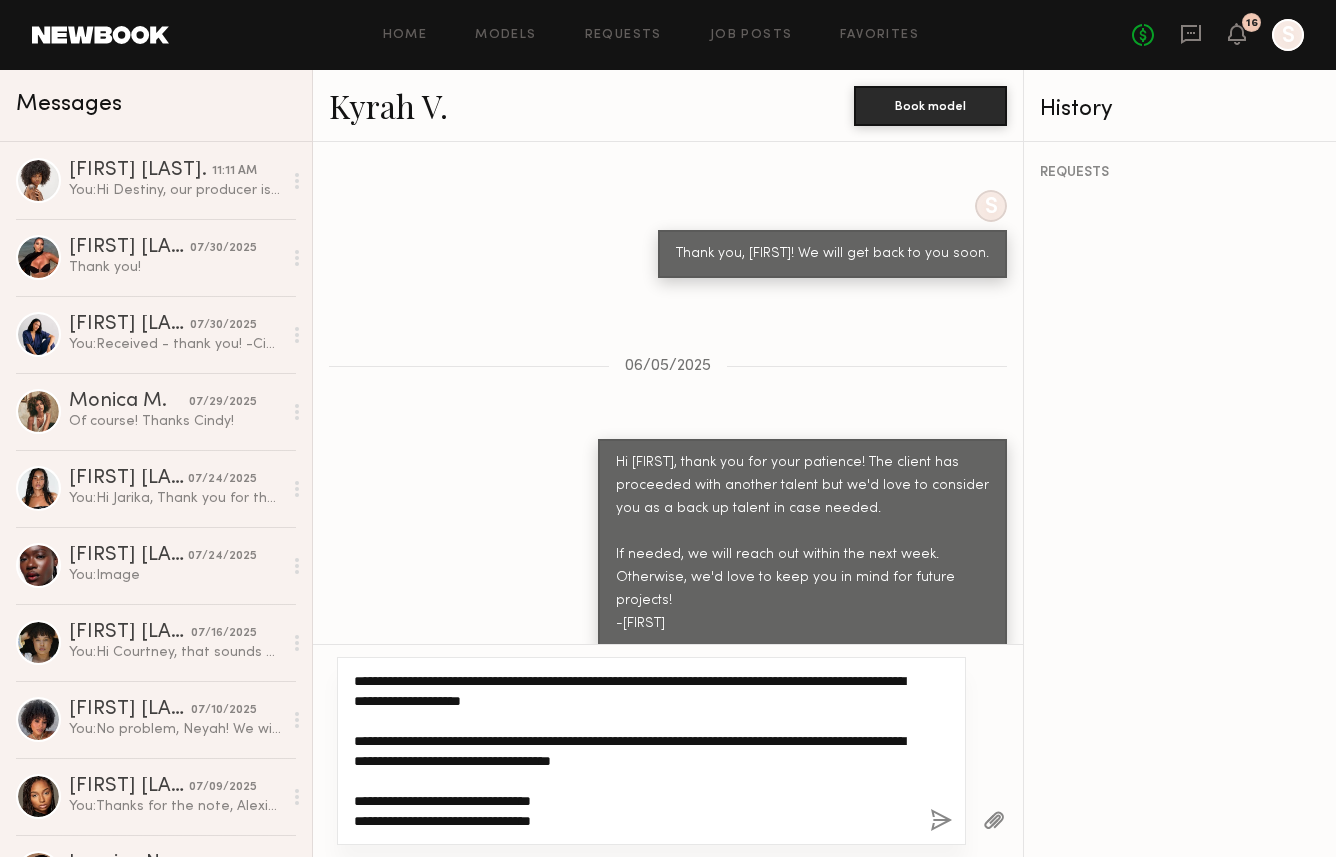 scroll, scrollTop: 37, scrollLeft: 0, axis: vertical 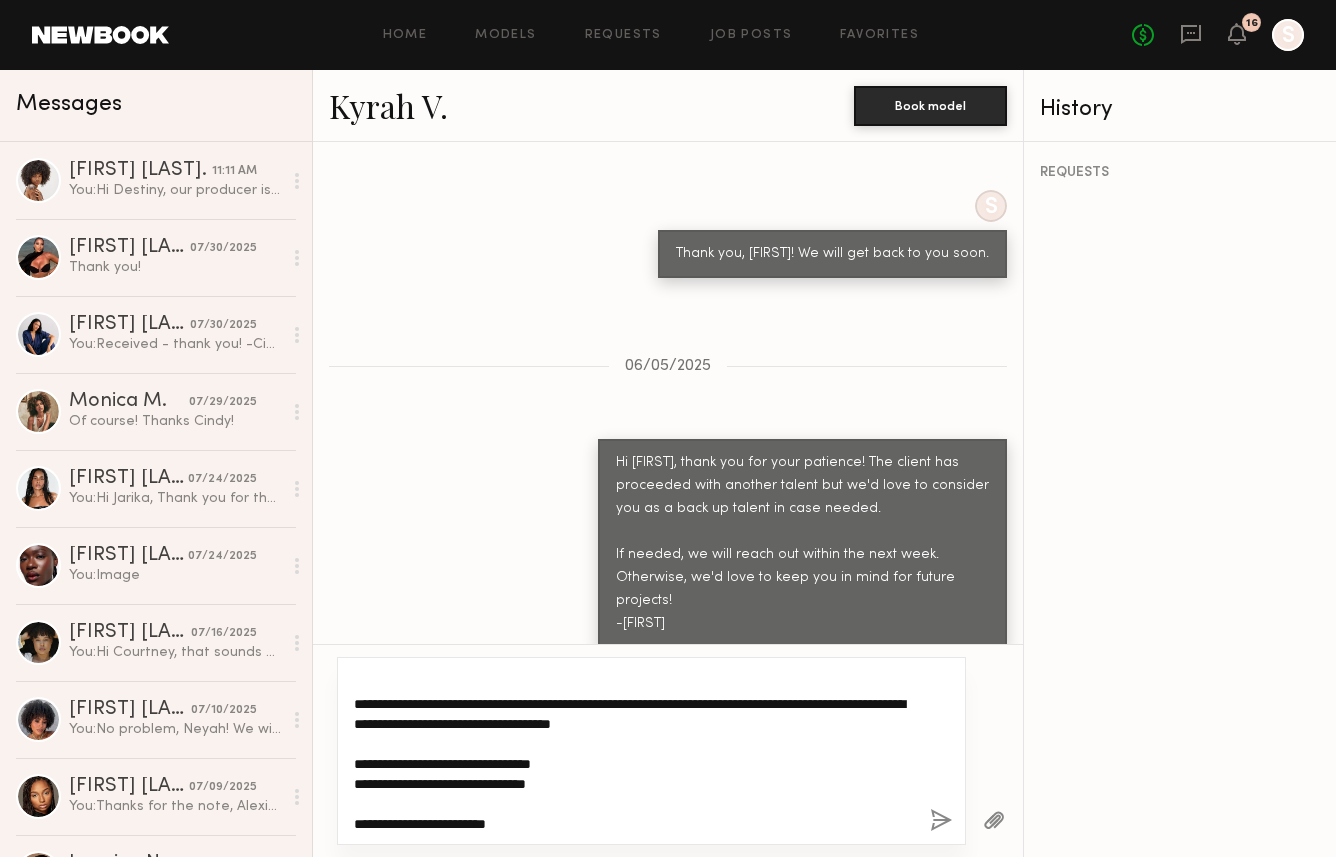 click on "**********" 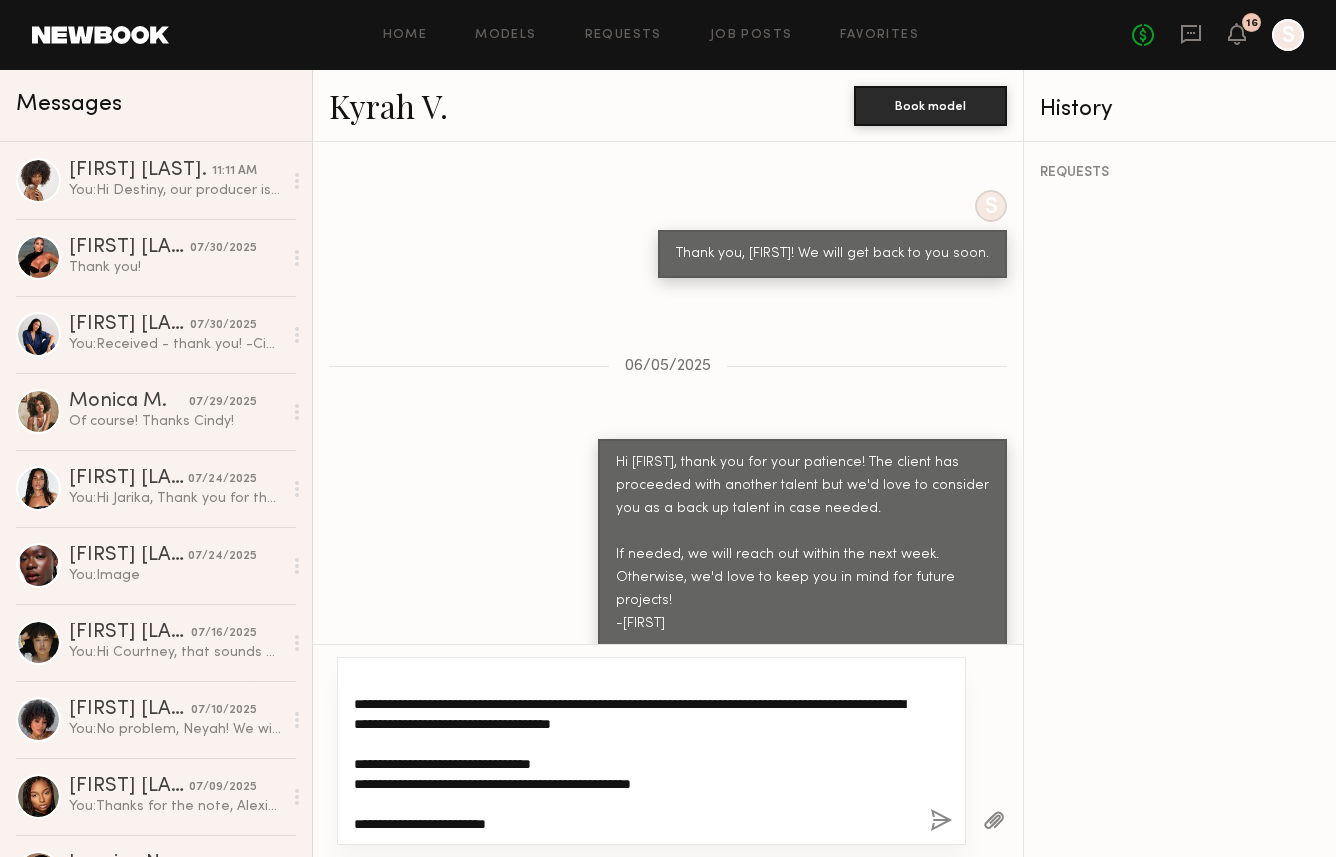 click on "**********" 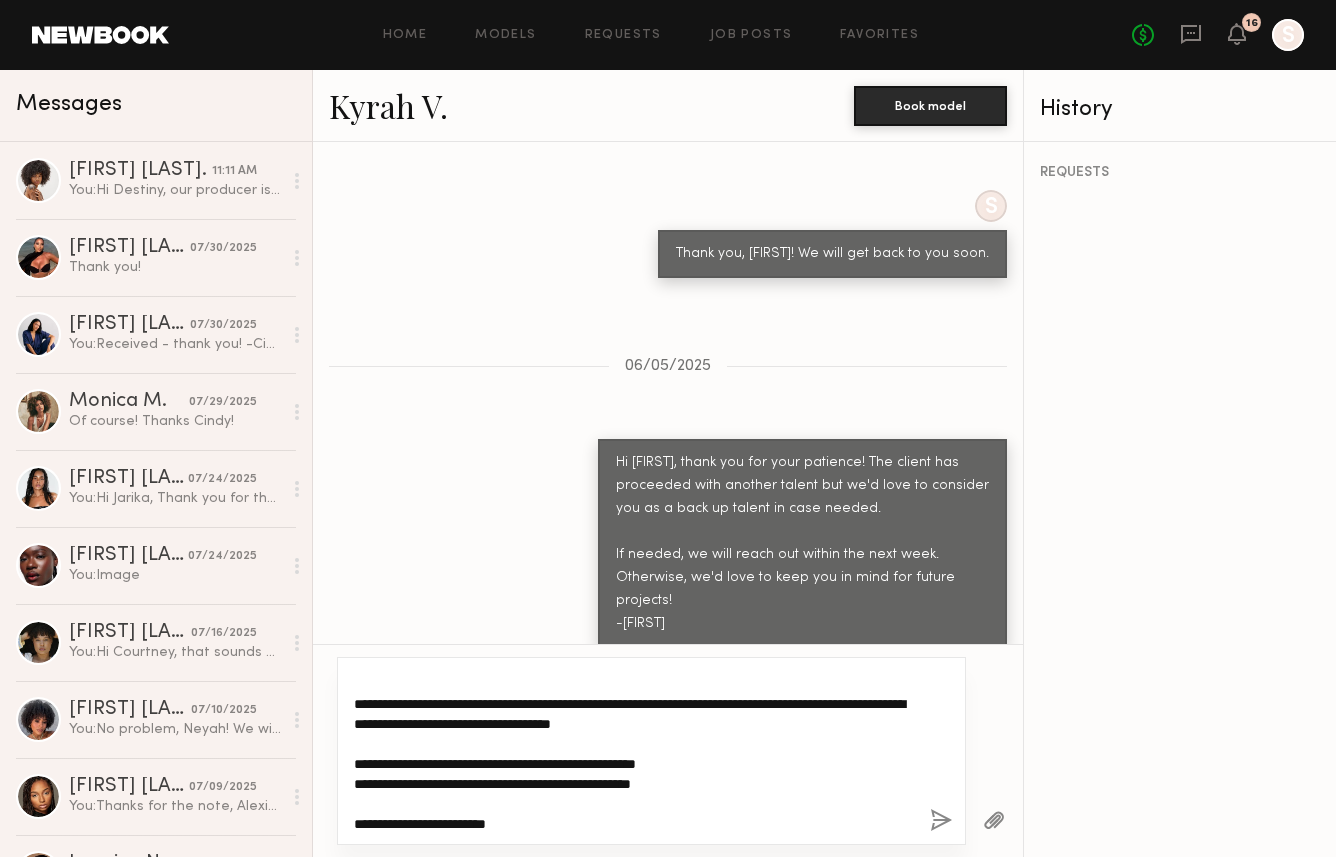 click on "**********" 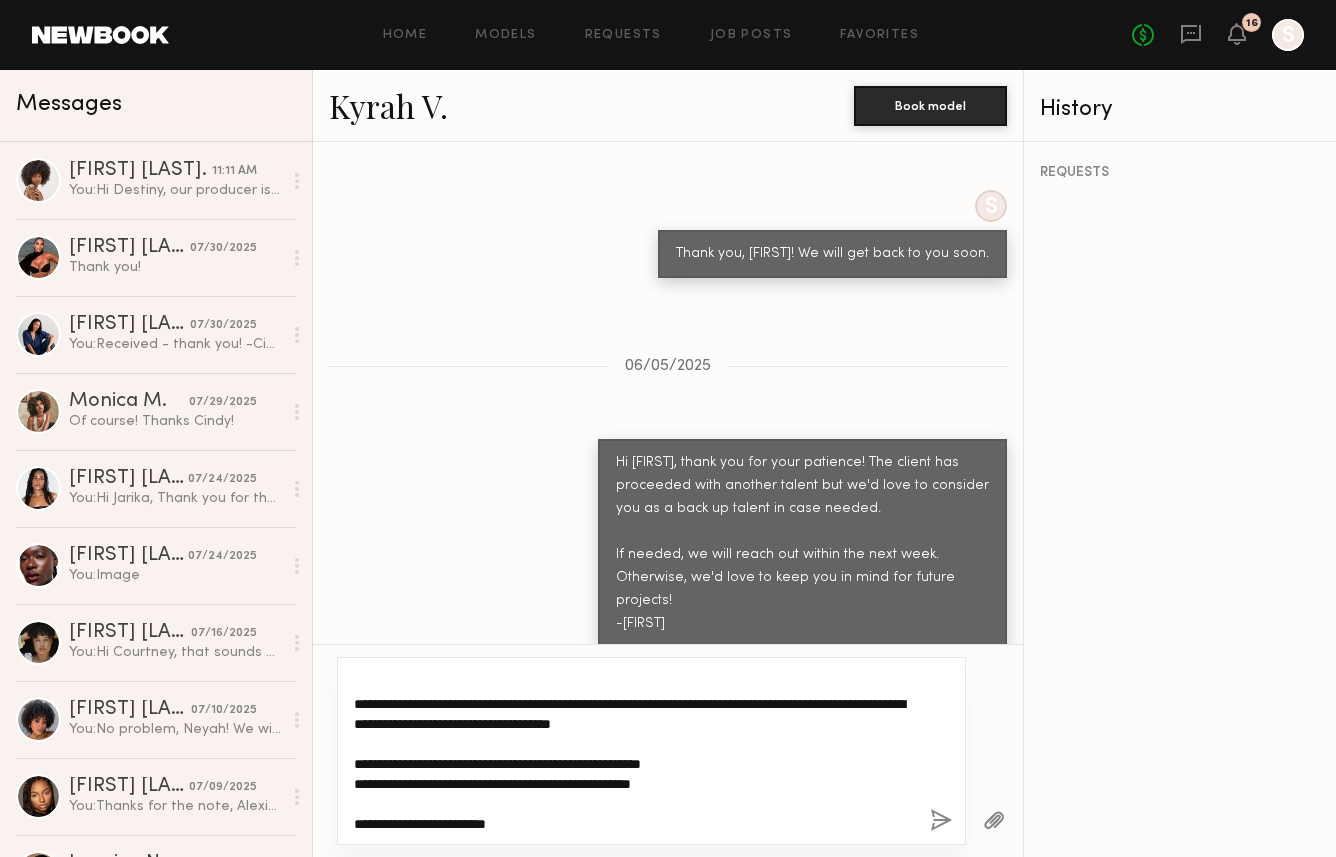 click on "**********" 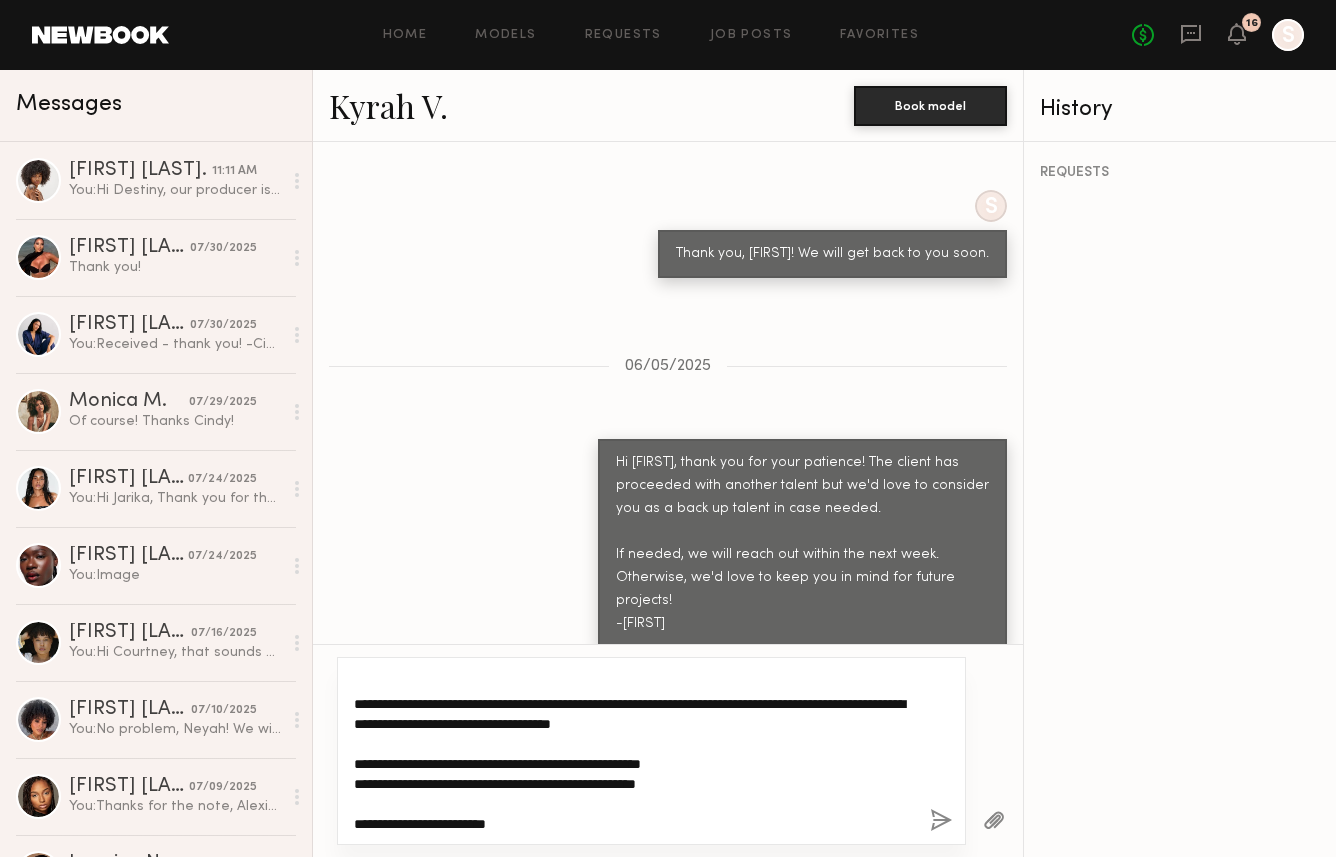 click on "**********" 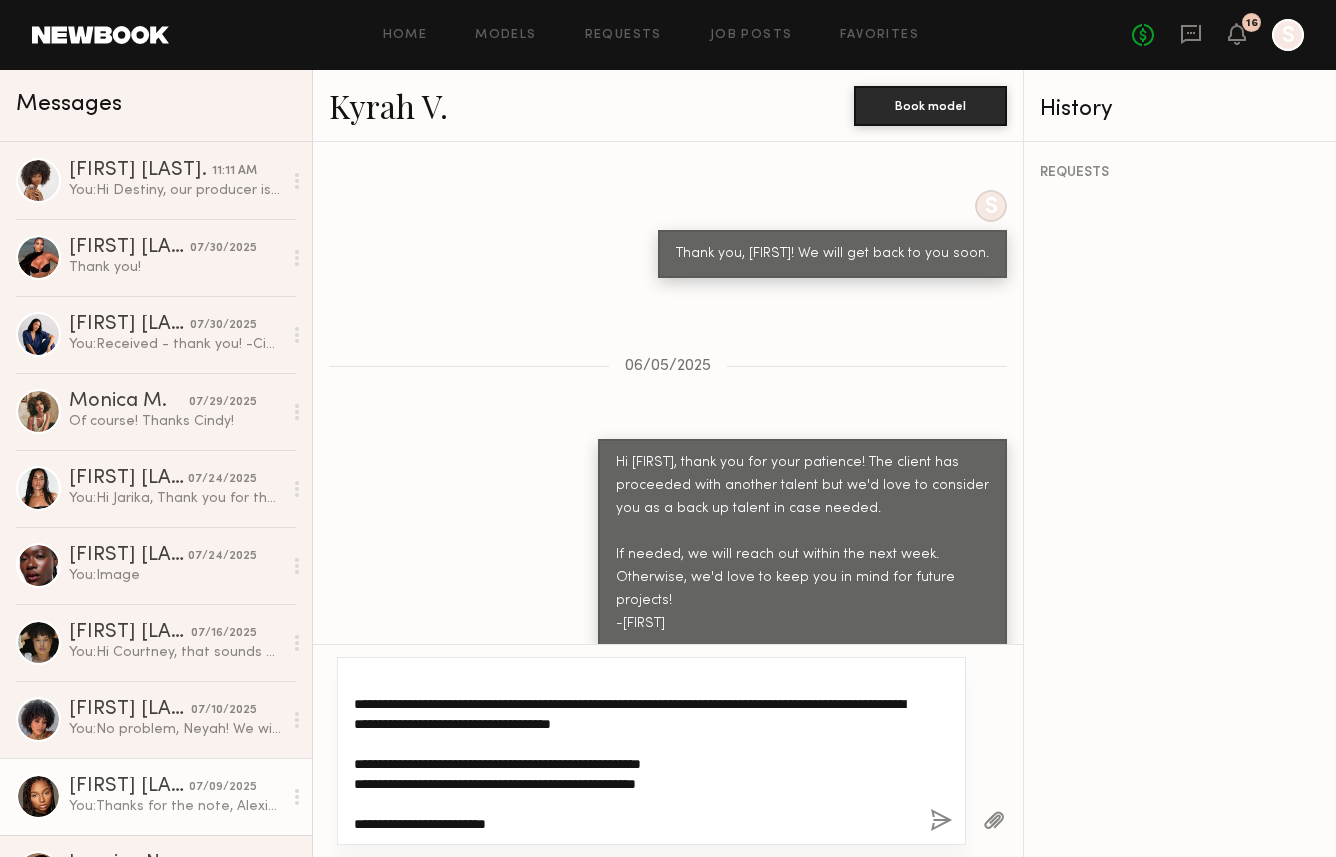drag, startPoint x: 587, startPoint y: 823, endPoint x: 278, endPoint y: 823, distance: 309 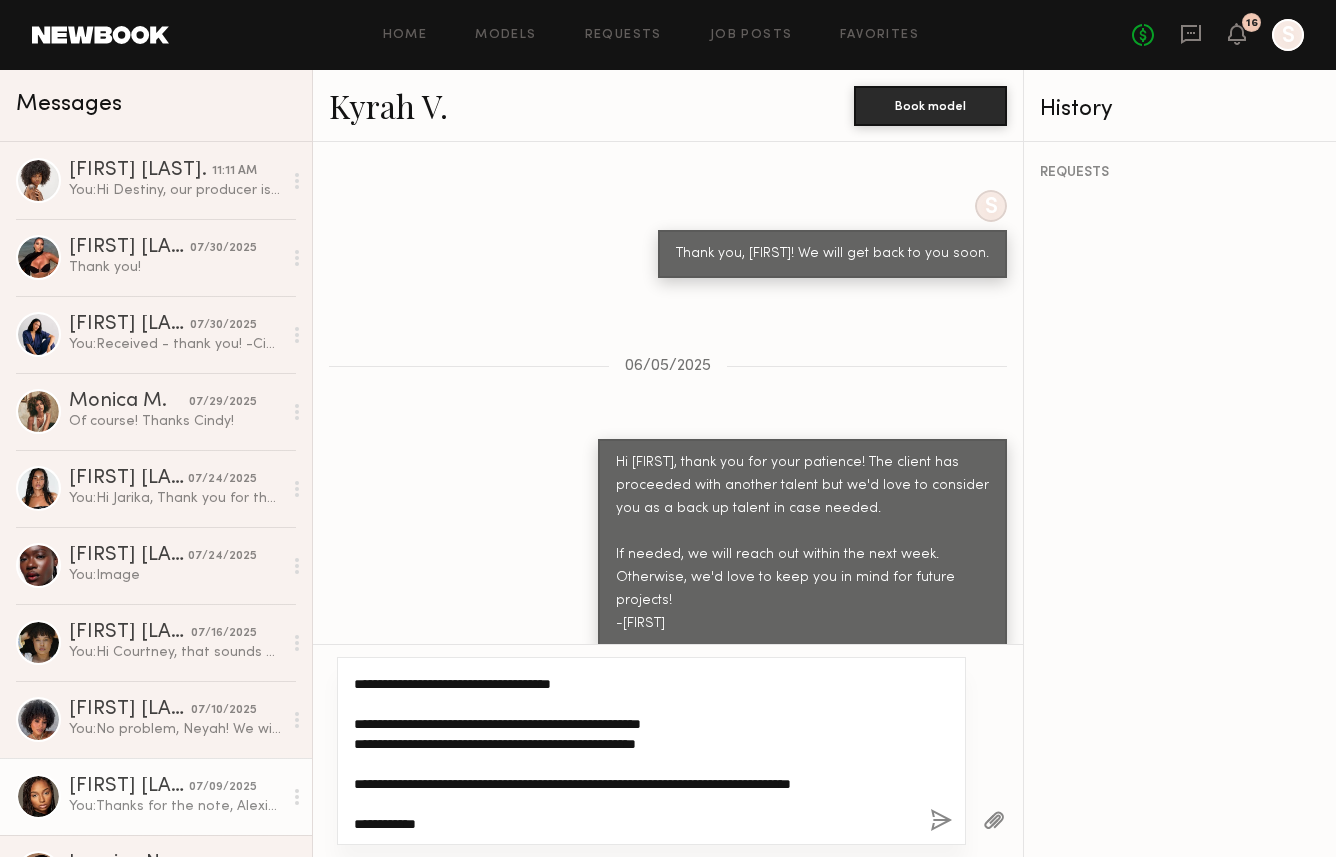 scroll, scrollTop: 97, scrollLeft: 0, axis: vertical 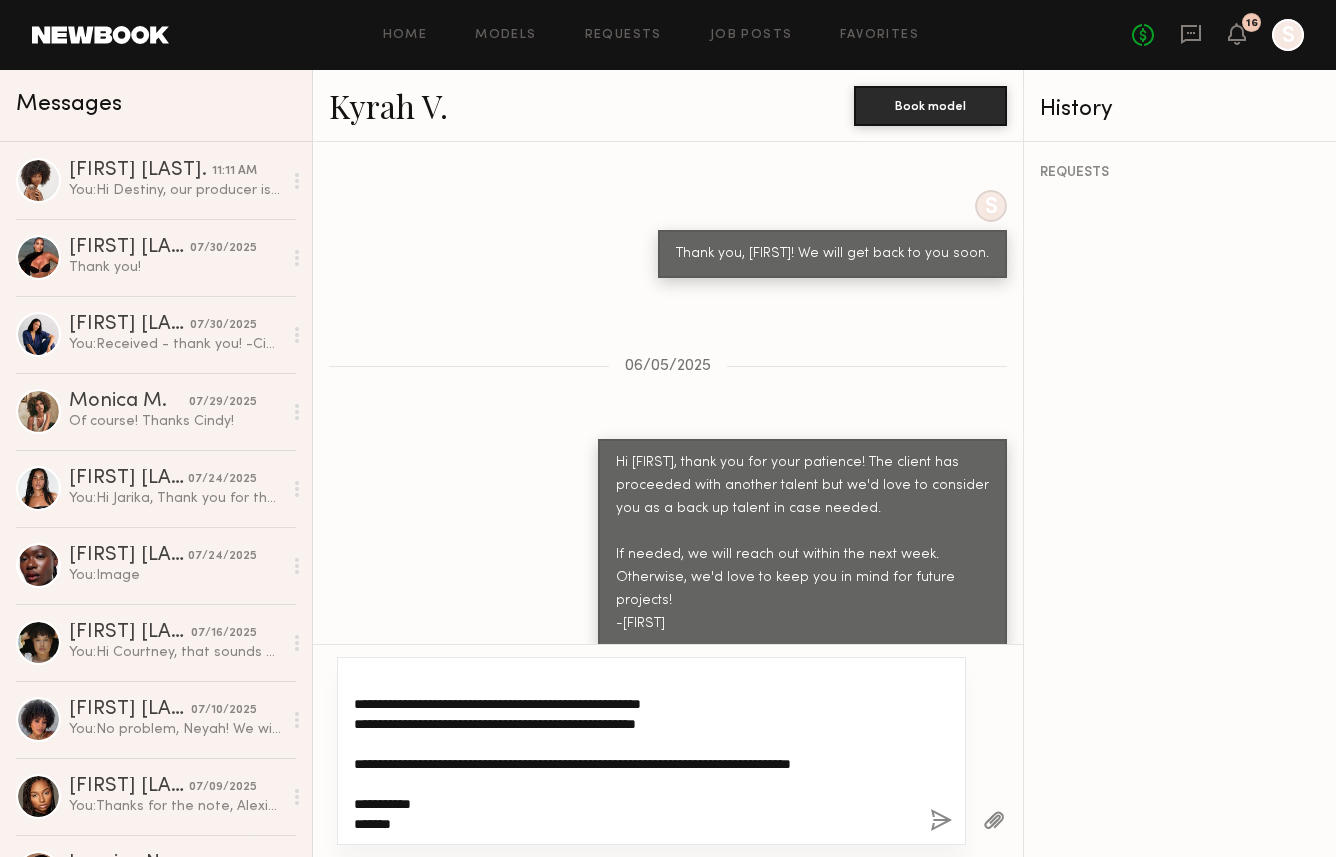 click on "**********" 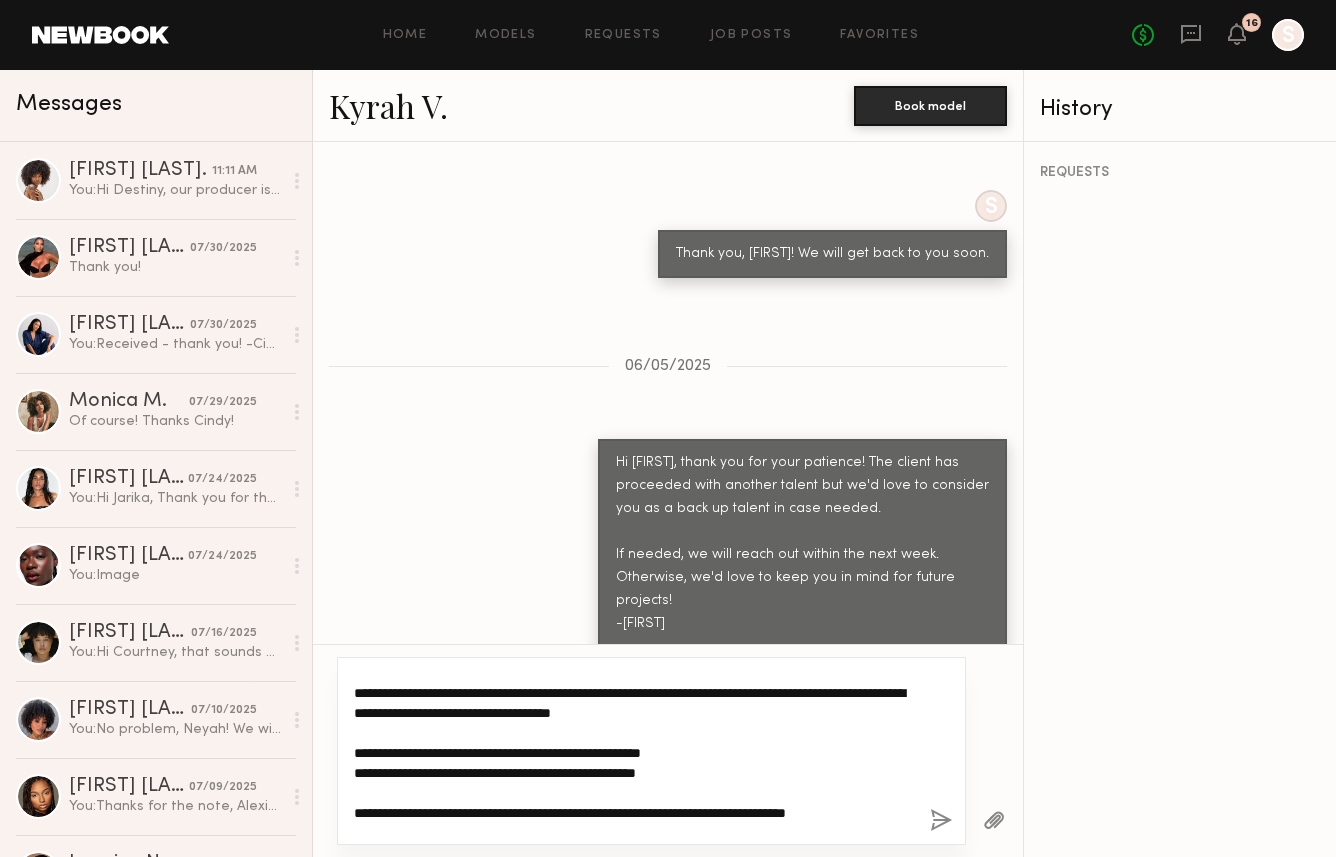 scroll, scrollTop: 100, scrollLeft: 0, axis: vertical 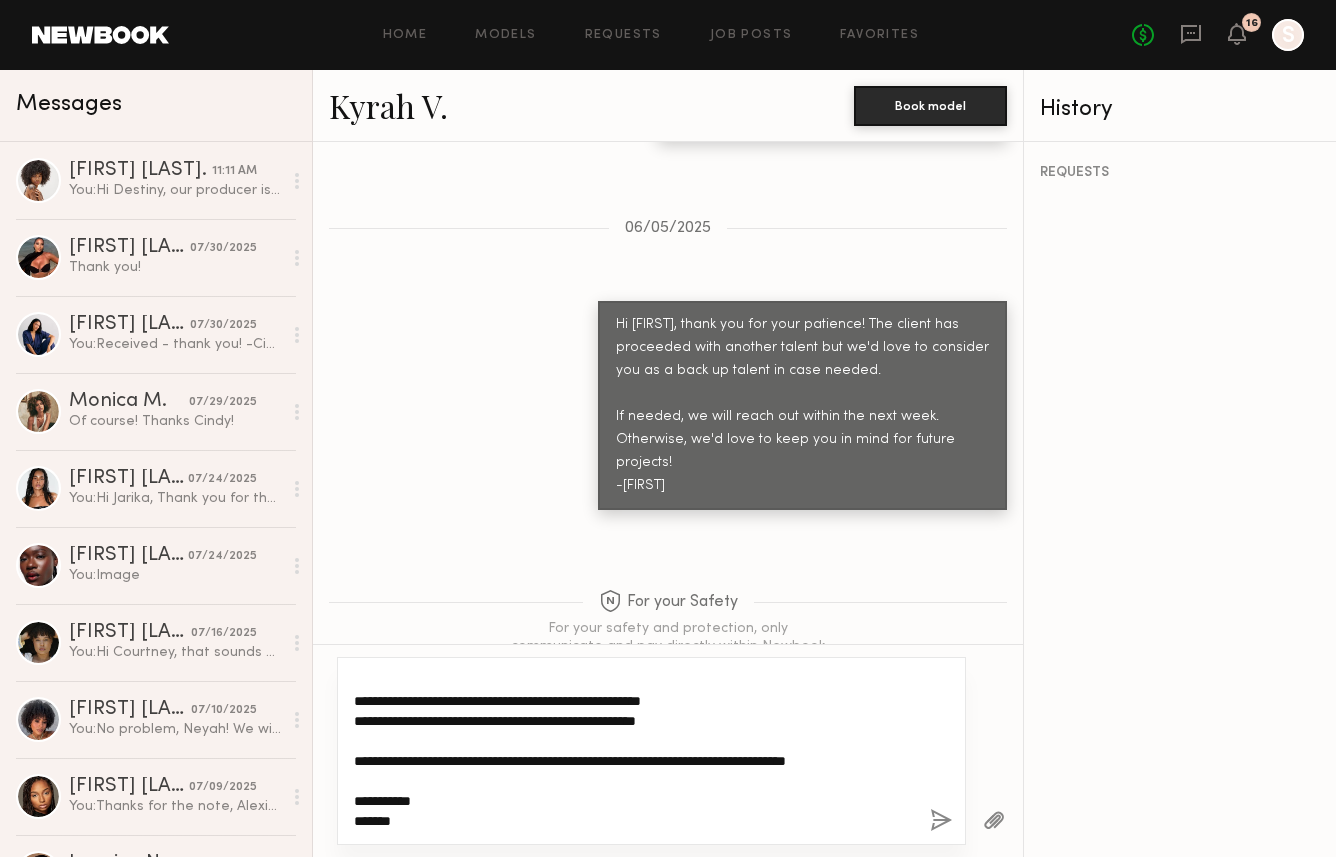 click on "**********" 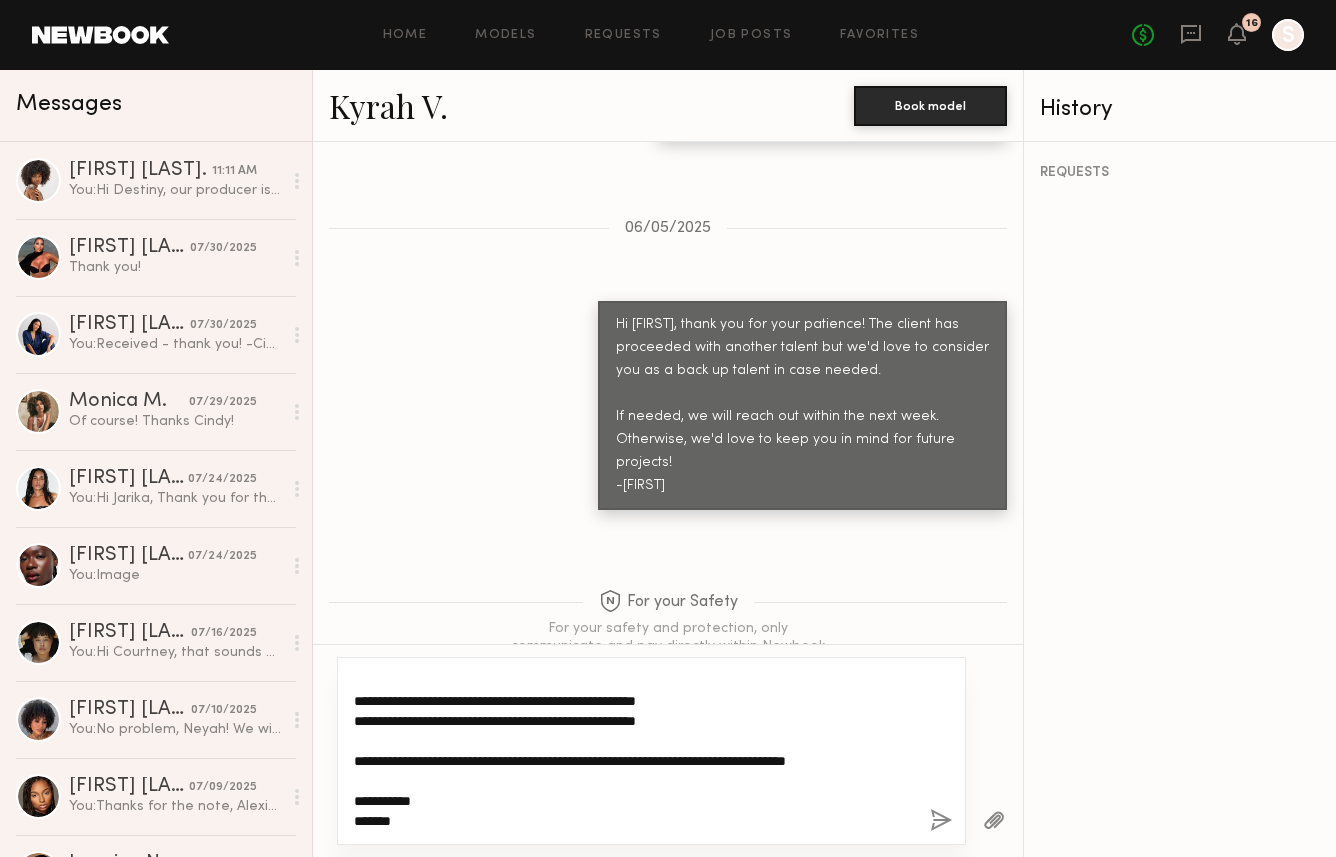 click on "**********" 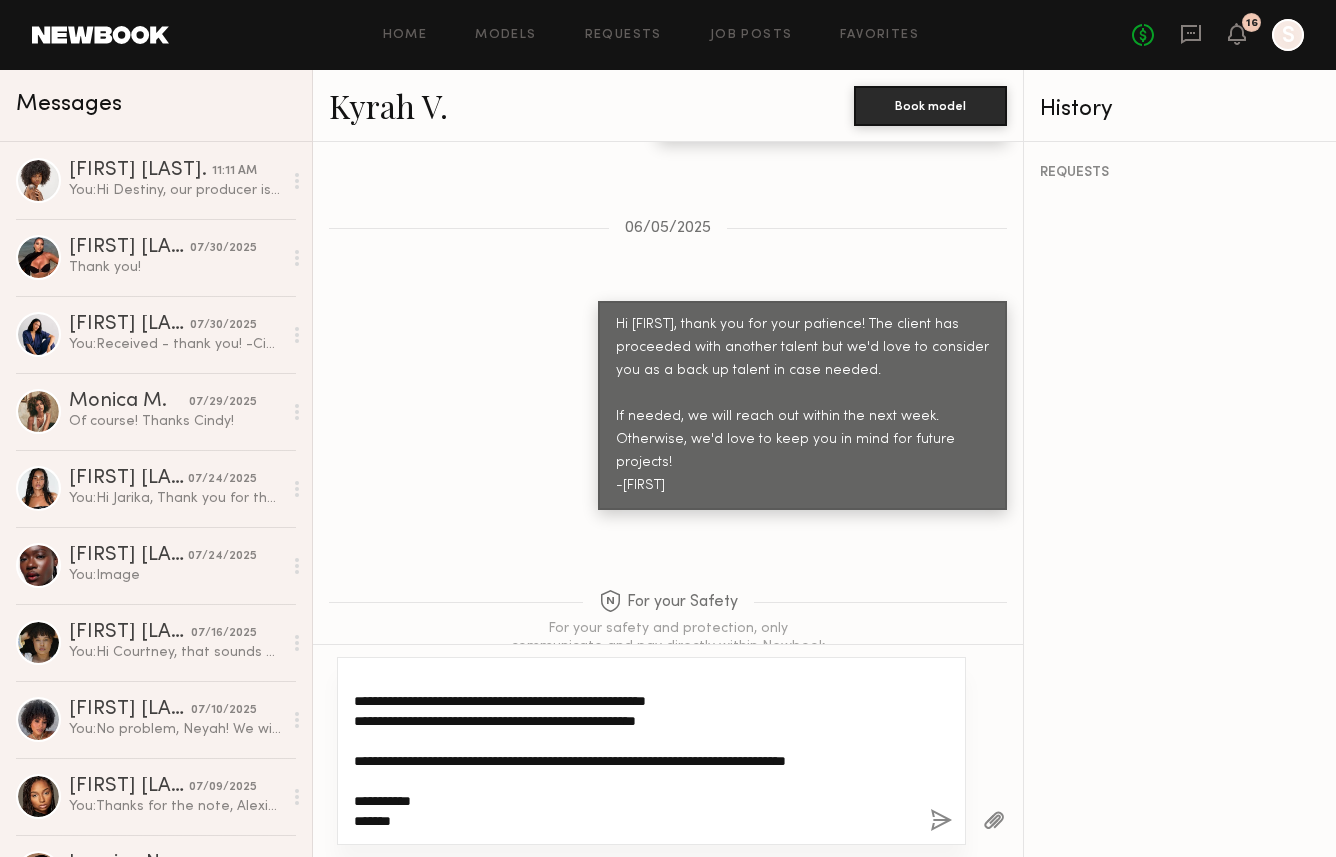 paste on "**********" 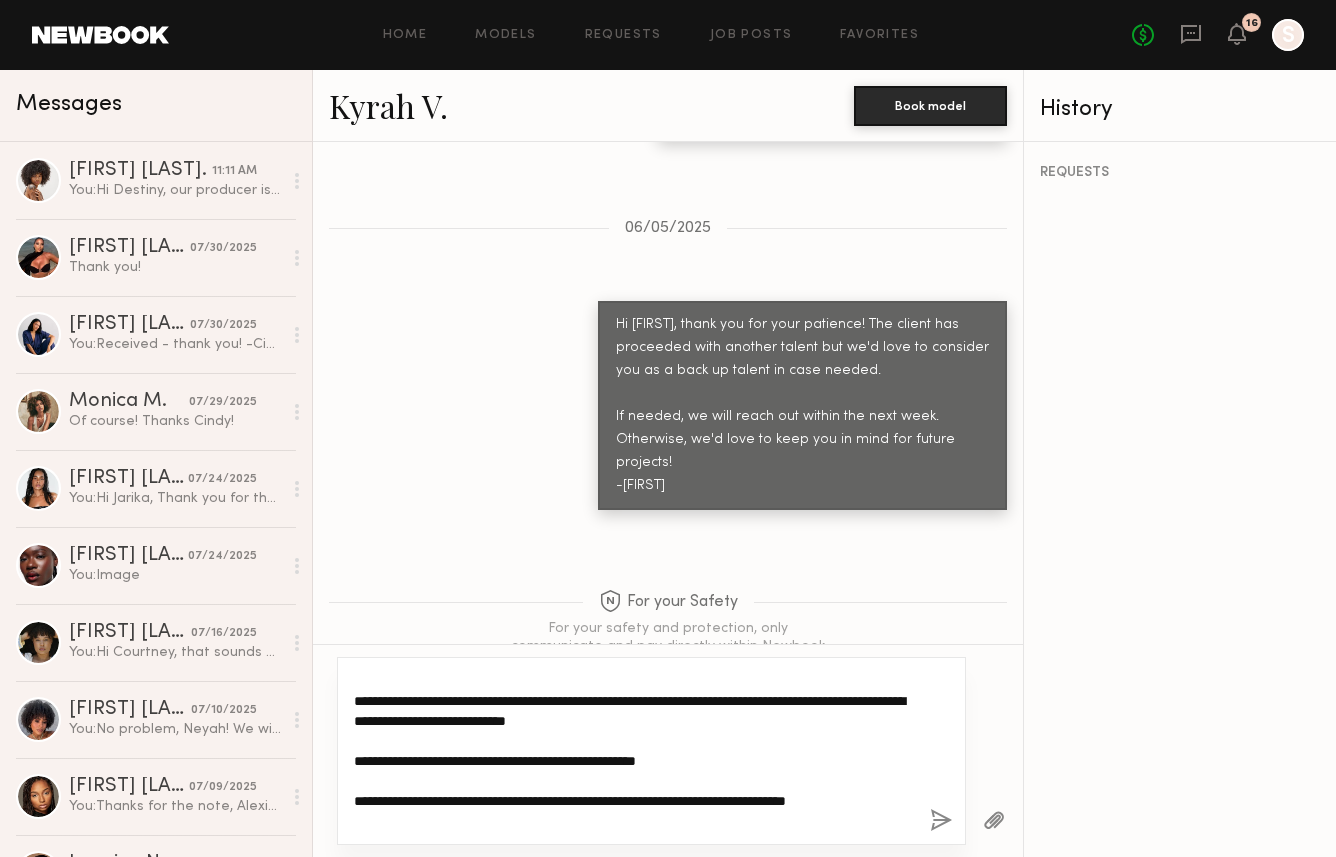 scroll, scrollTop: 120, scrollLeft: 0, axis: vertical 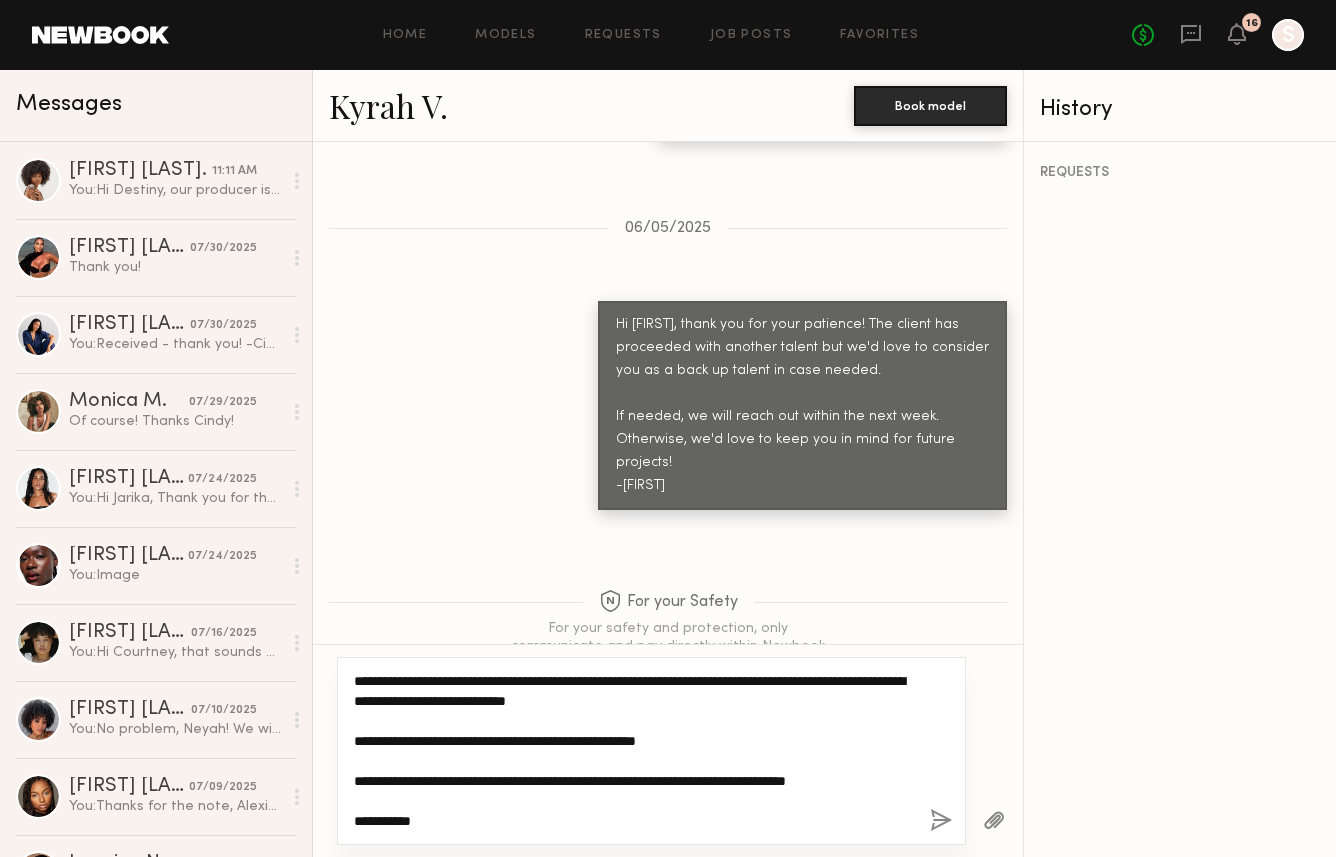 click on "**********" 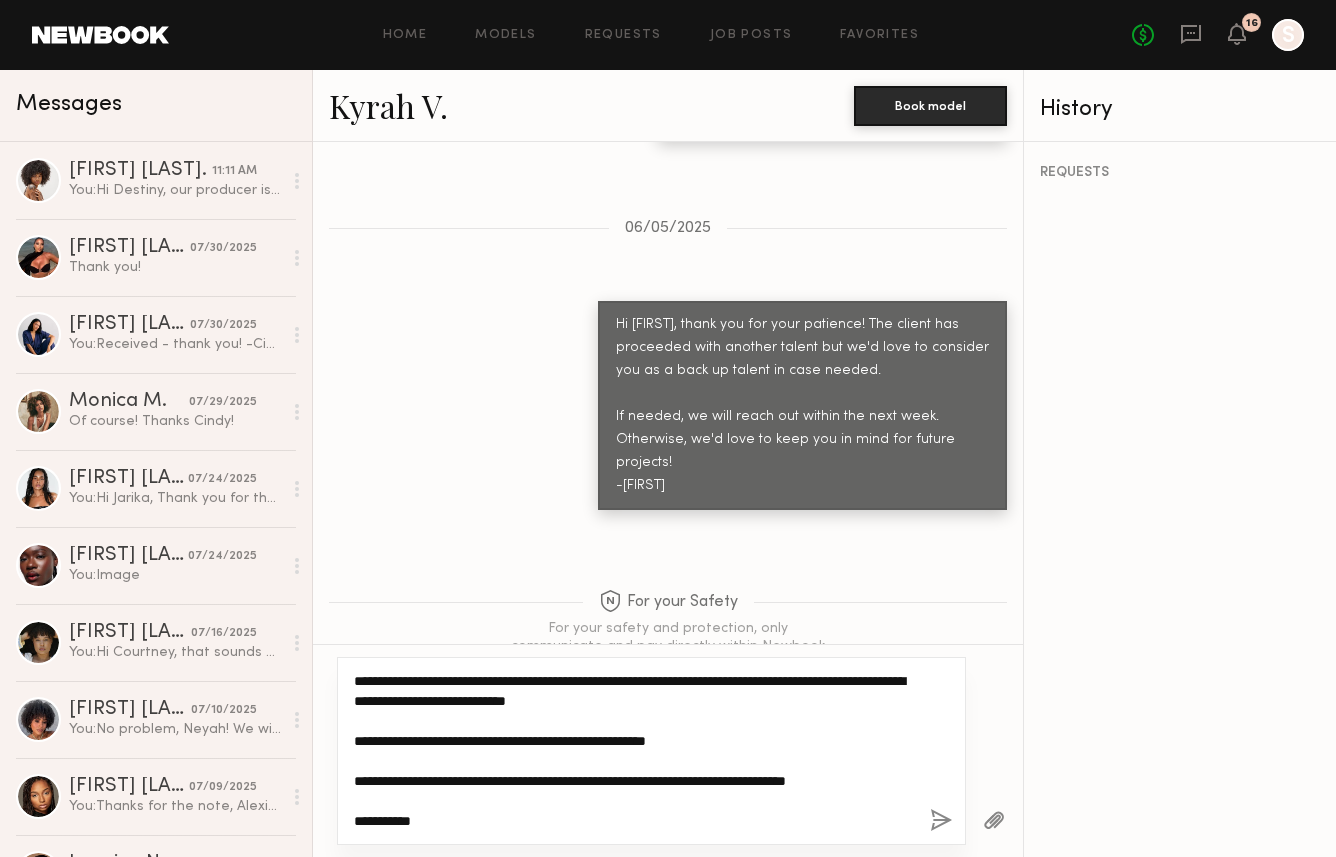 paste on "**********" 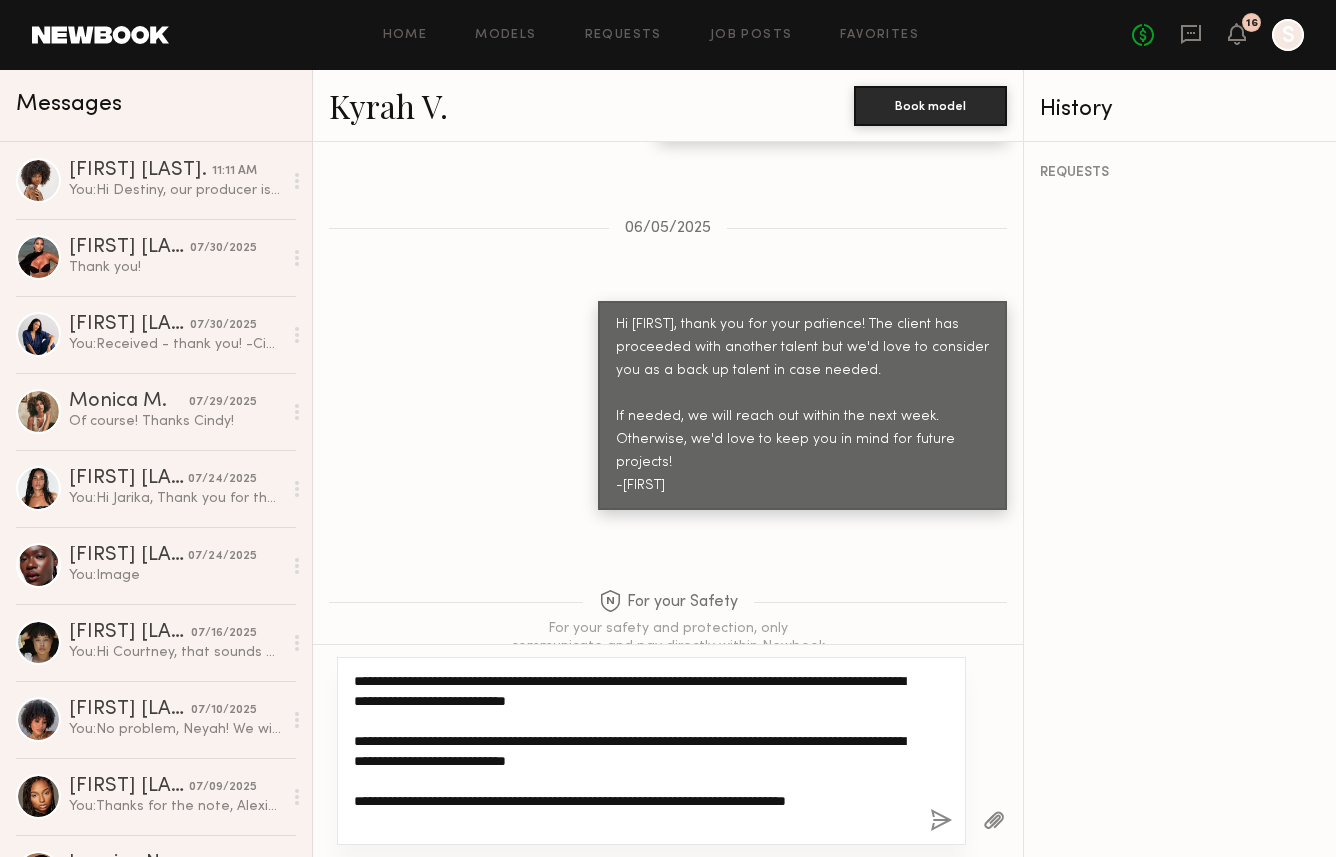 scroll, scrollTop: 200, scrollLeft: 0, axis: vertical 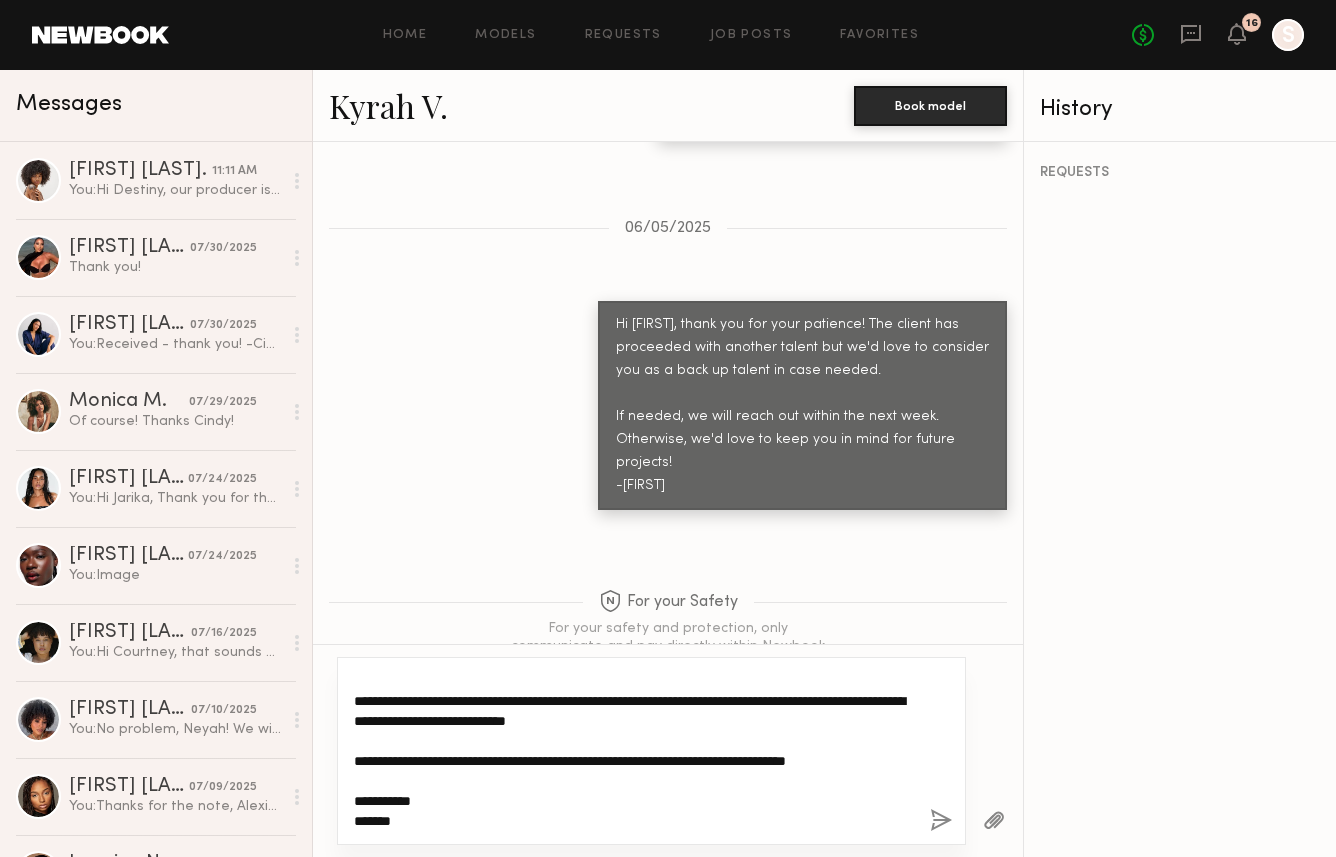 type on "**********" 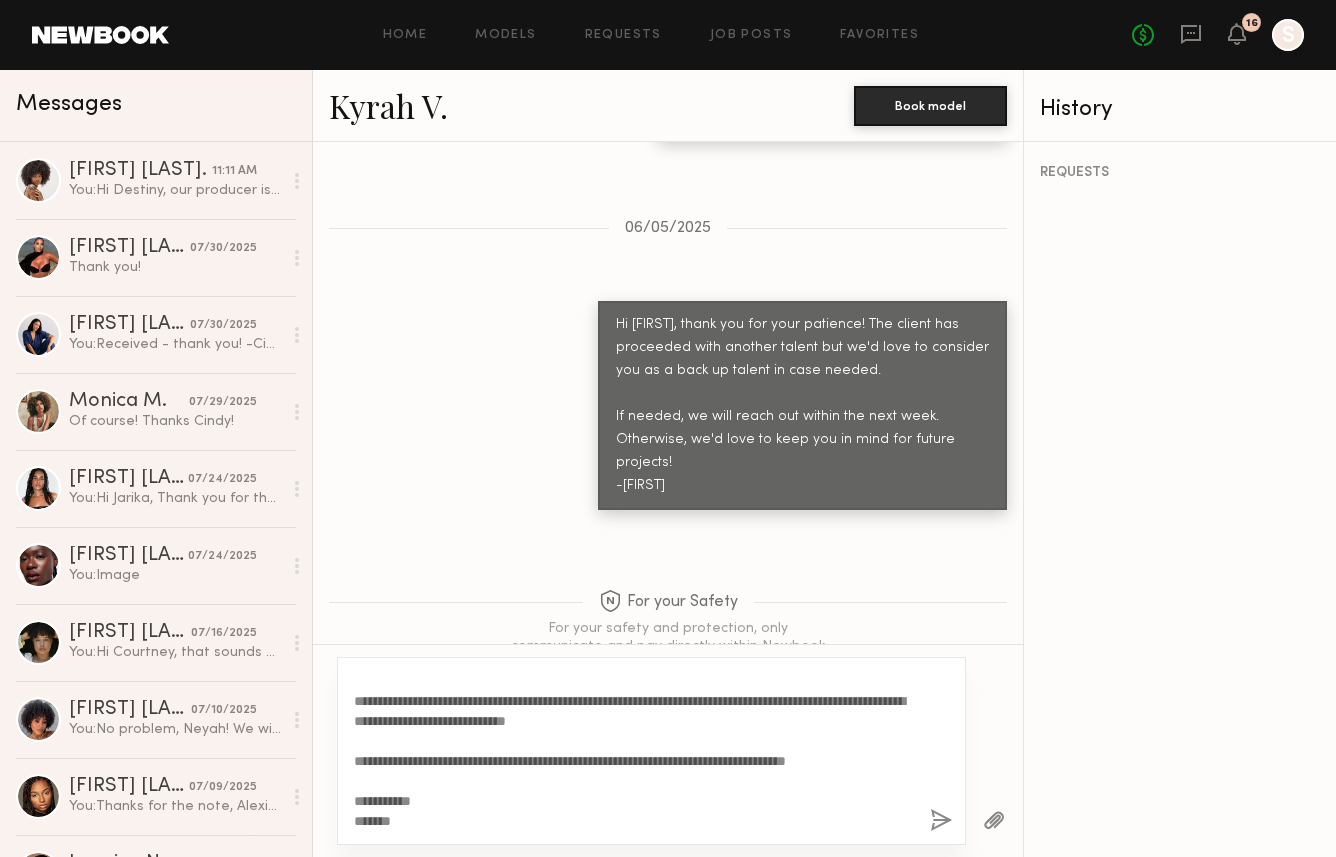 click 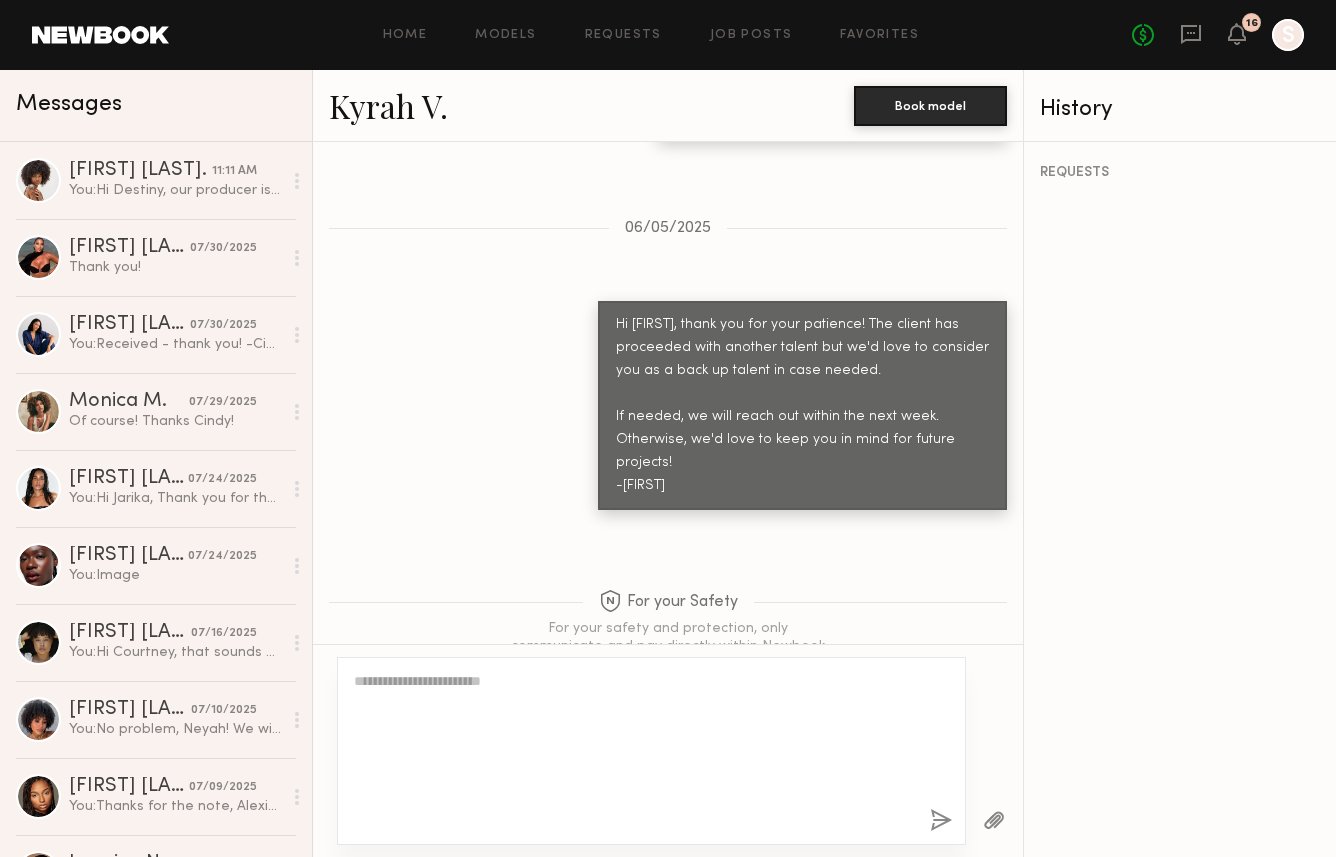 scroll, scrollTop: 3370, scrollLeft: 0, axis: vertical 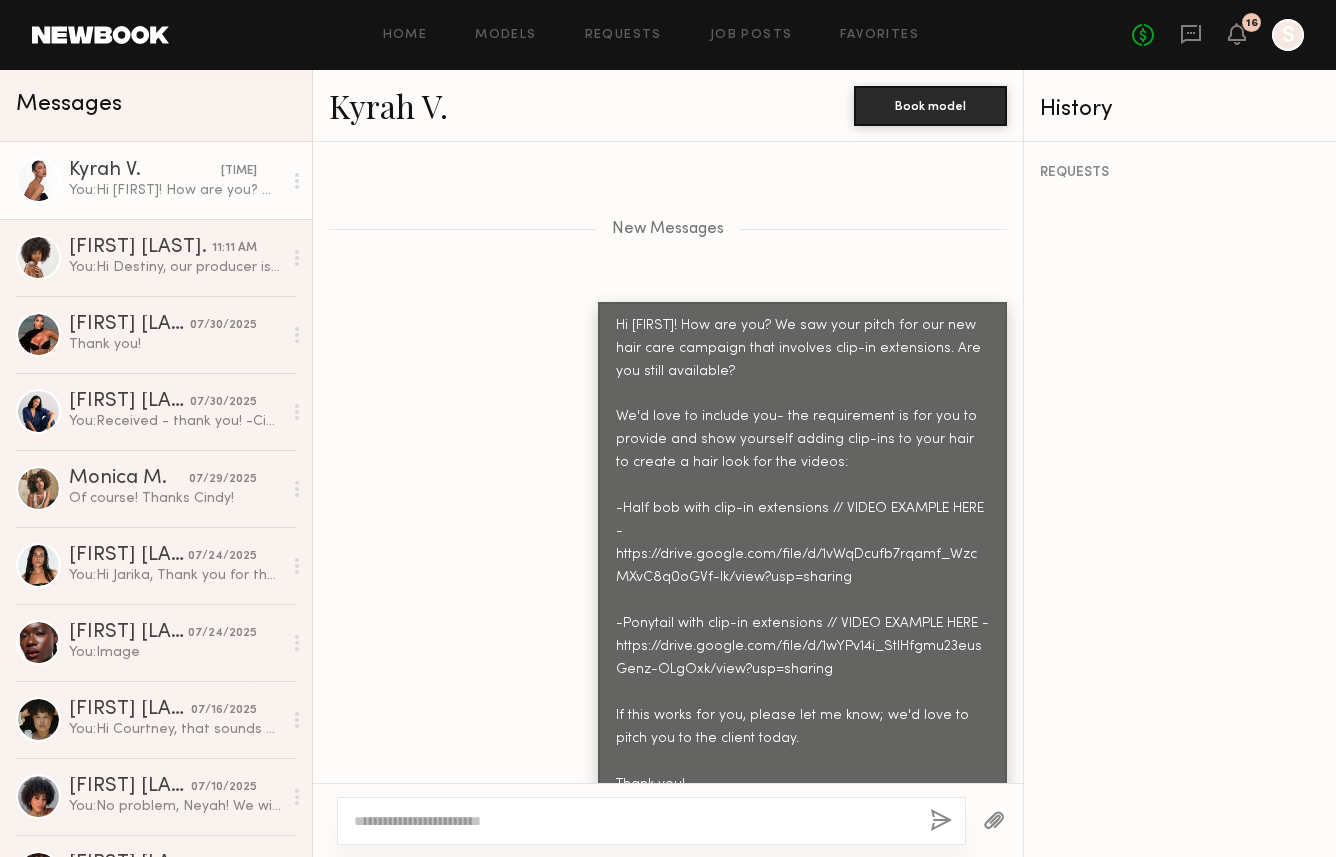 click 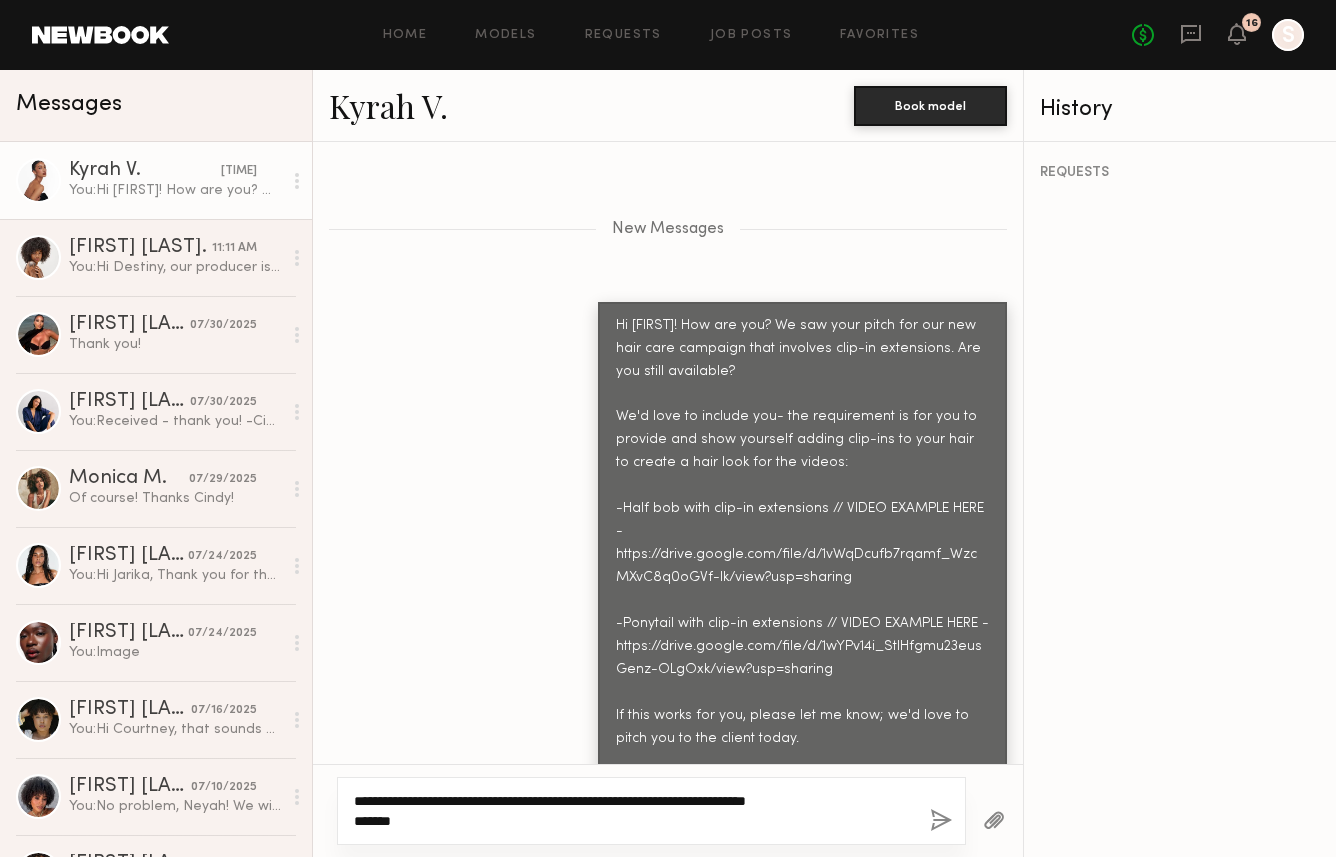 type on "**********" 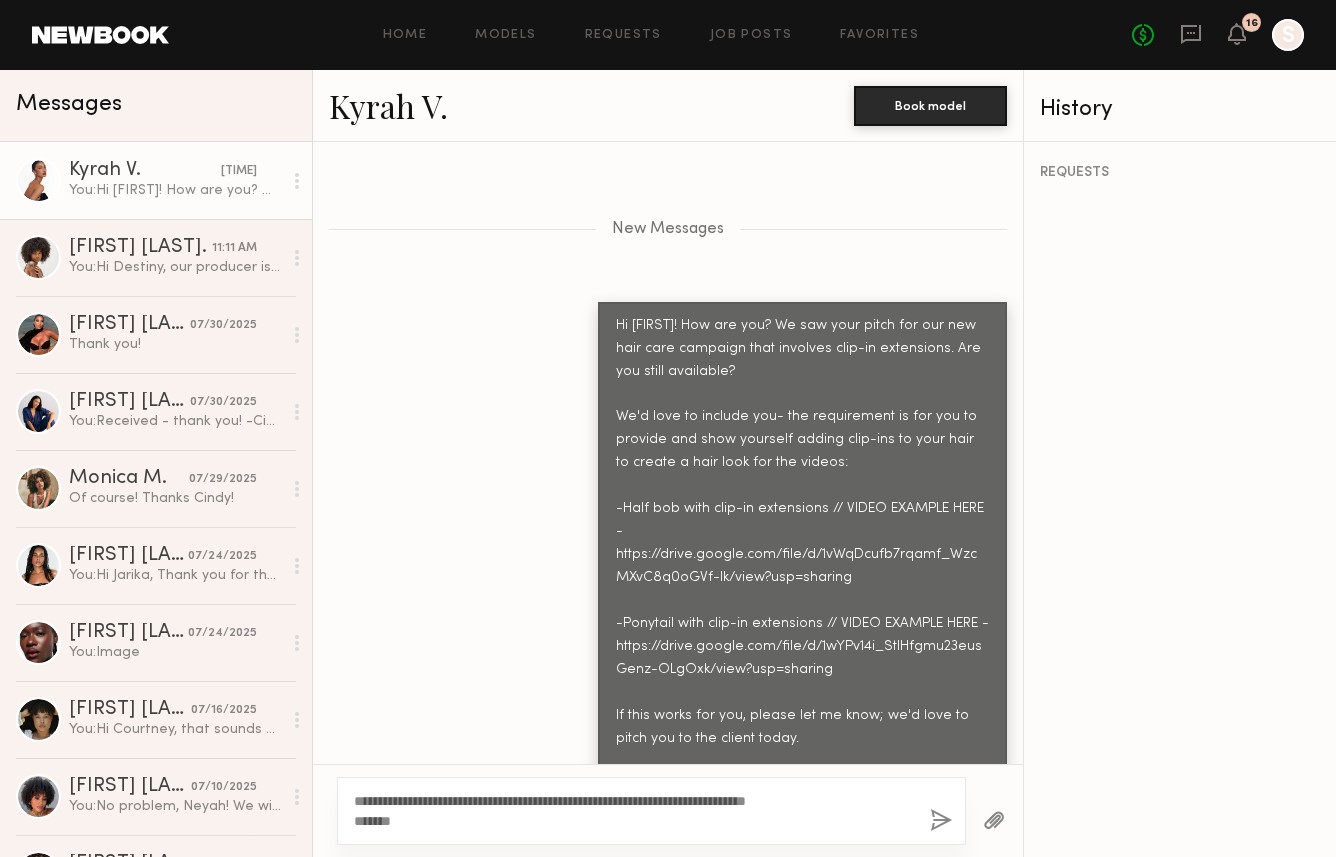 click 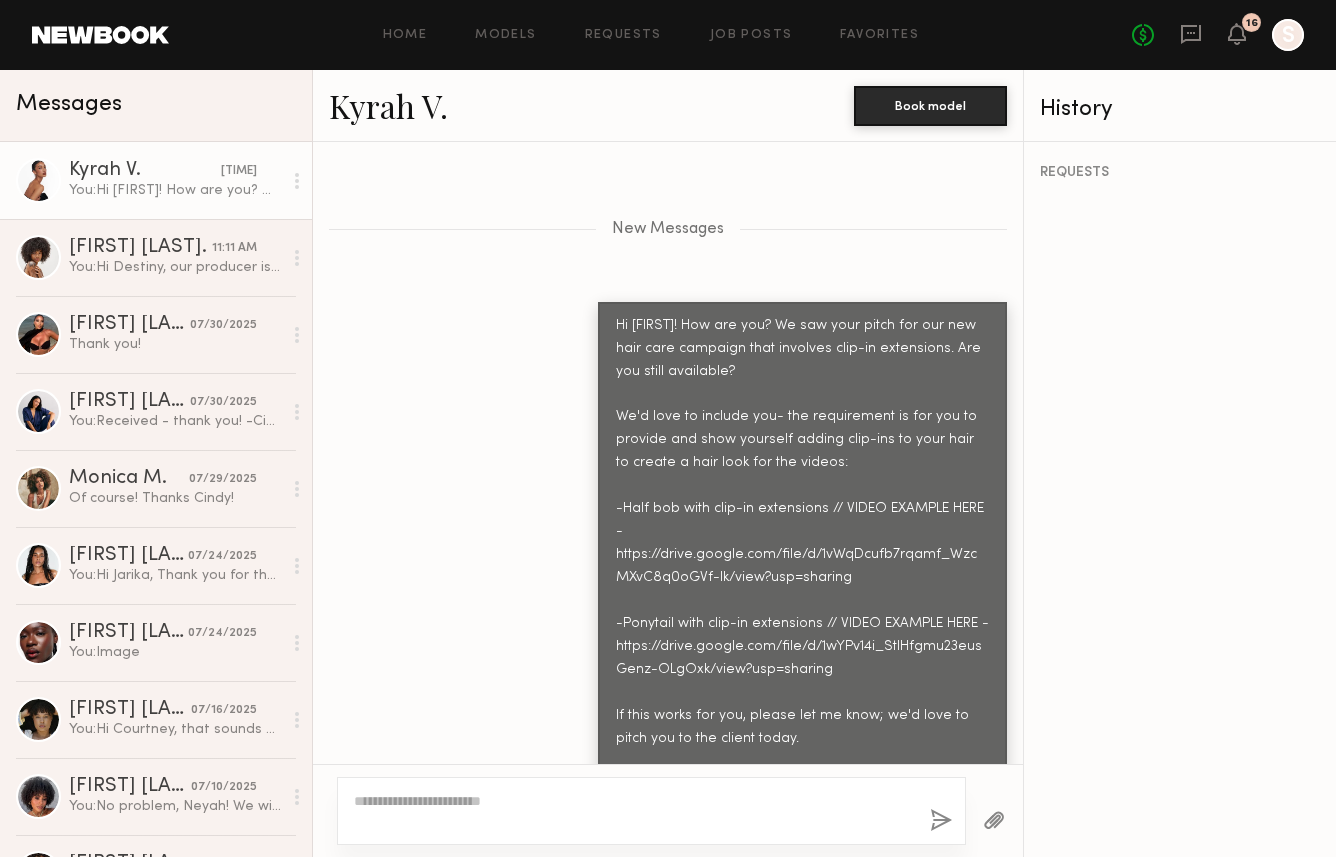 scroll, scrollTop: 3472, scrollLeft: 0, axis: vertical 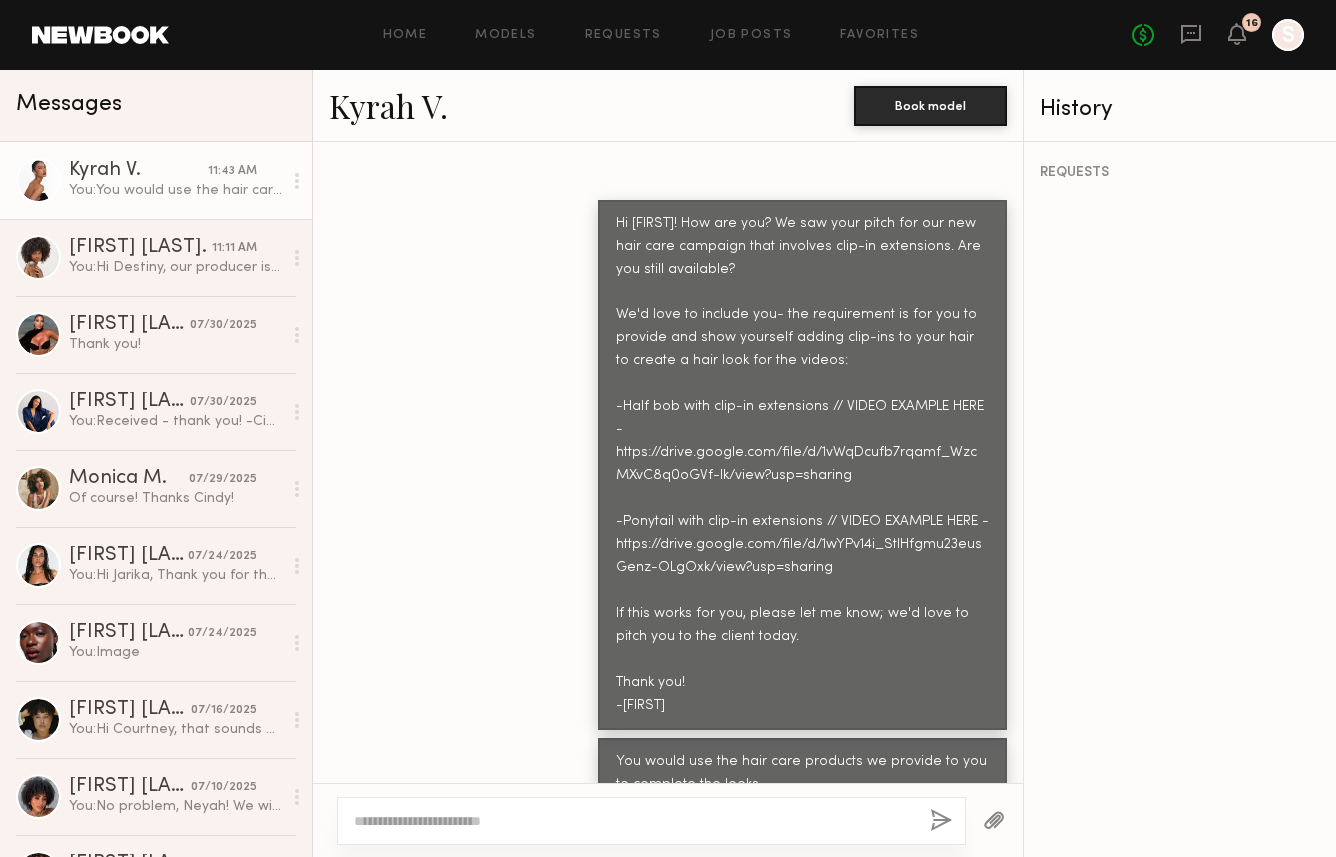 click on "Kyrah V." 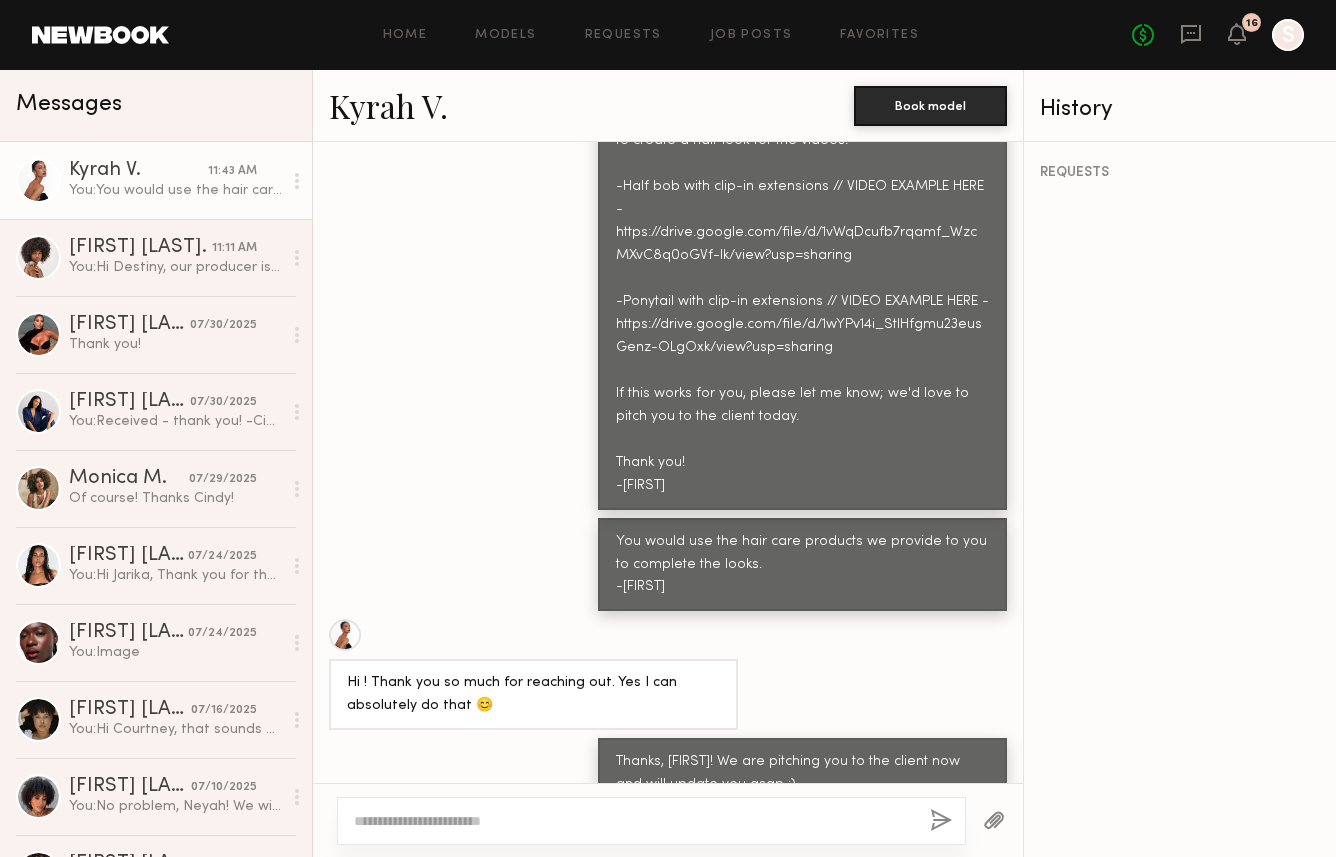 click on "Kyrah V." 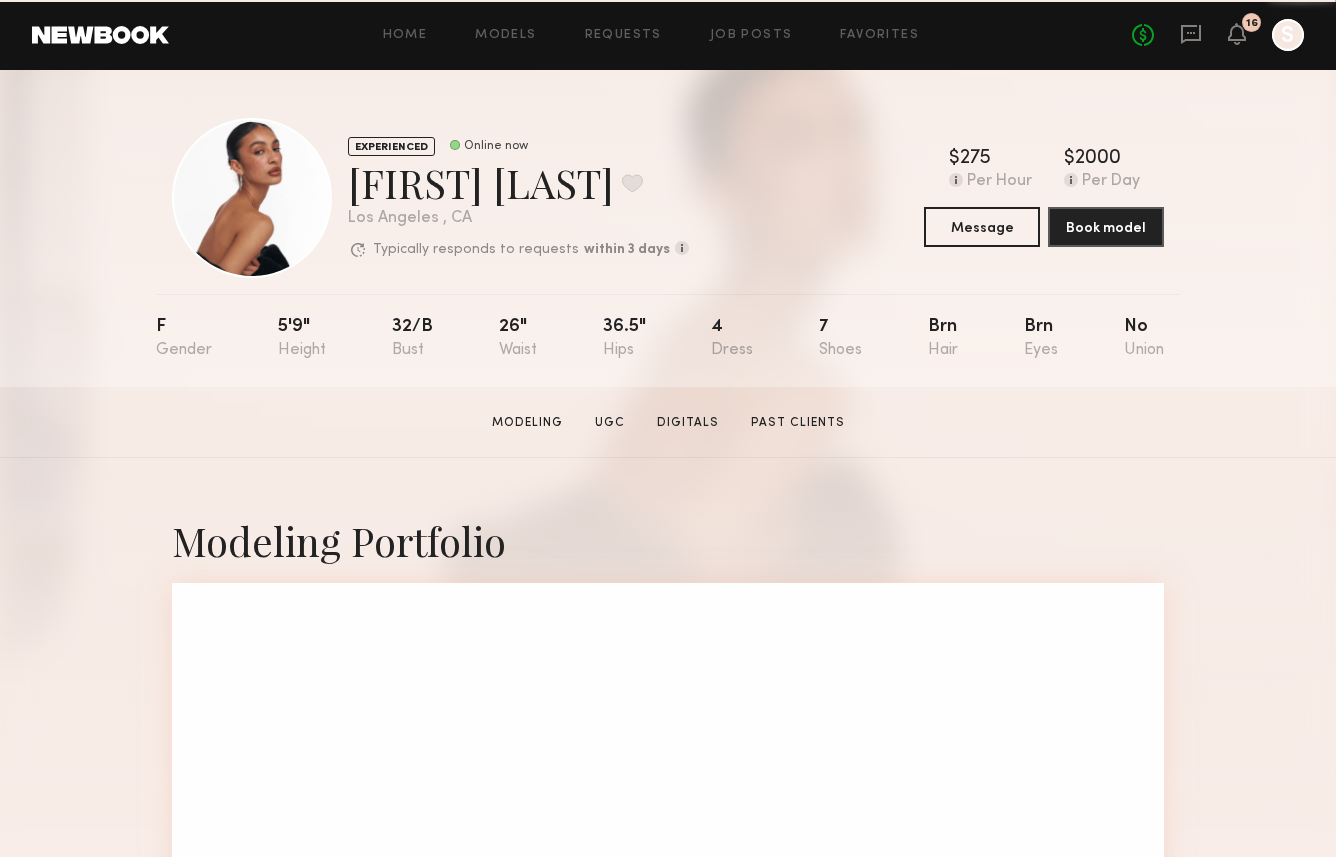 scroll, scrollTop: 0, scrollLeft: 0, axis: both 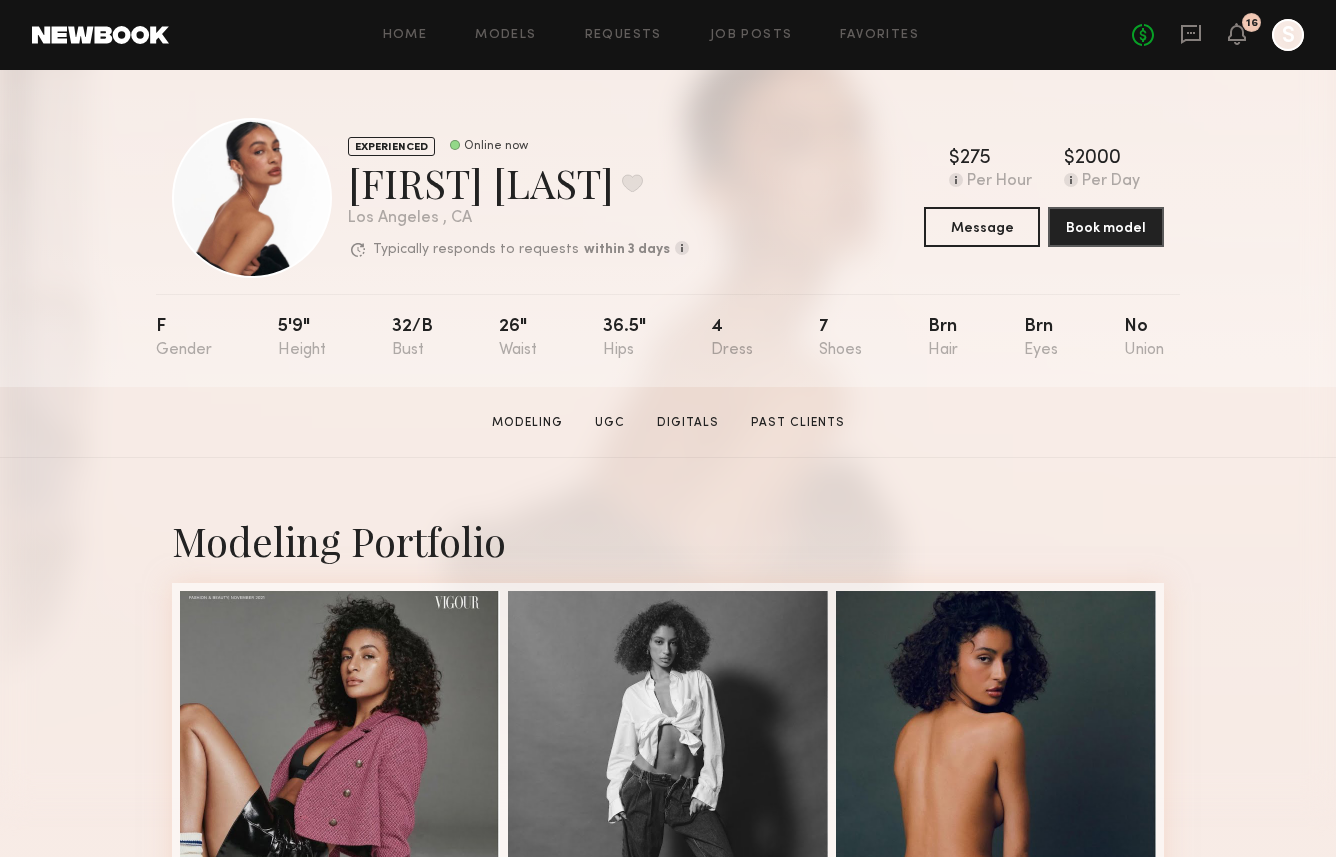 click on "Modeling Portfolio View More" at bounding box center [668, 1236] 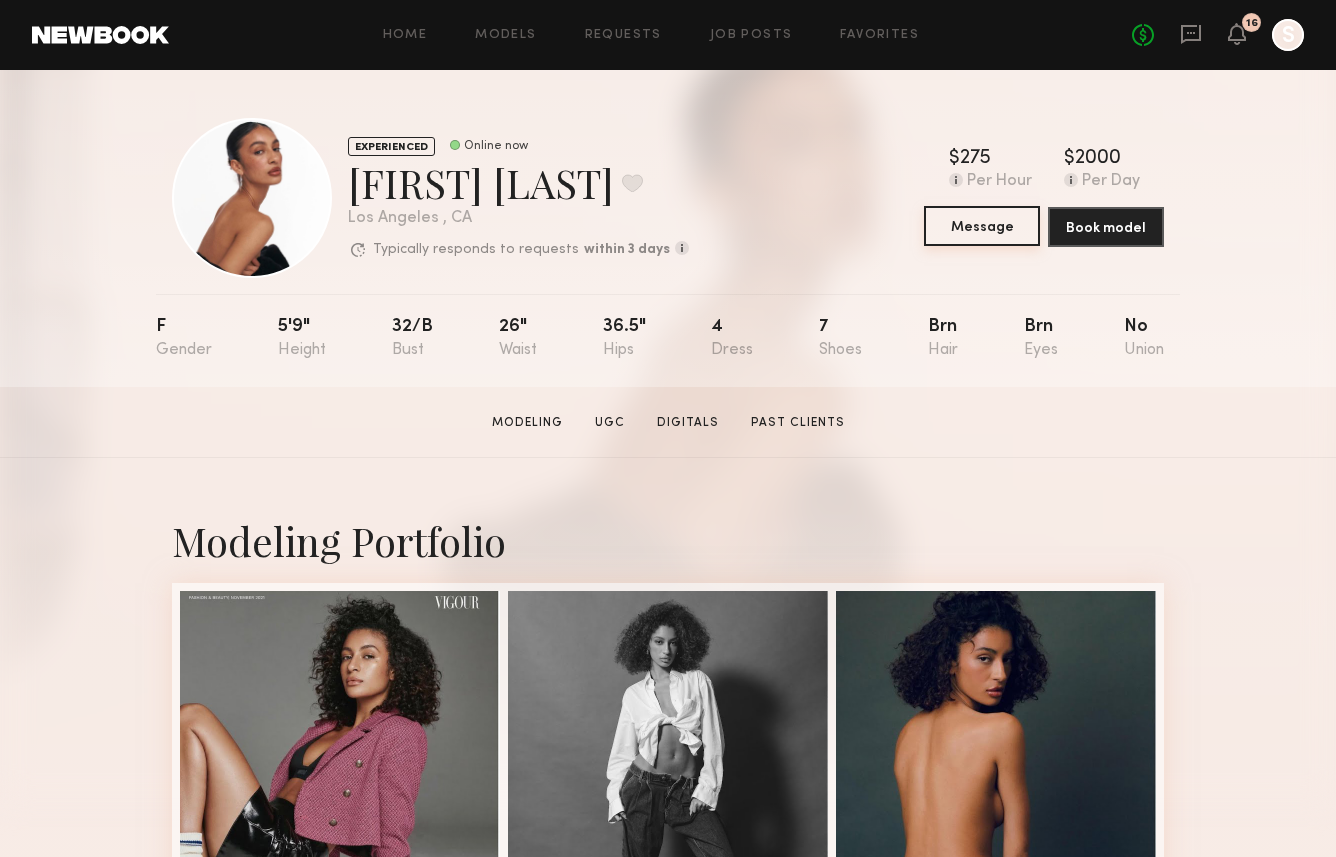 click on "Message" 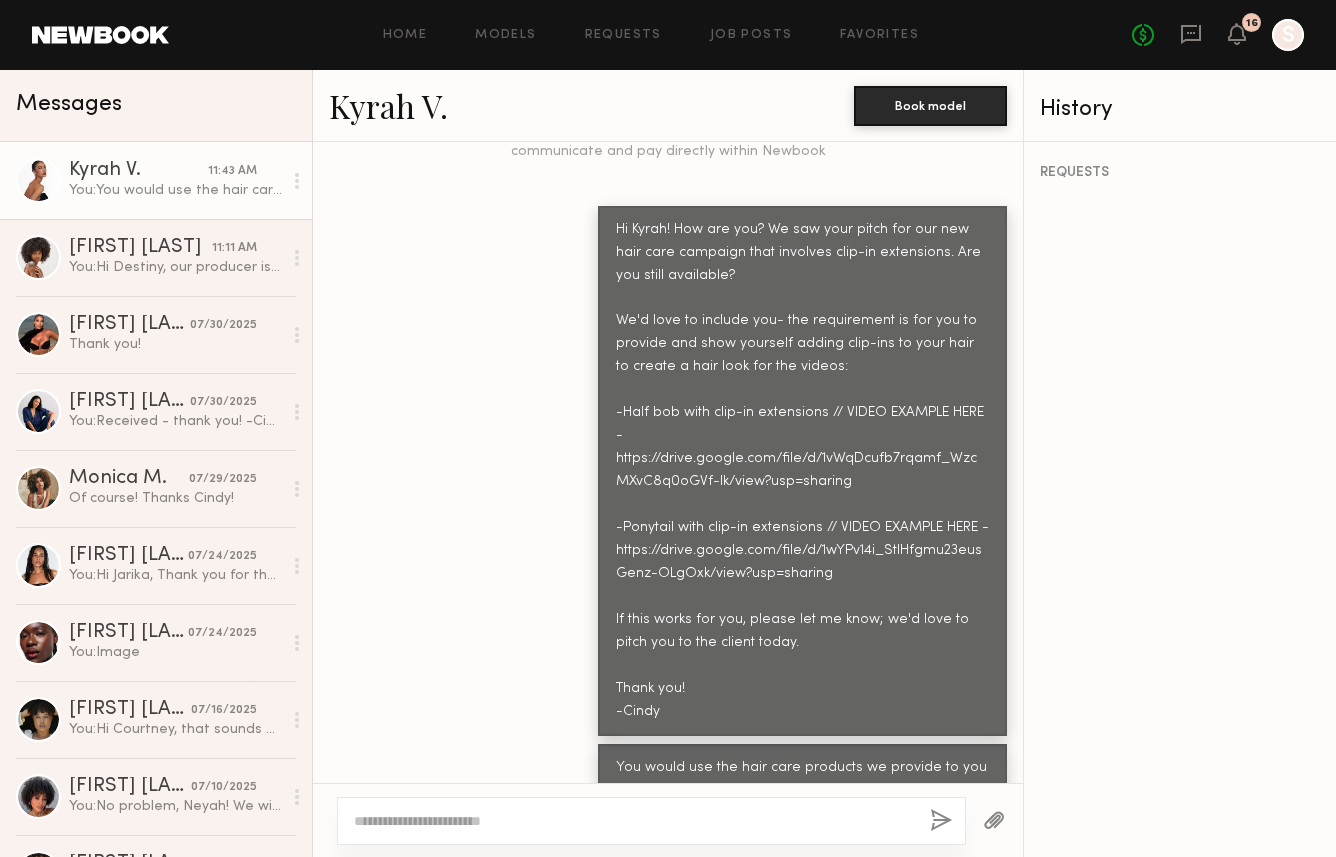 scroll, scrollTop: 3320, scrollLeft: 0, axis: vertical 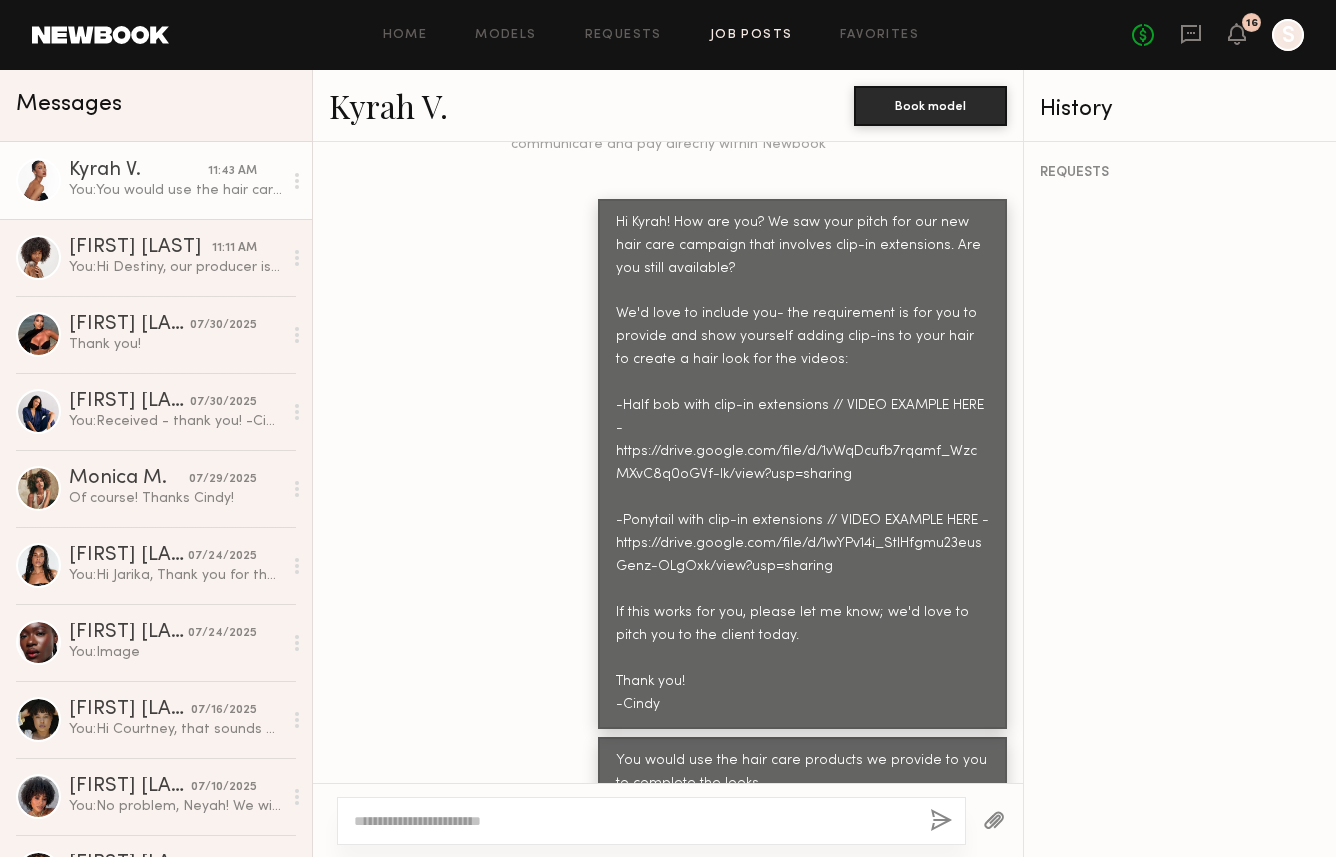 click on "Job Posts" 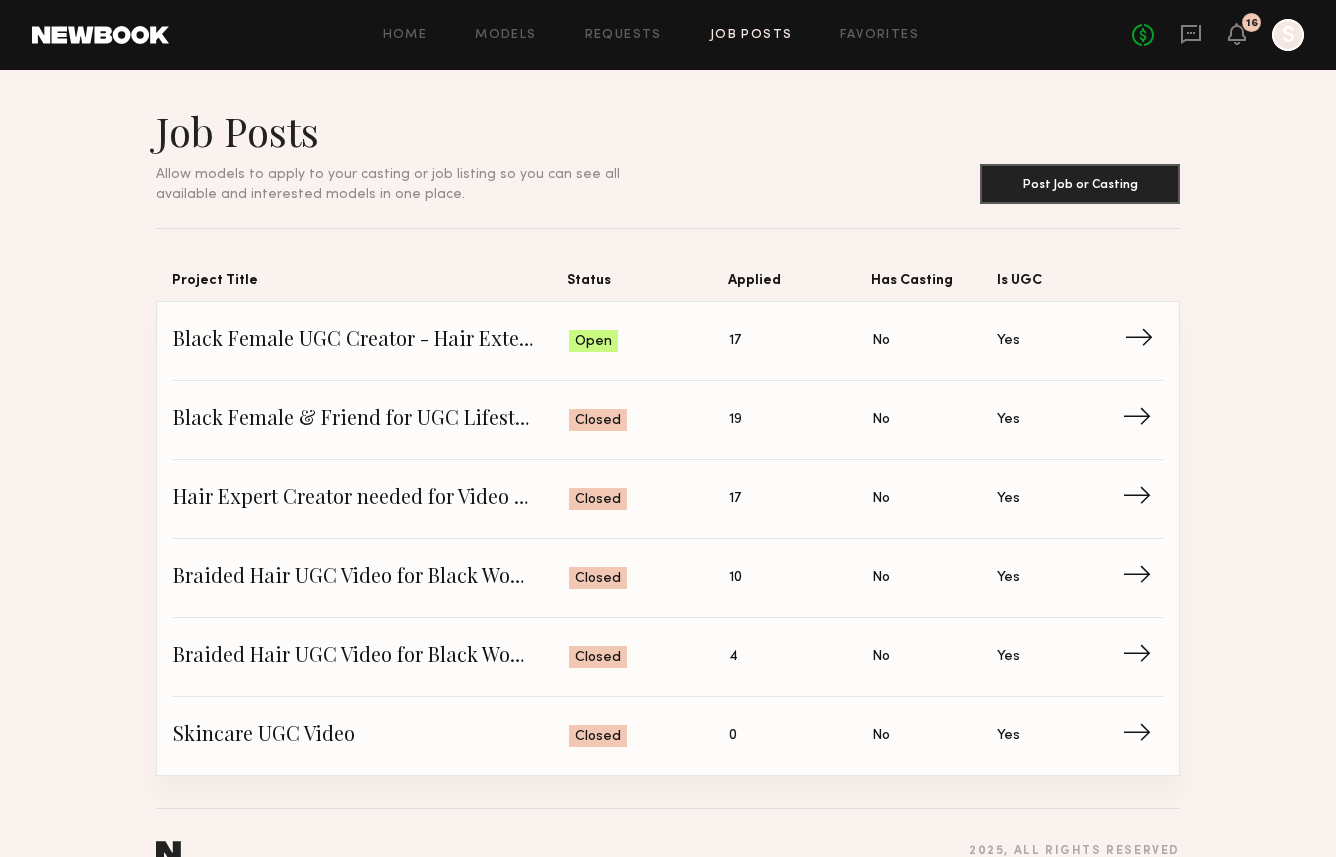 click on "Black Female UGC Creator - Hair Extensions Expert" 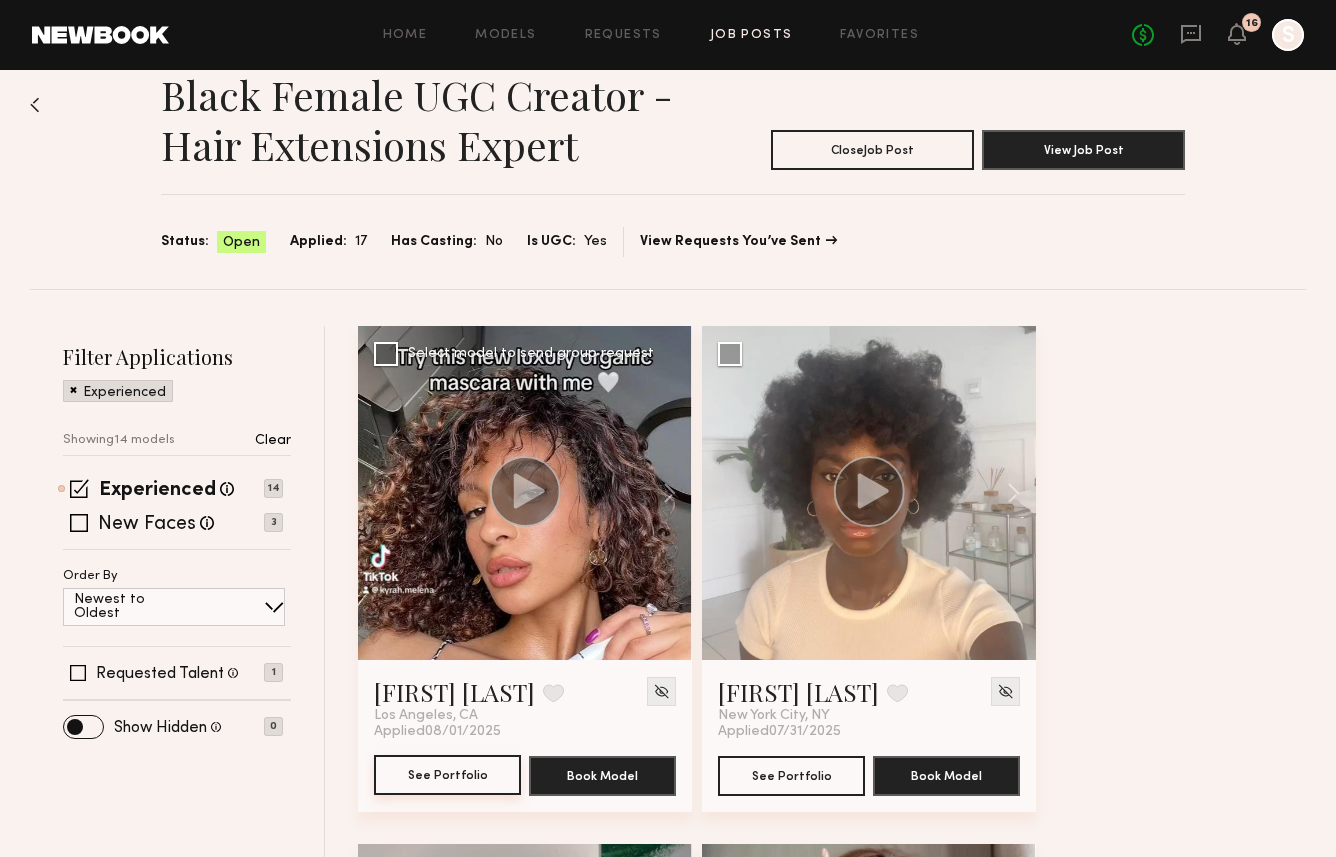 scroll, scrollTop: 0, scrollLeft: 0, axis: both 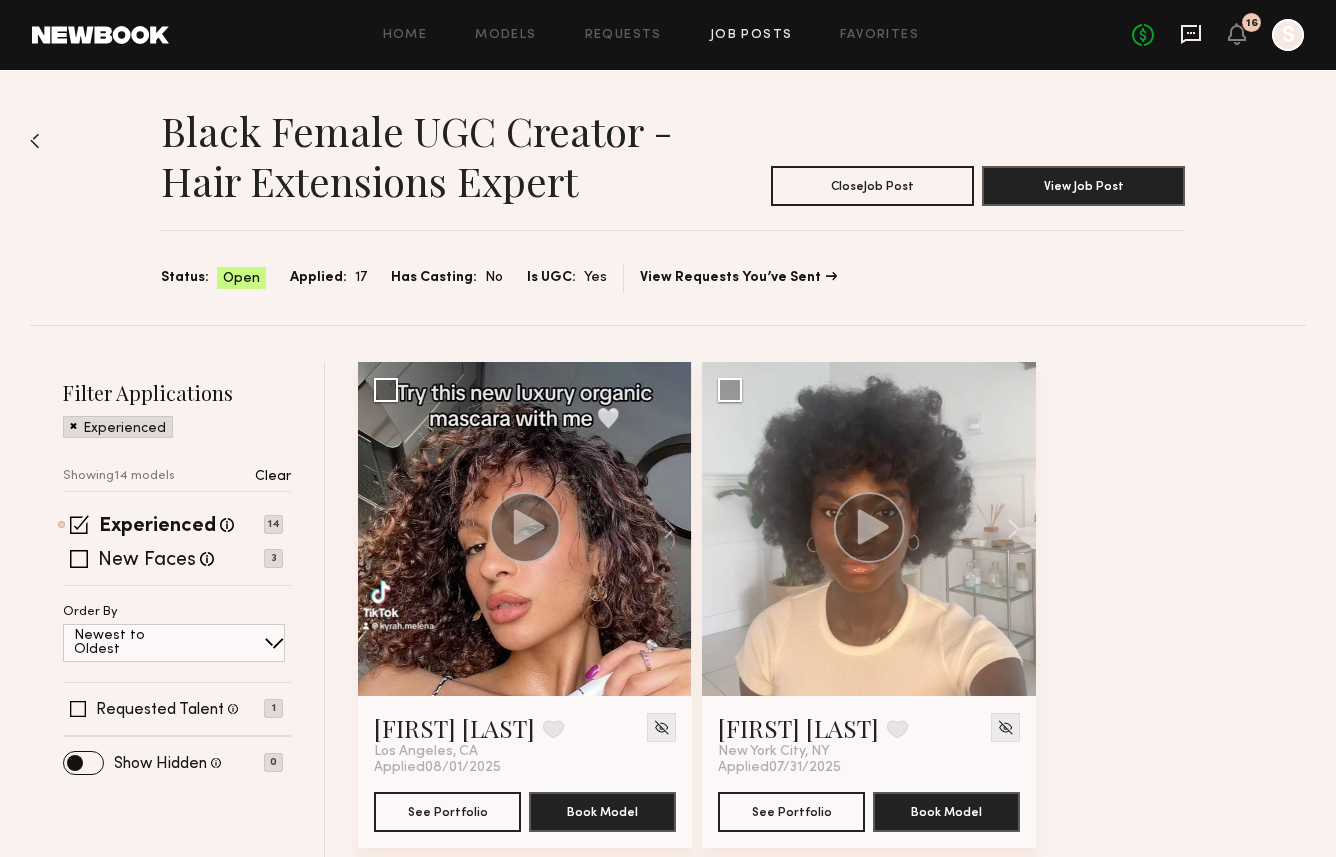 click 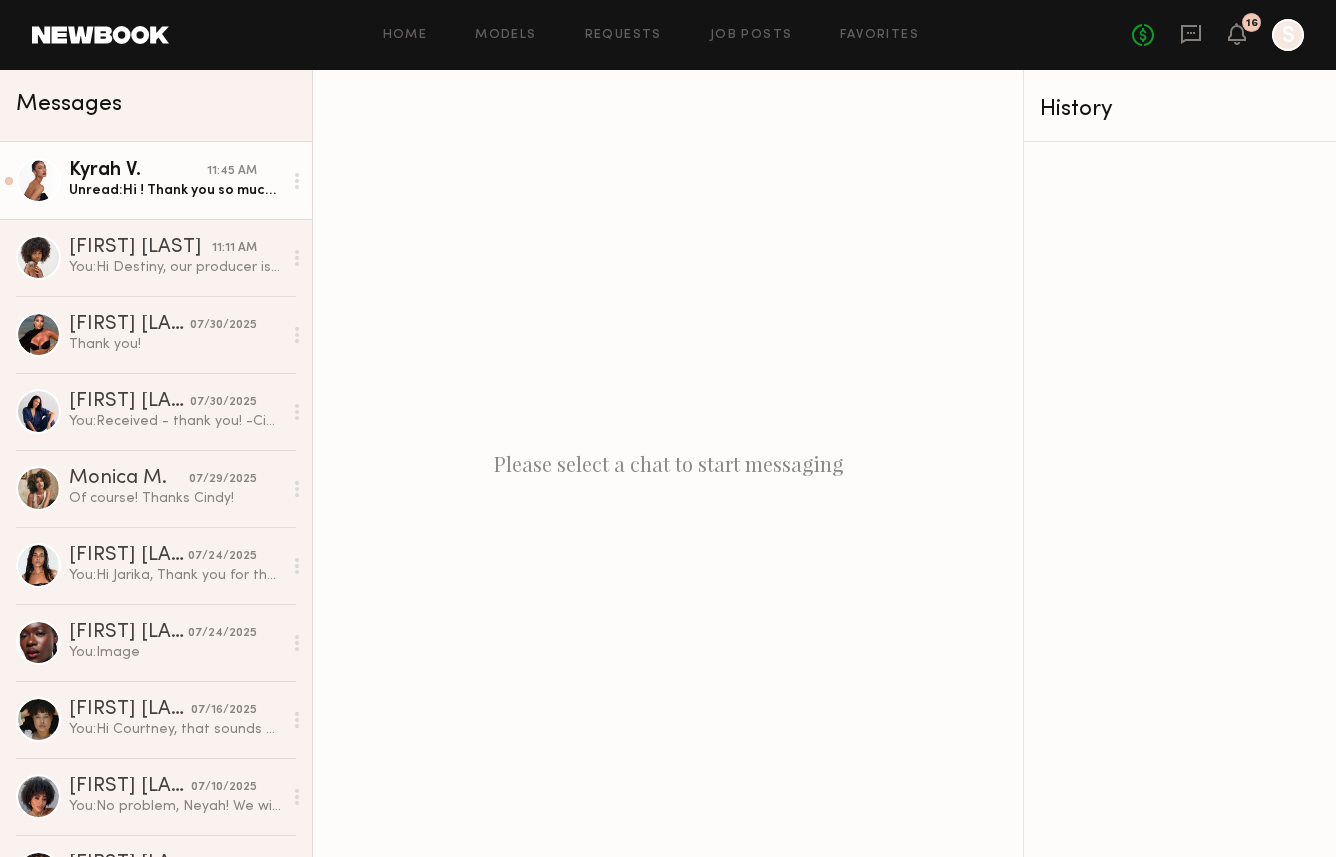 click on "Unread:  Hi [FIRST]! Thank you so much for reaching out. Yes I can absolutely do that 😊" 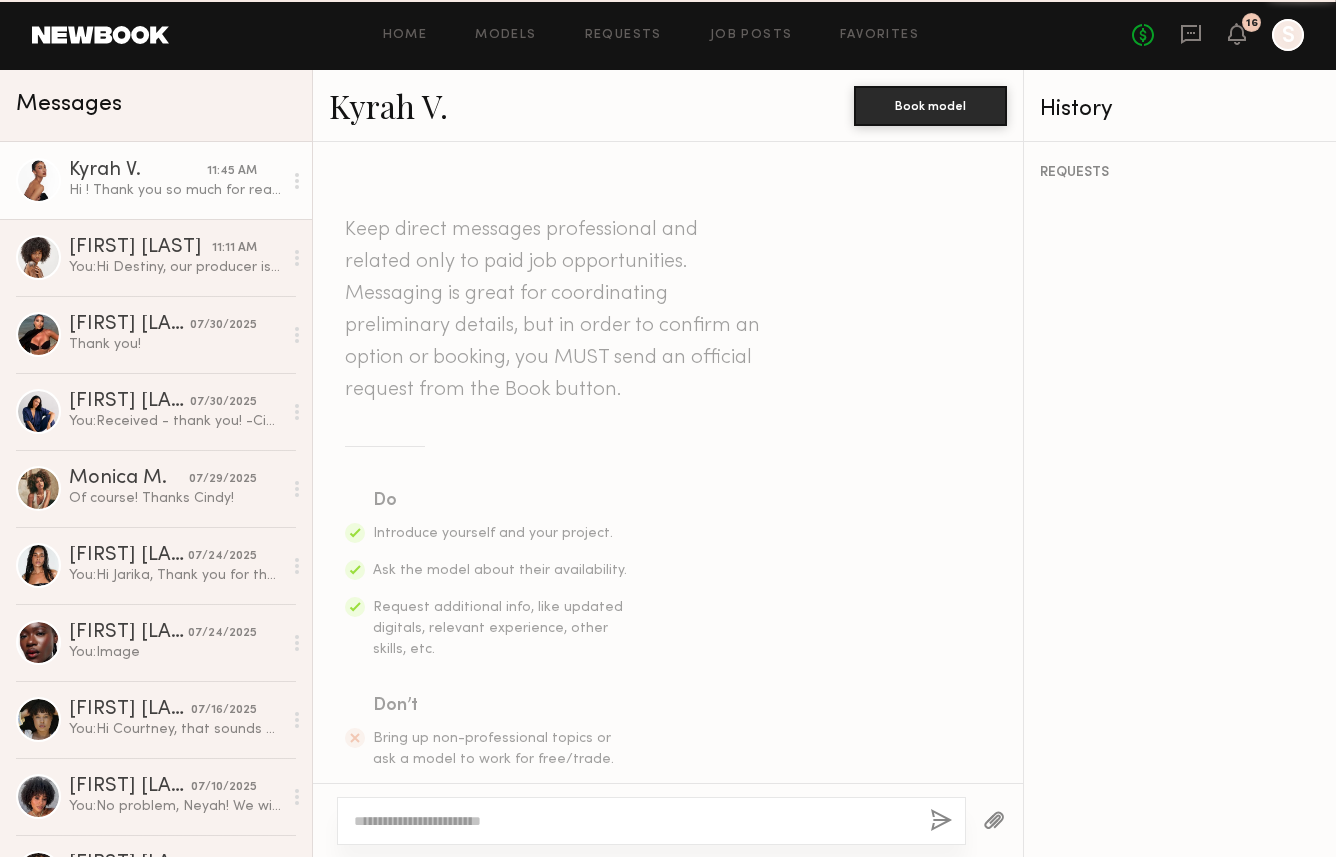 scroll, scrollTop: 3399, scrollLeft: 0, axis: vertical 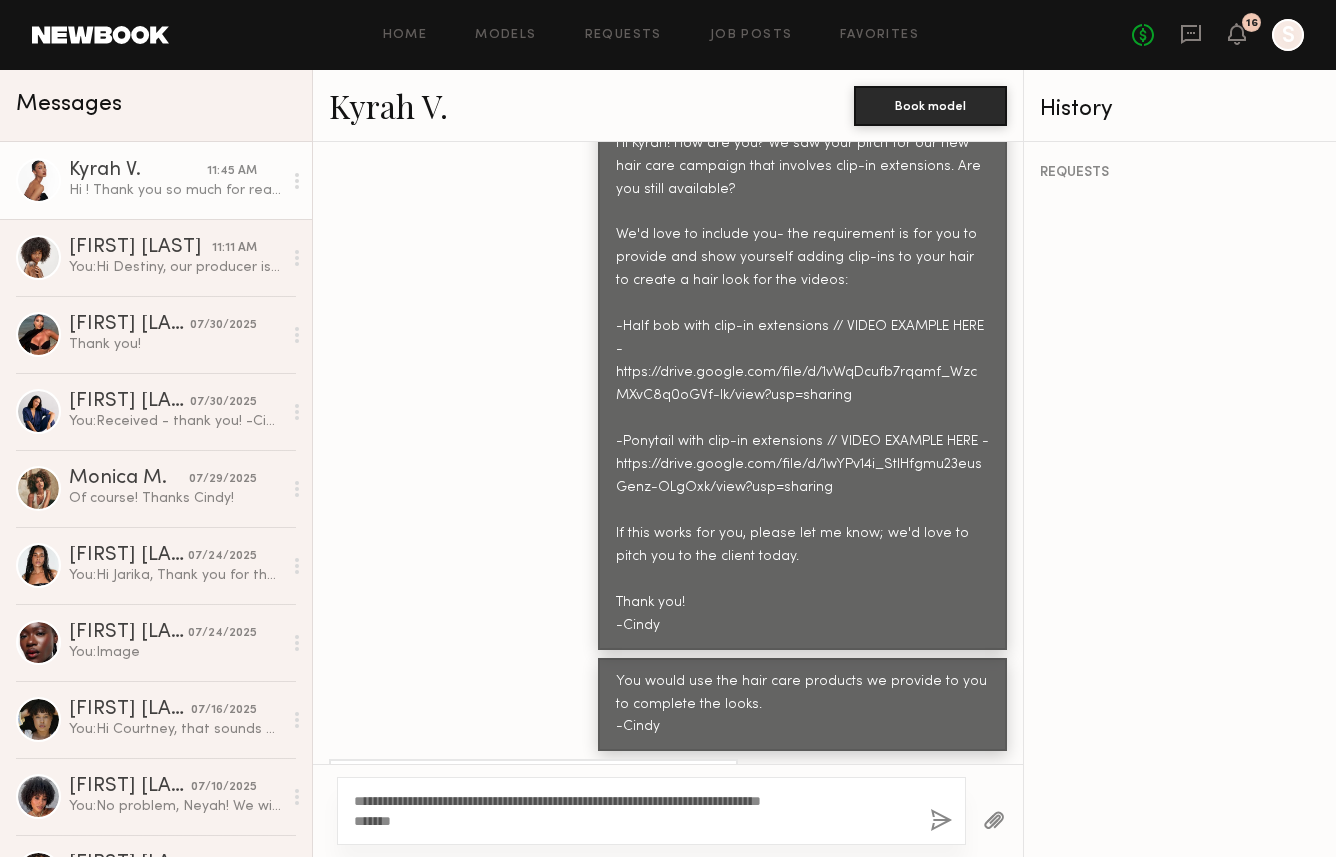 type on "**********" 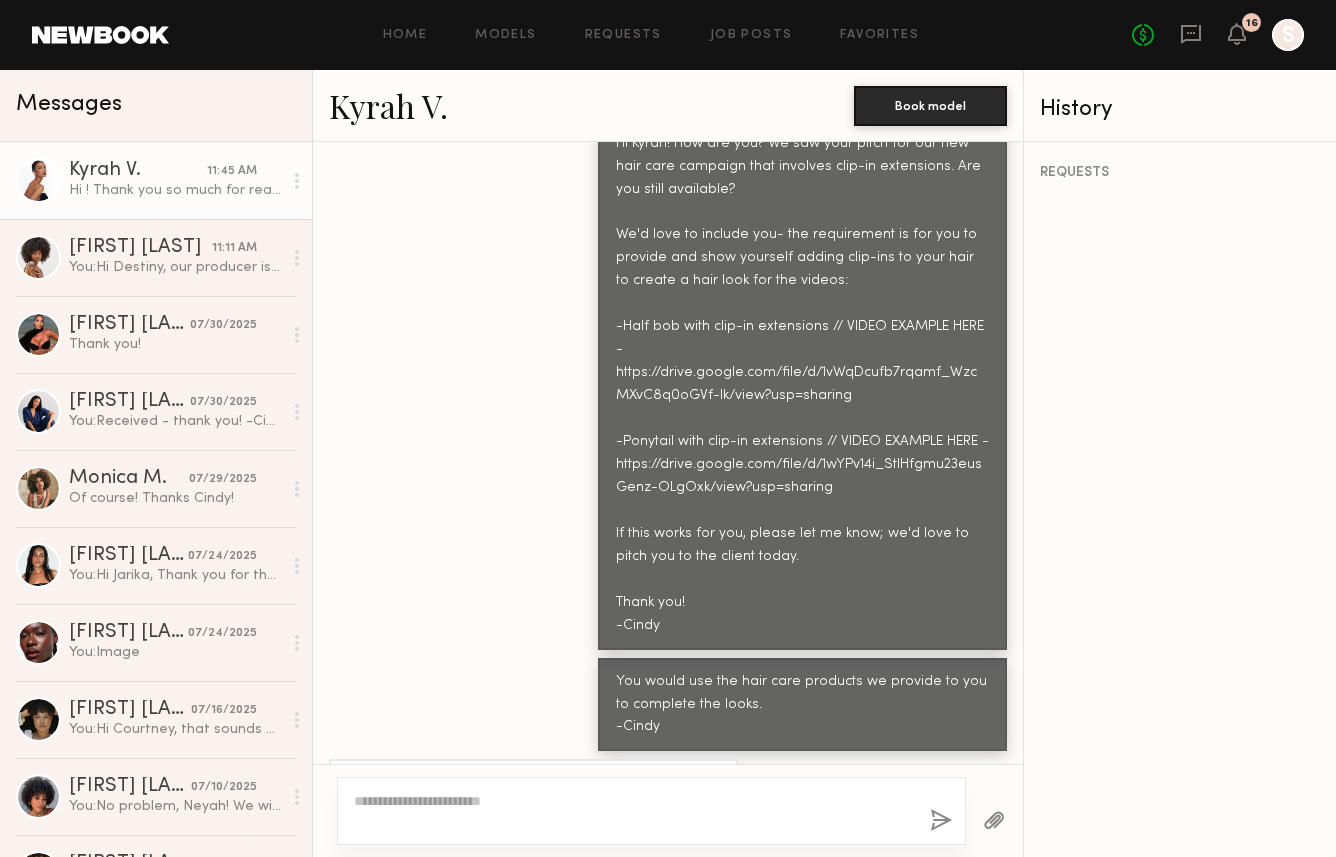 scroll, scrollTop: 3692, scrollLeft: 0, axis: vertical 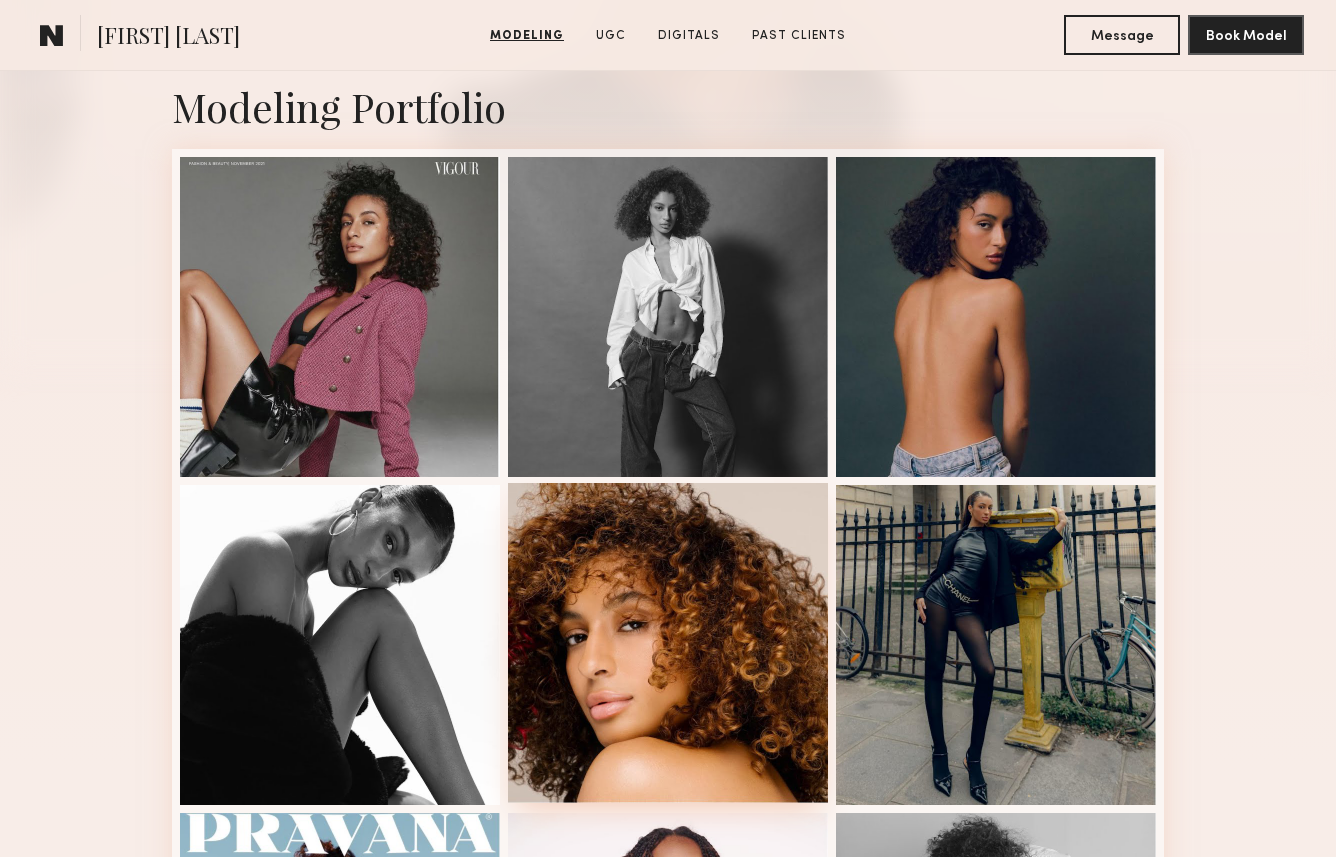 click at bounding box center (668, 643) 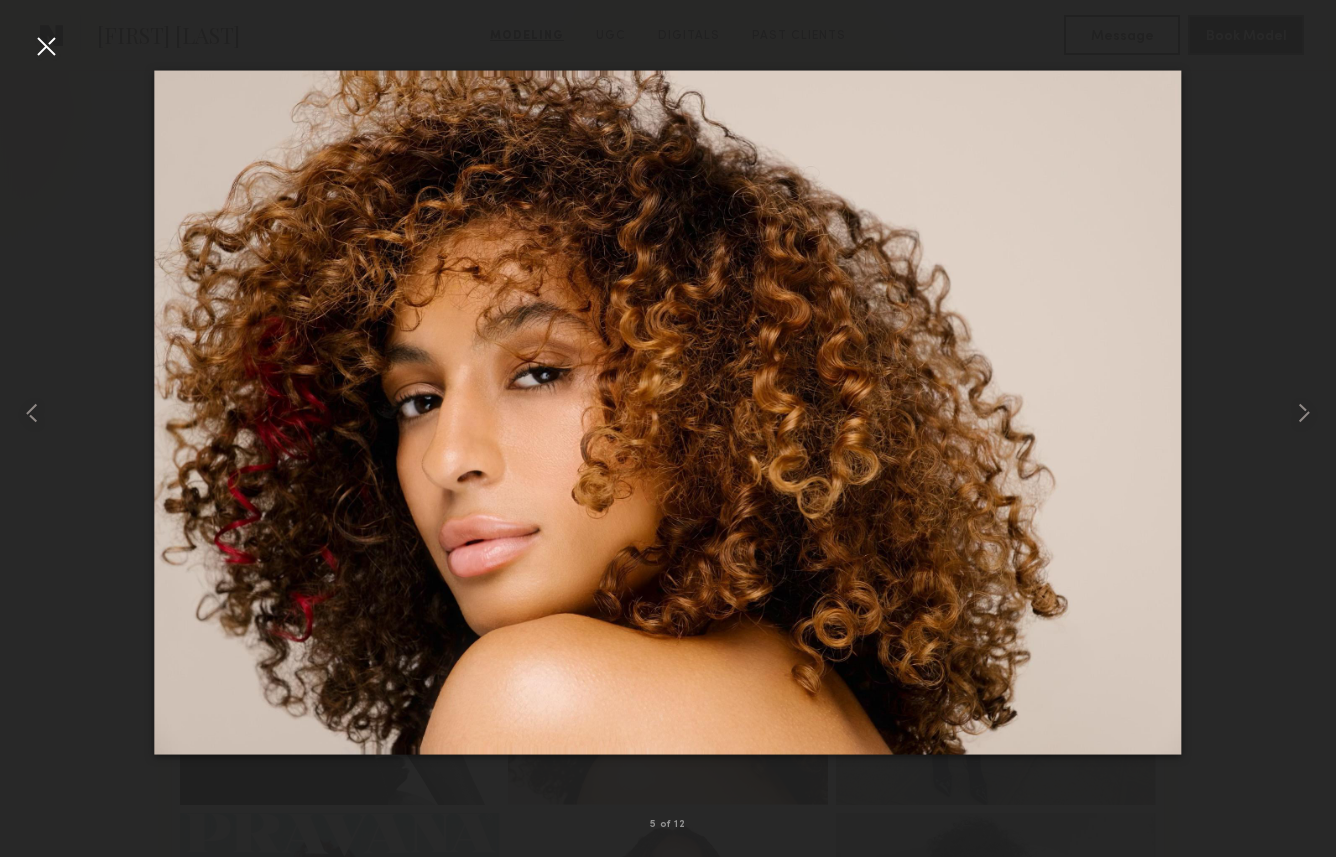 click at bounding box center (46, 46) 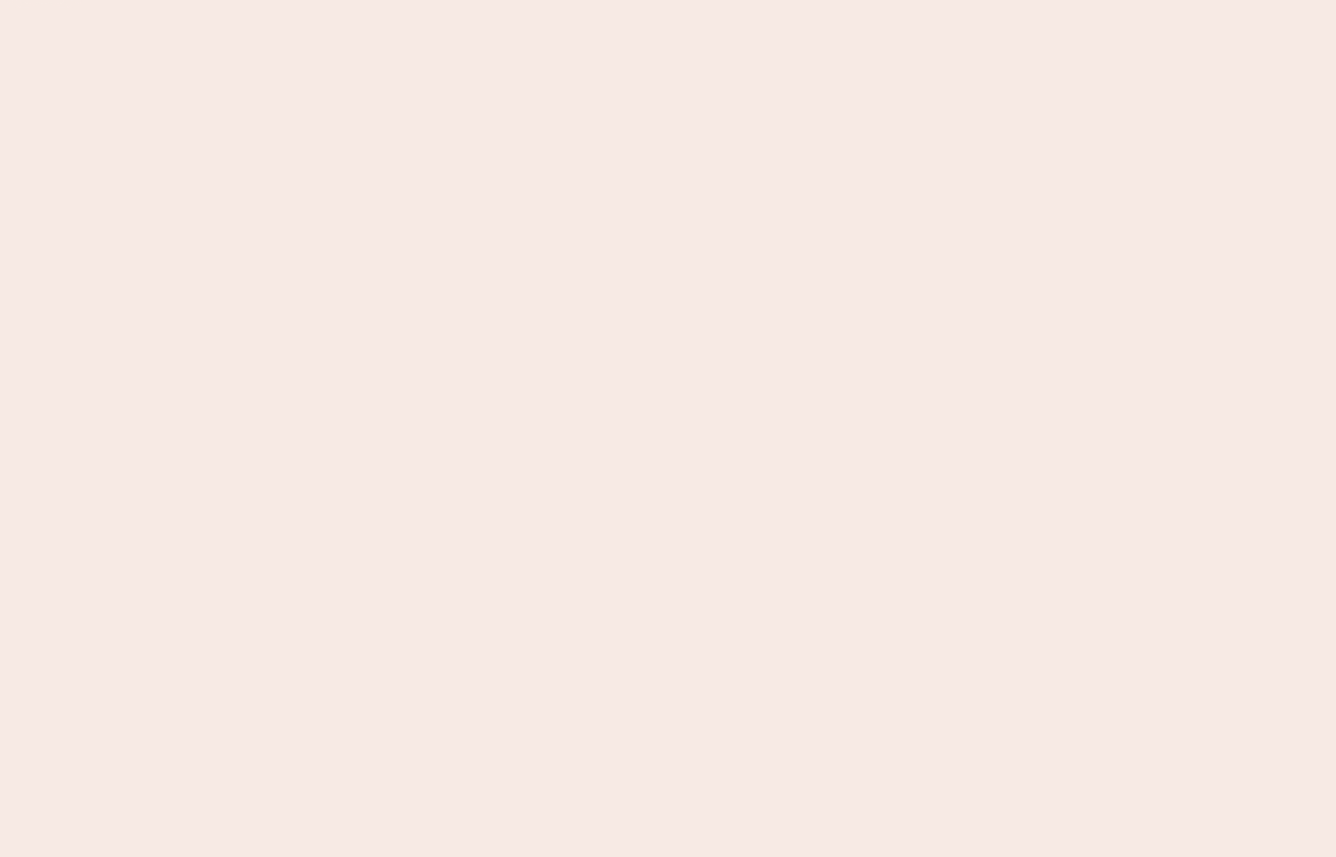 scroll, scrollTop: 0, scrollLeft: 0, axis: both 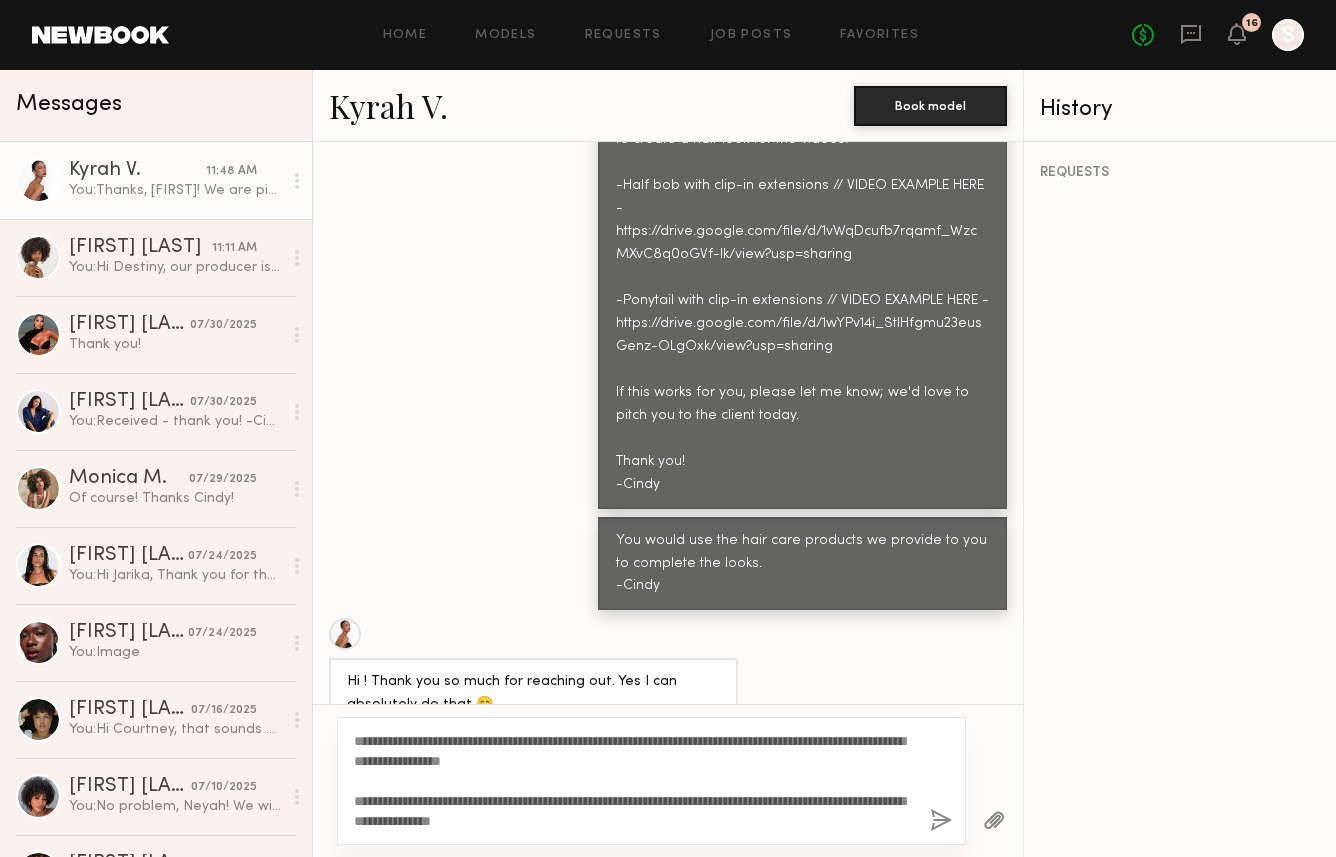 click on "**********" 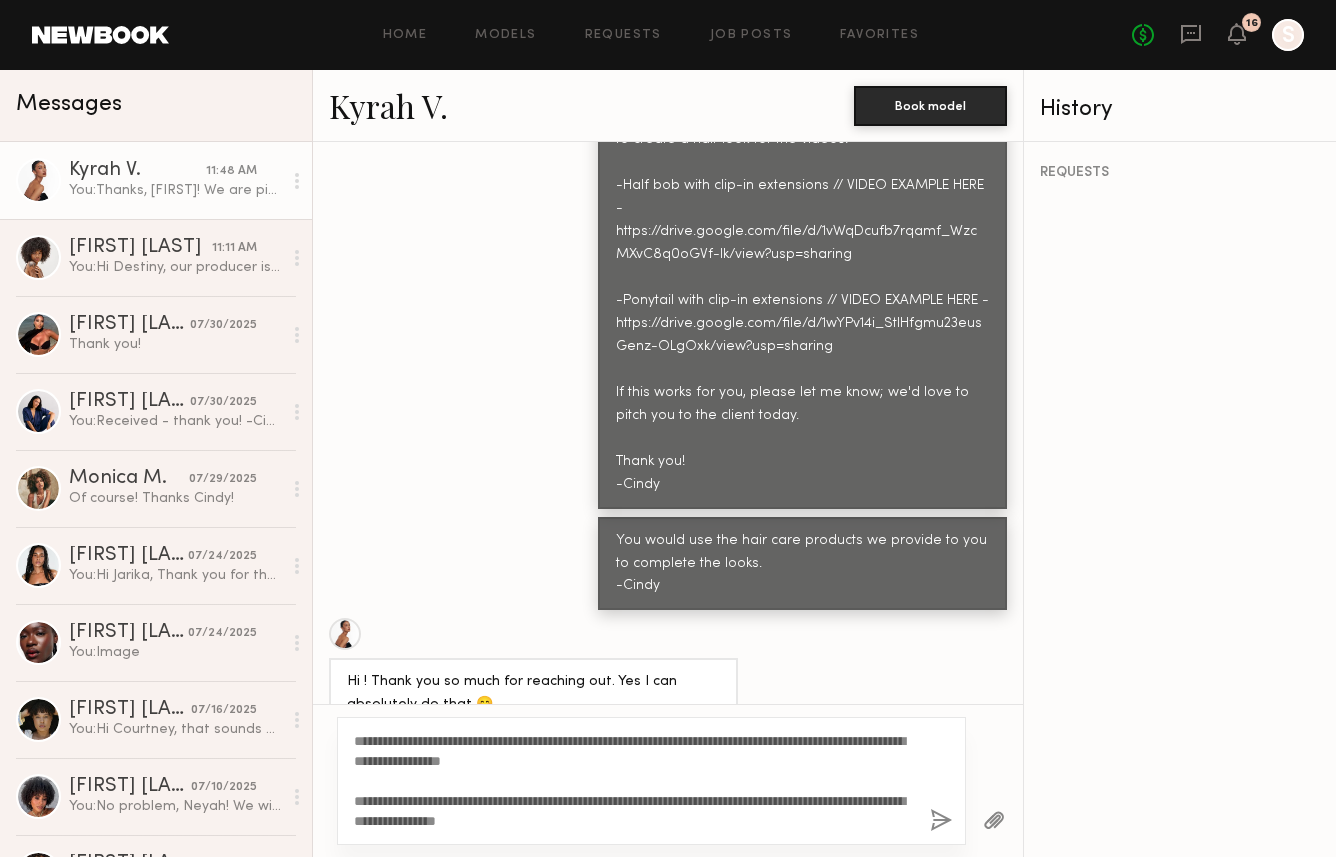 click on "**********" 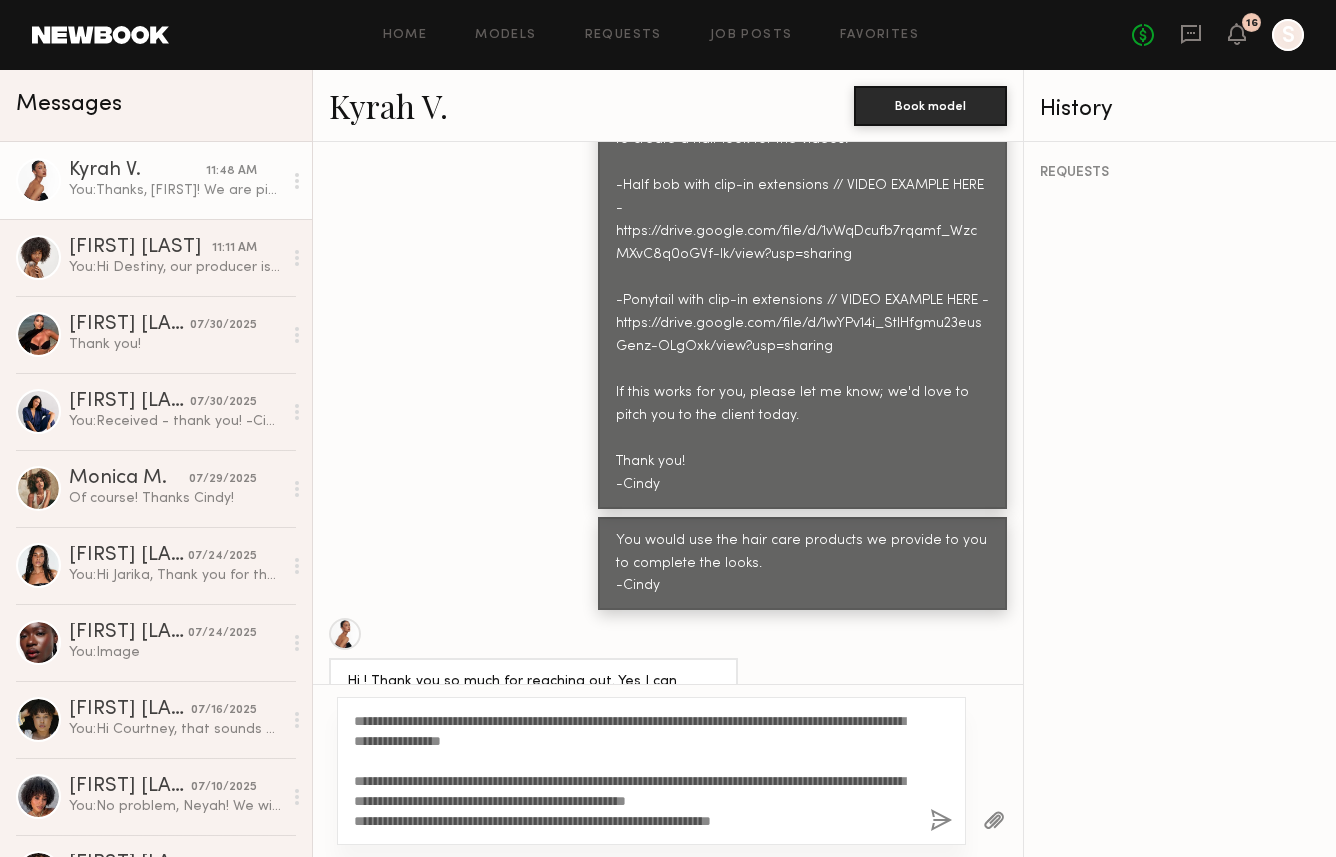 click on "**********" 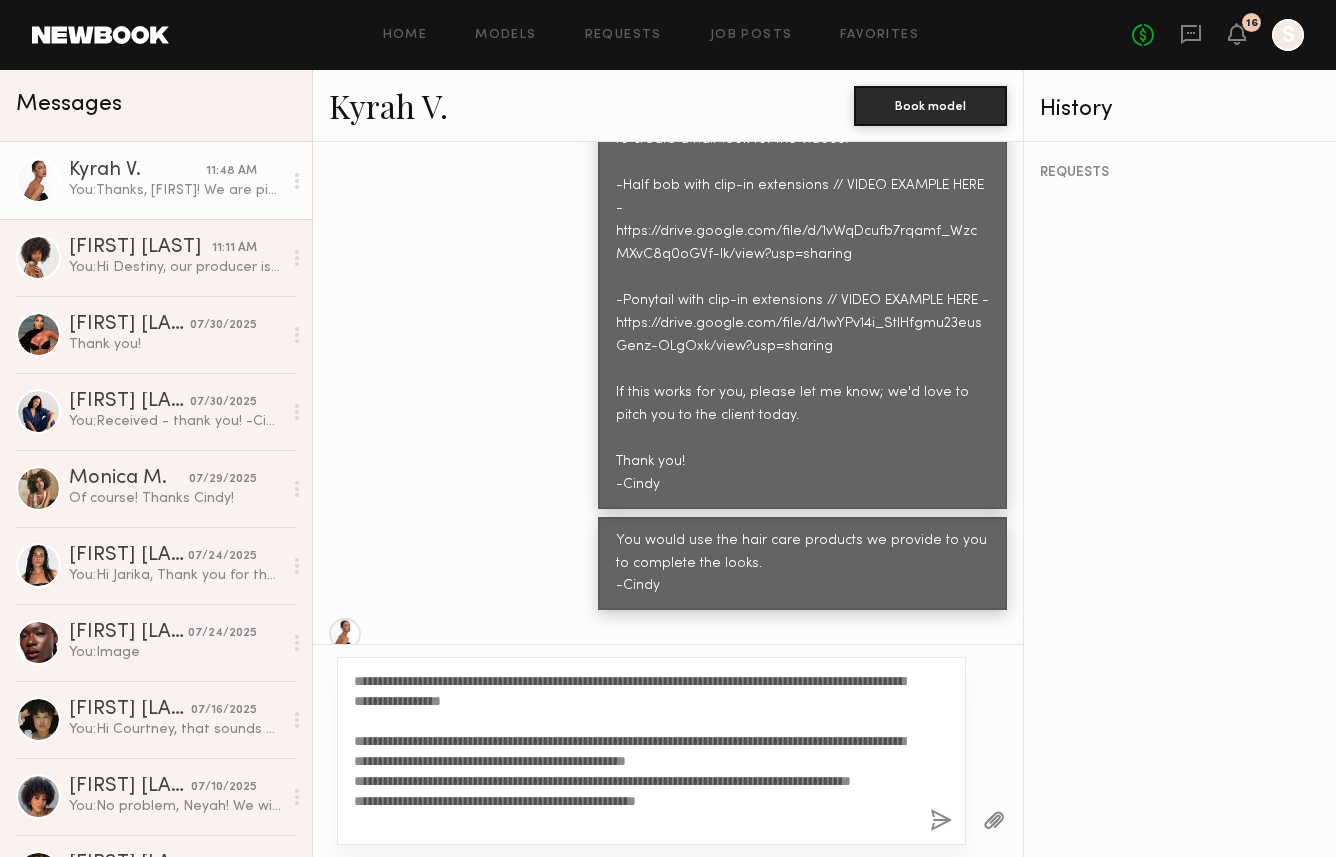 drag, startPoint x: 661, startPoint y: 822, endPoint x: 803, endPoint y: 822, distance: 142 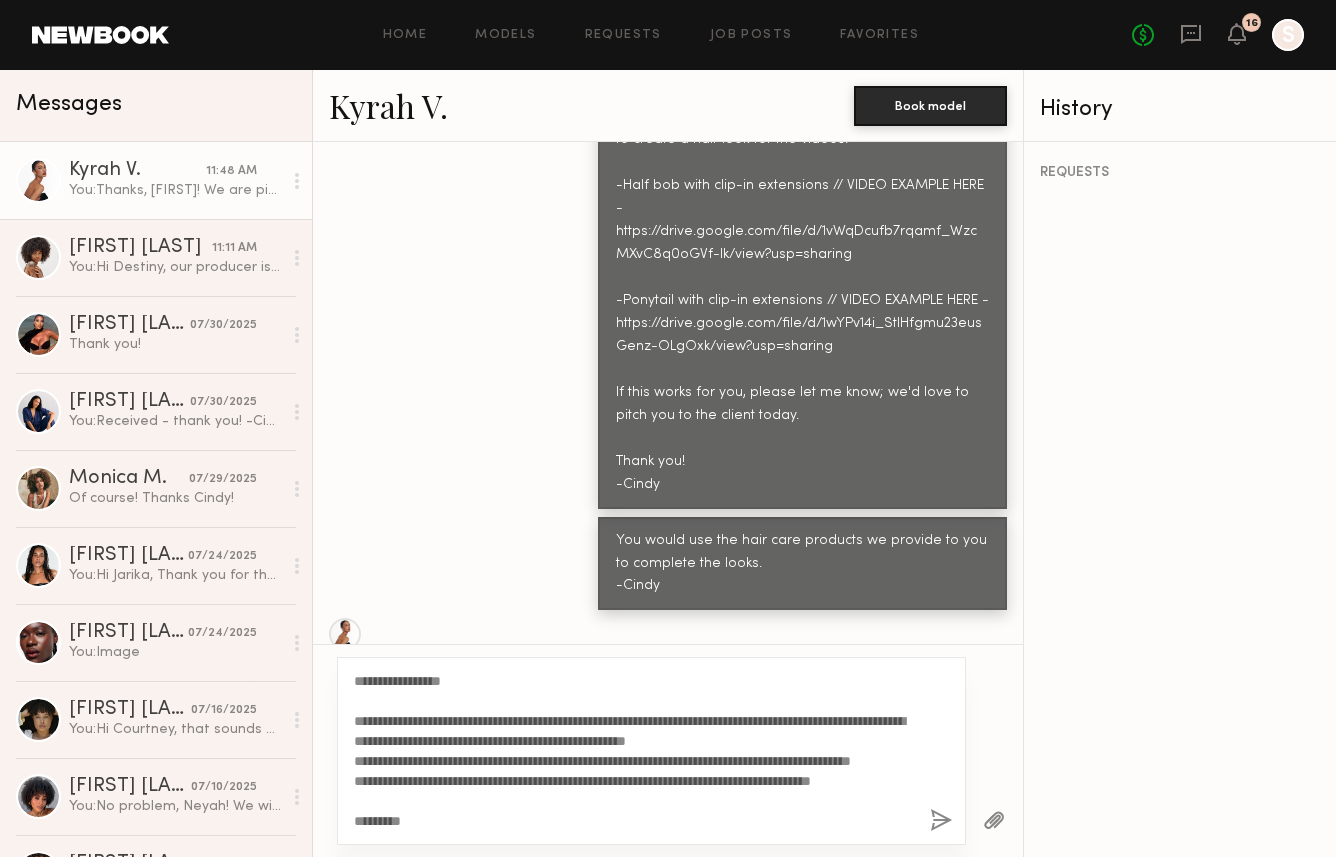 scroll, scrollTop: 77, scrollLeft: 0, axis: vertical 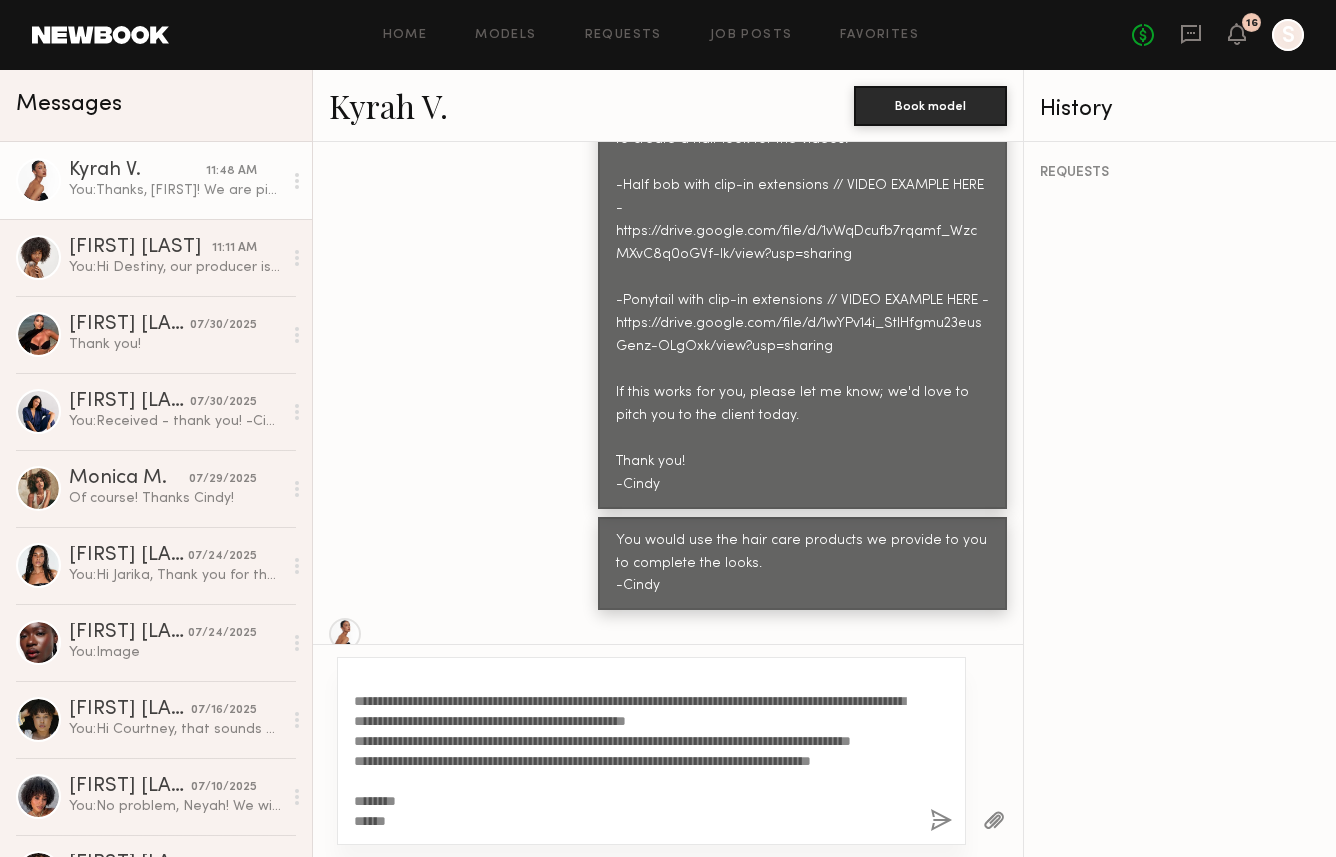 type on "**********" 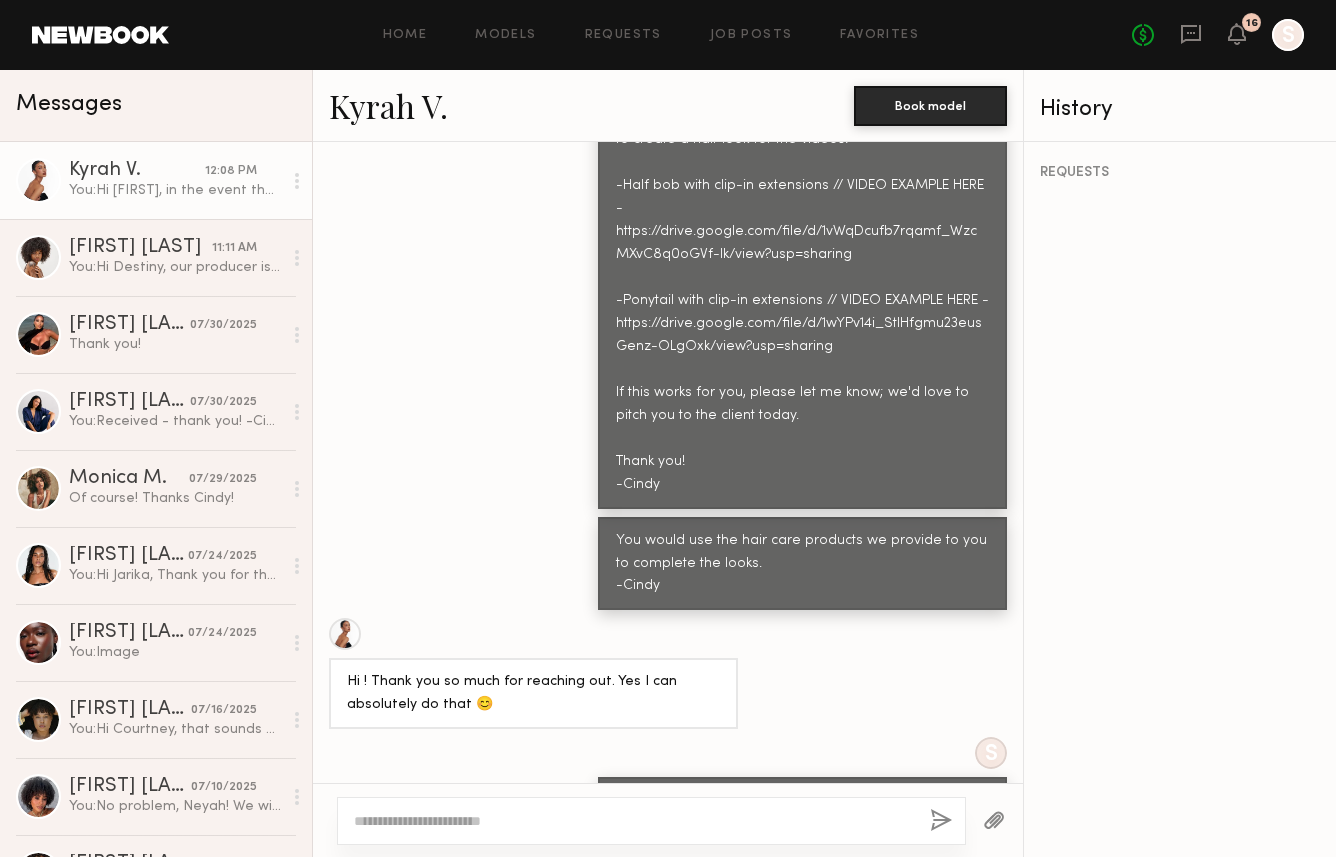 scroll, scrollTop: 4087, scrollLeft: 0, axis: vertical 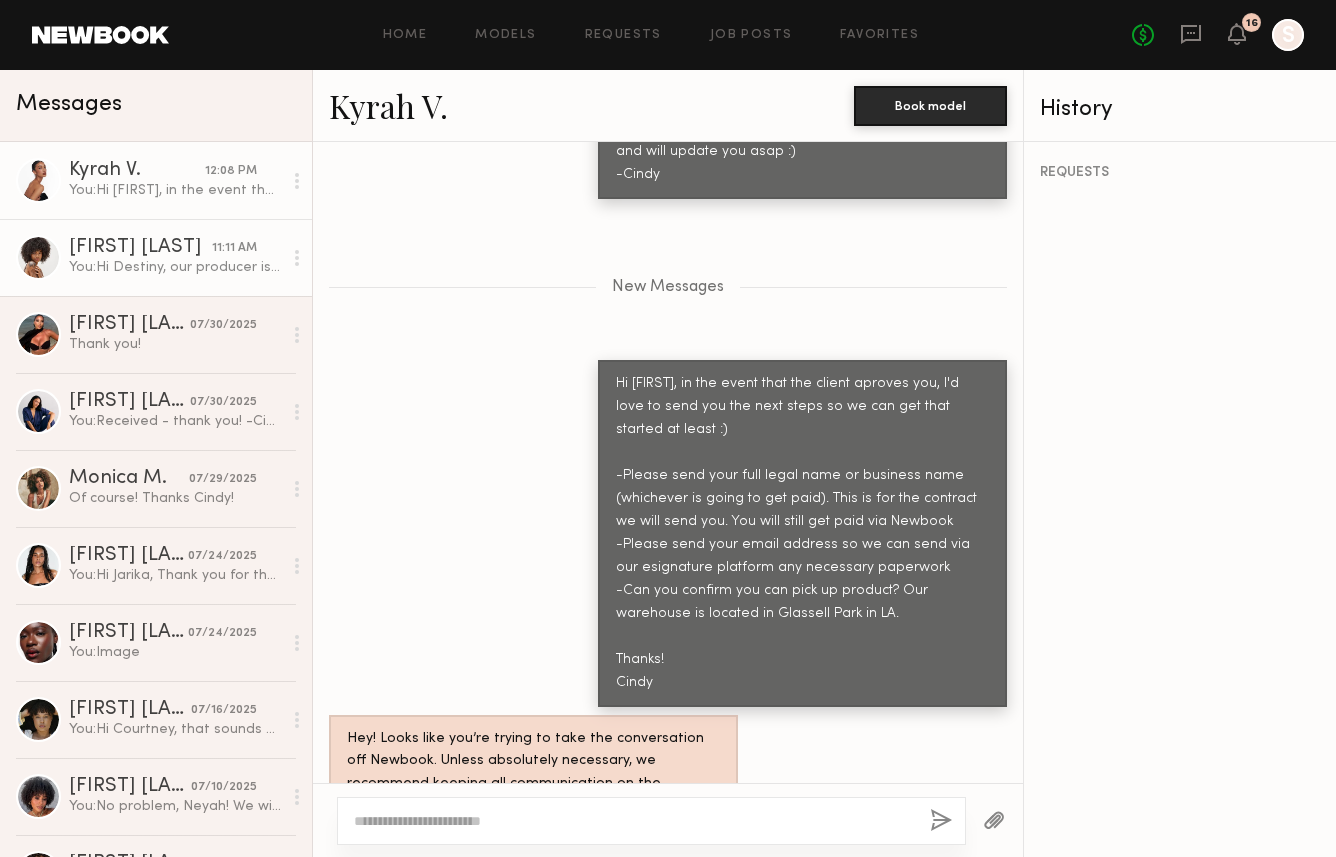 click on "[FIRST] [LAST]" 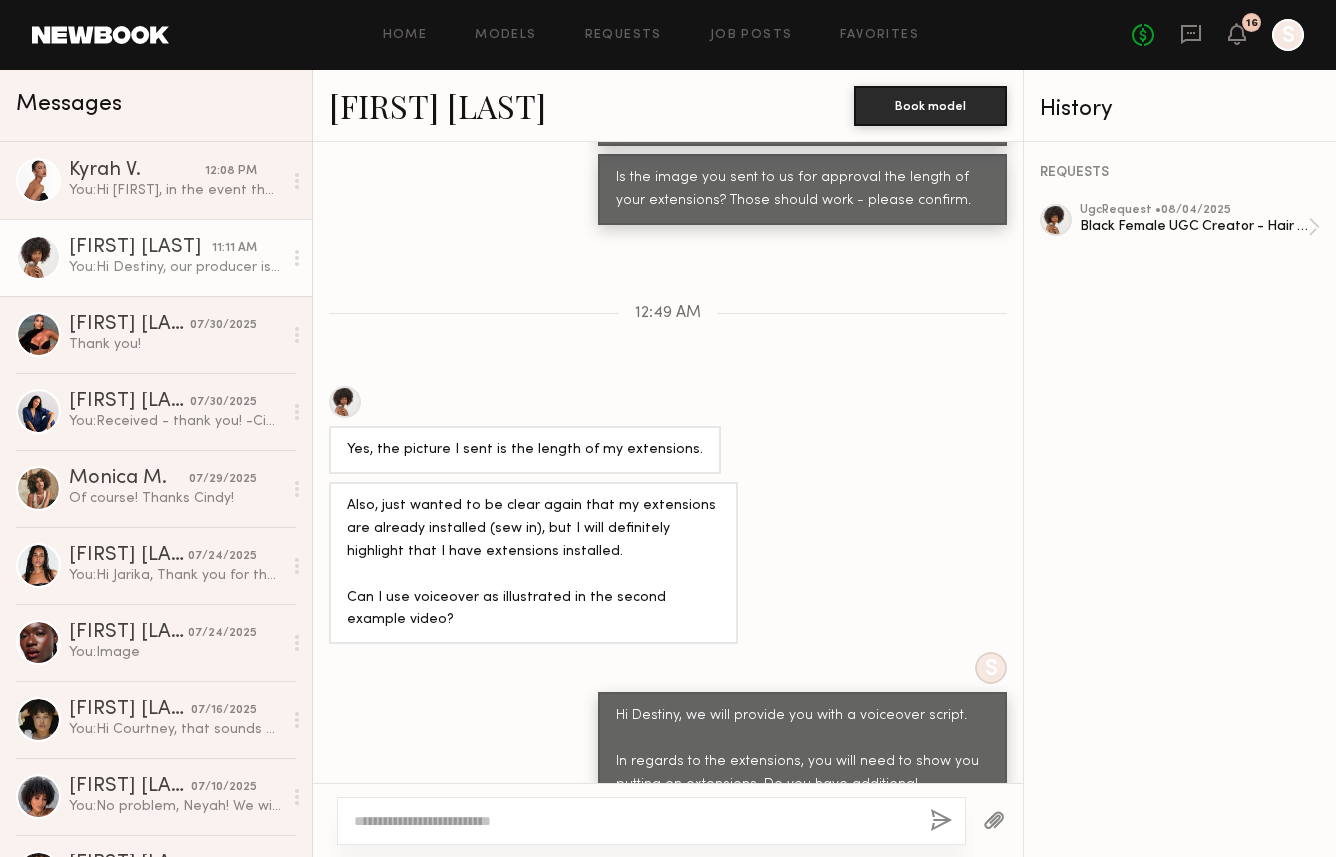scroll, scrollTop: 7940, scrollLeft: 0, axis: vertical 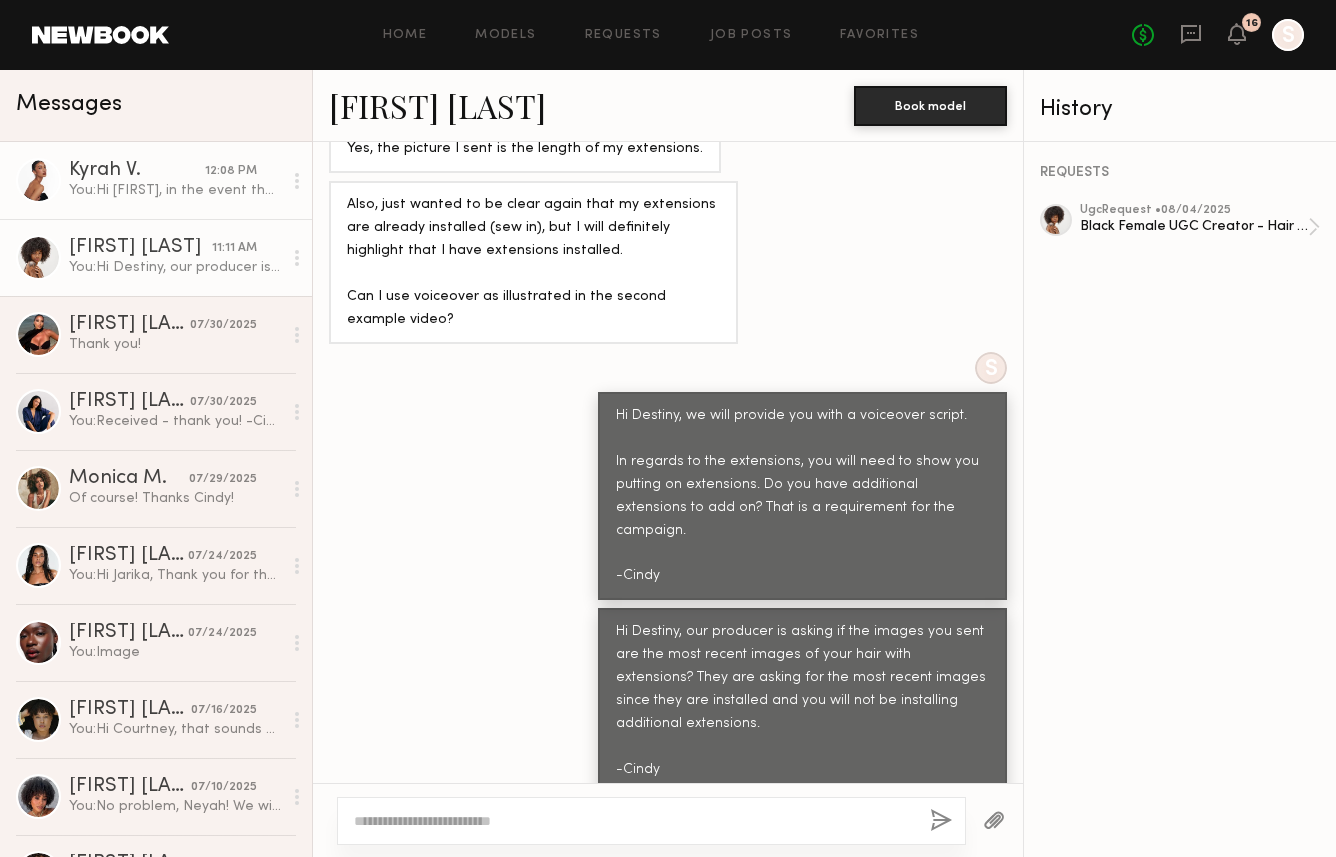 click on "You:  Hi Kyrah, in the event that the client aproves you, I'd love to send you the next steps so we can get that started at least :)
-Please send your full legal name or business name (whichever is going to get paid). This is for the contract we will send you. You will still get paid via Newbook
-Please send your email address so we can send via our esignature platform any necessary paperwork
-Can you confirm you can pick up product? Our warehouse is located in Glassell Park in LA.
Thanks!
Cindy" 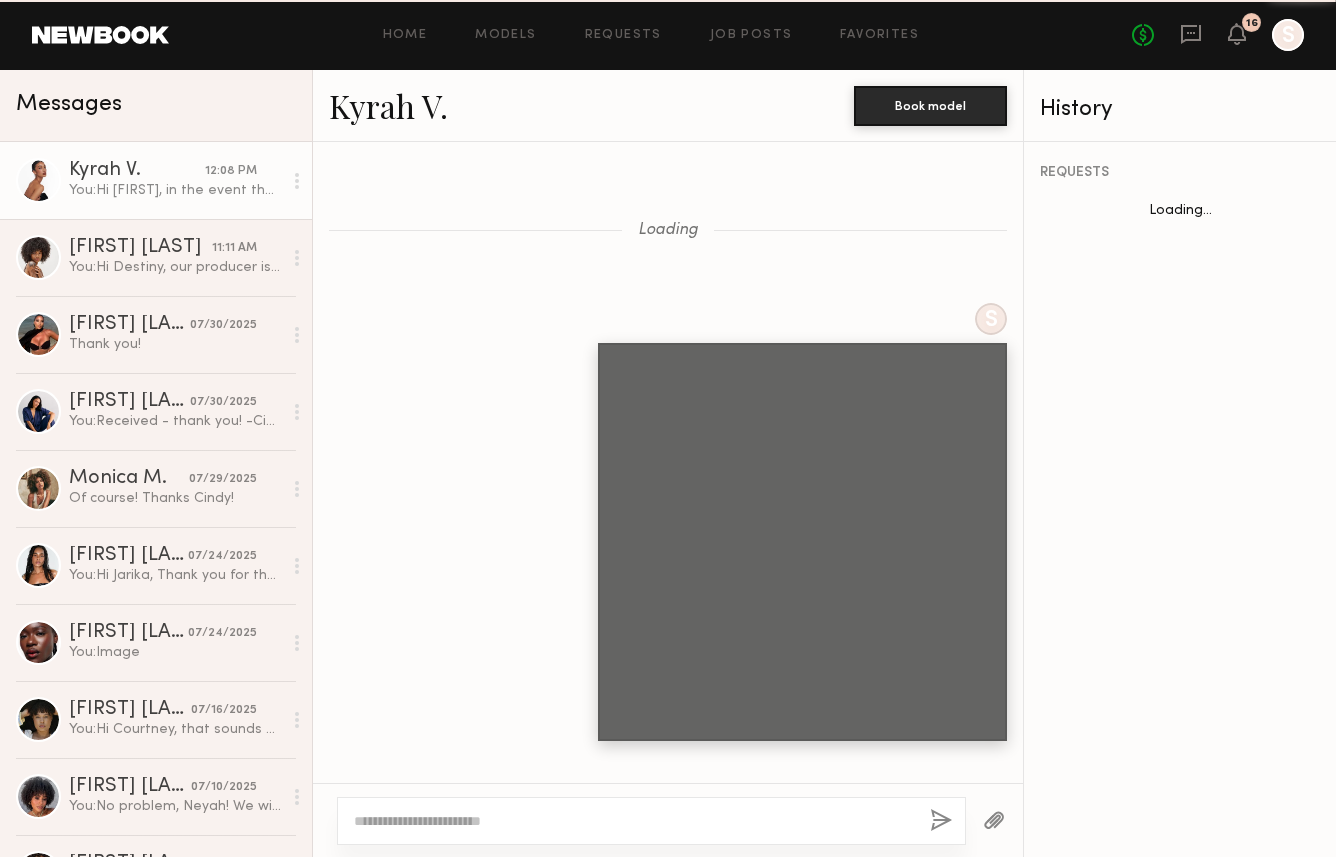 scroll, scrollTop: 2898, scrollLeft: 0, axis: vertical 